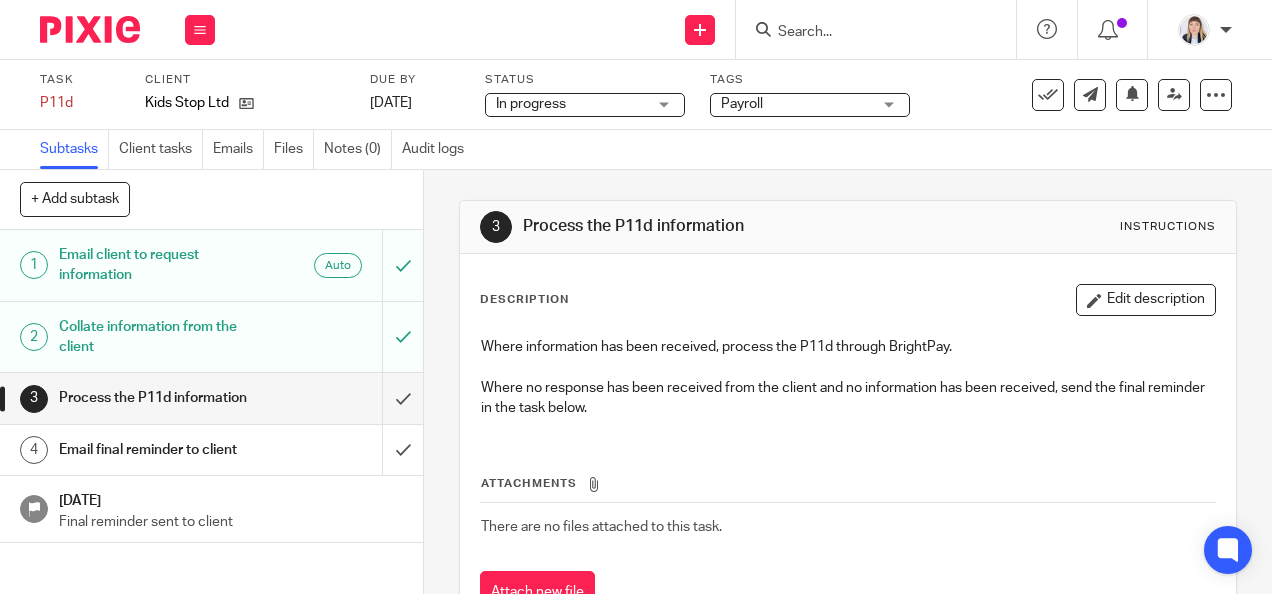 scroll, scrollTop: 0, scrollLeft: 0, axis: both 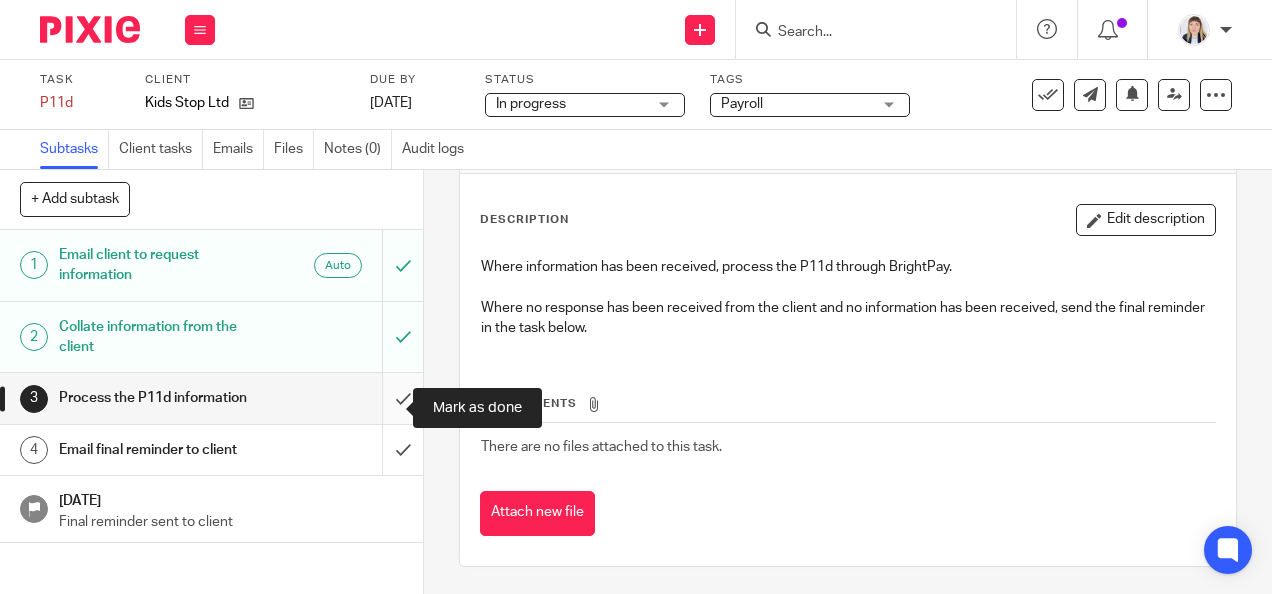 click at bounding box center [211, 398] 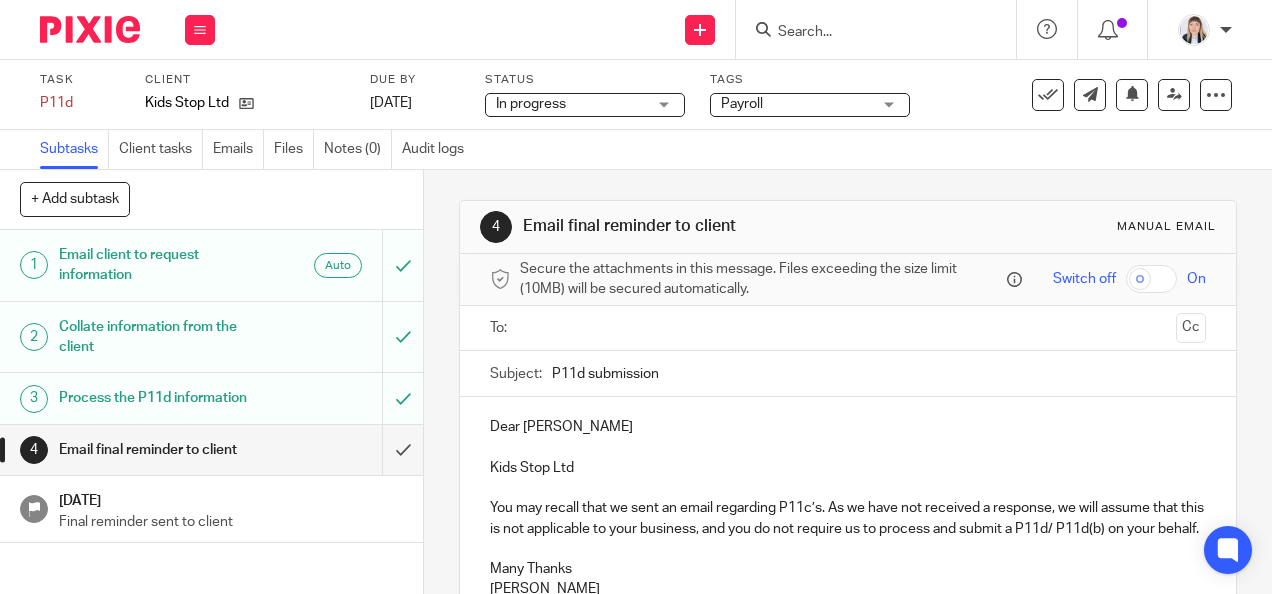 scroll, scrollTop: 0, scrollLeft: 0, axis: both 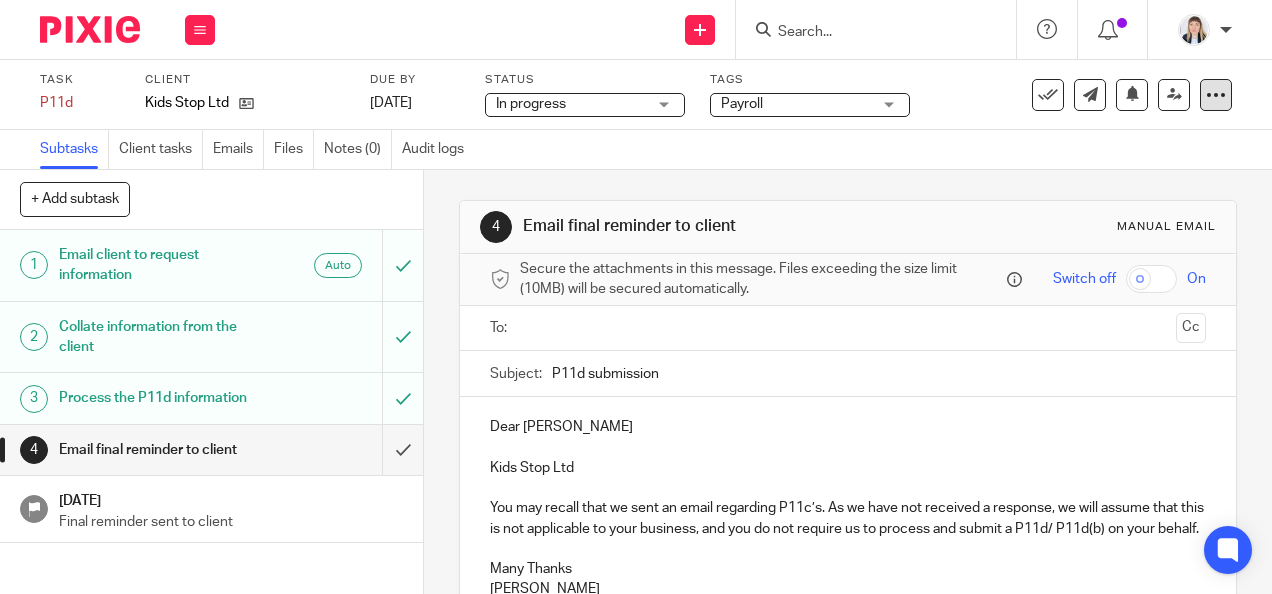 click at bounding box center (1216, 95) 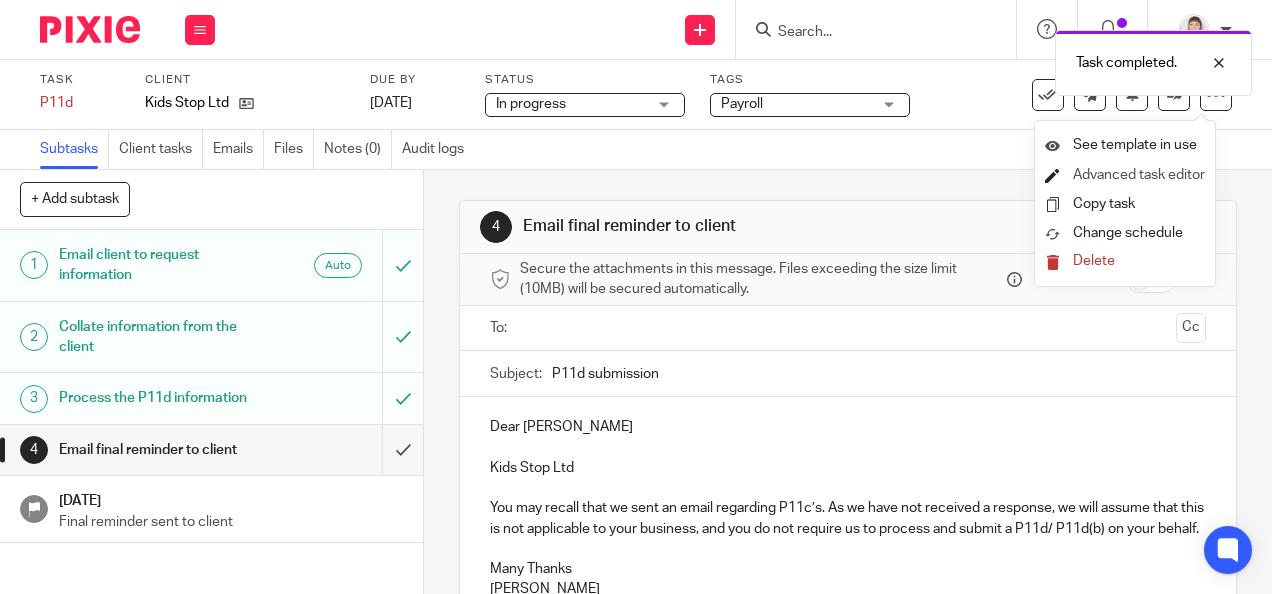 click on "Advanced task editor" at bounding box center [1139, 175] 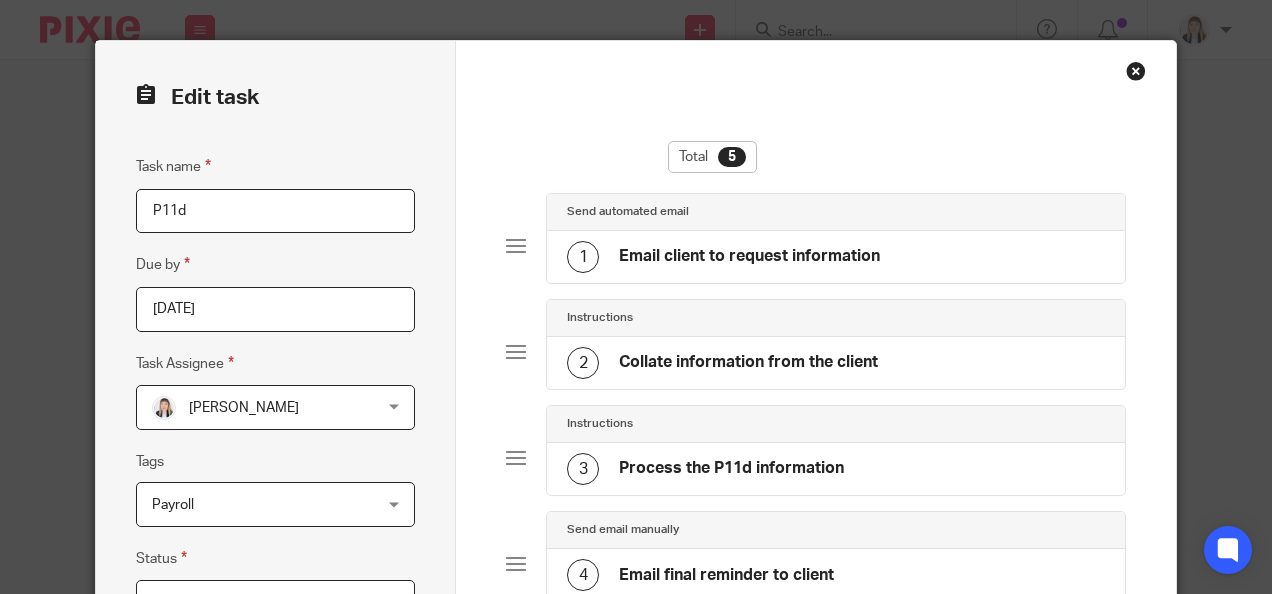 scroll, scrollTop: 0, scrollLeft: 0, axis: both 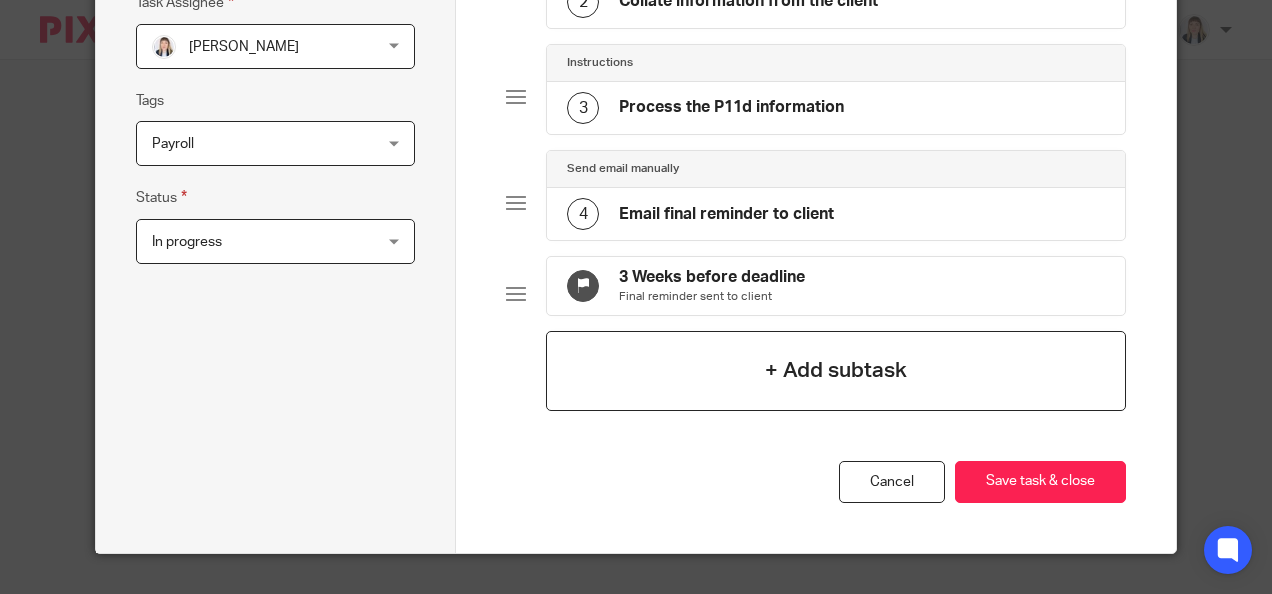 click on "+ Add subtask" 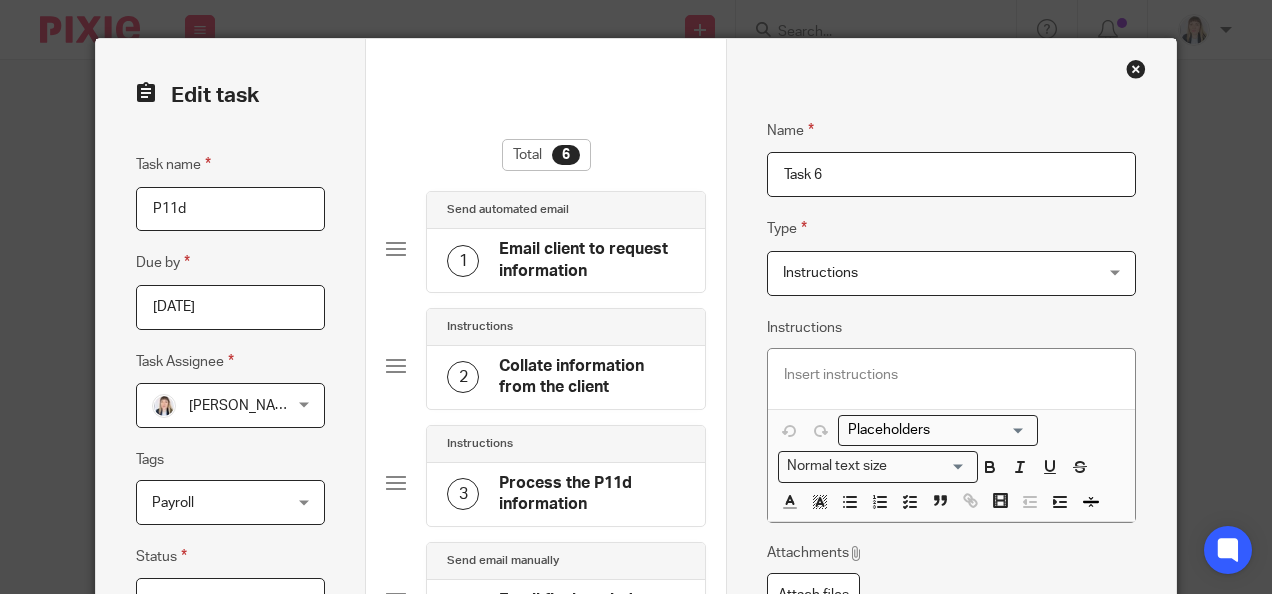 scroll, scrollTop: 0, scrollLeft: 0, axis: both 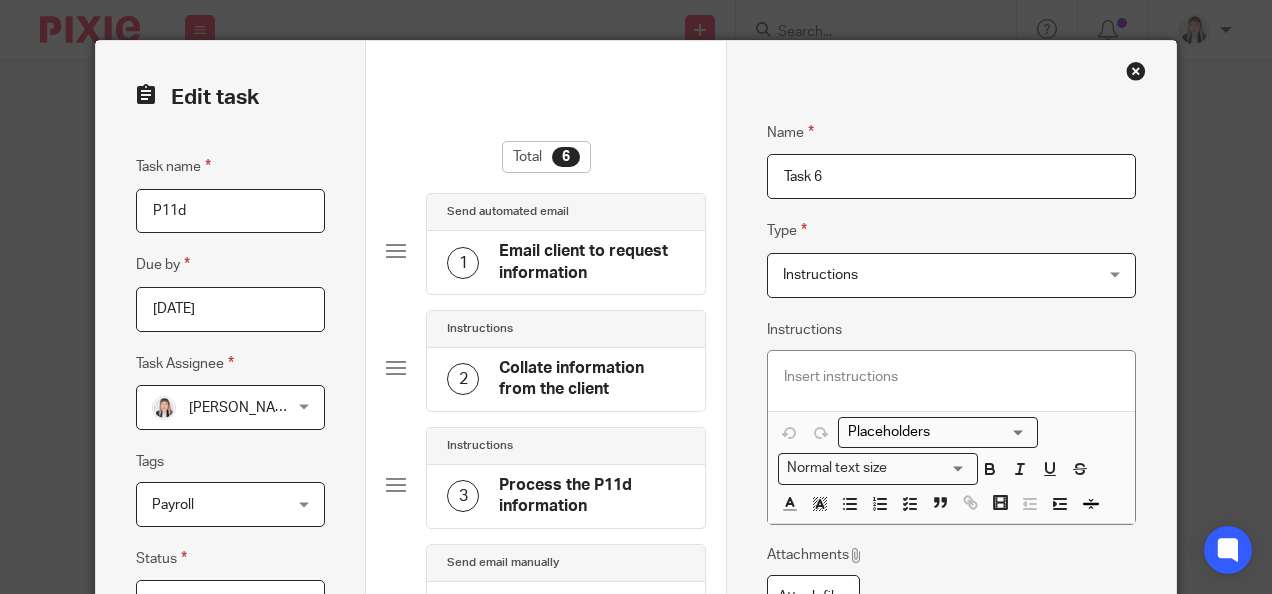 click on "Instructions" at bounding box center [923, 275] 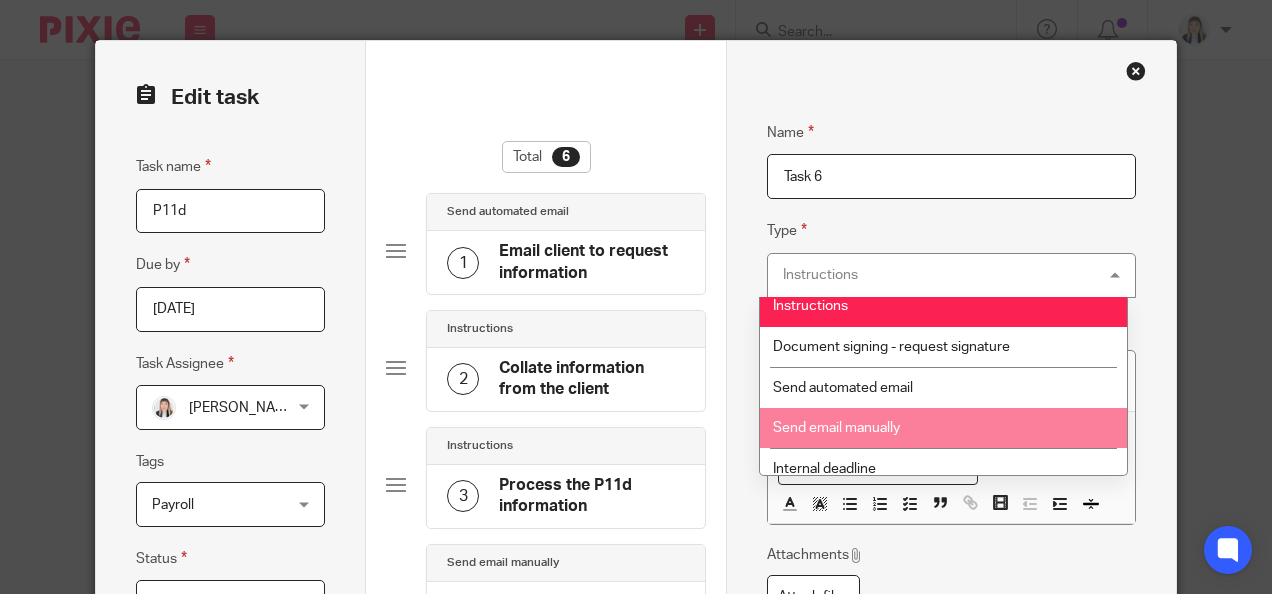scroll, scrollTop: 0, scrollLeft: 0, axis: both 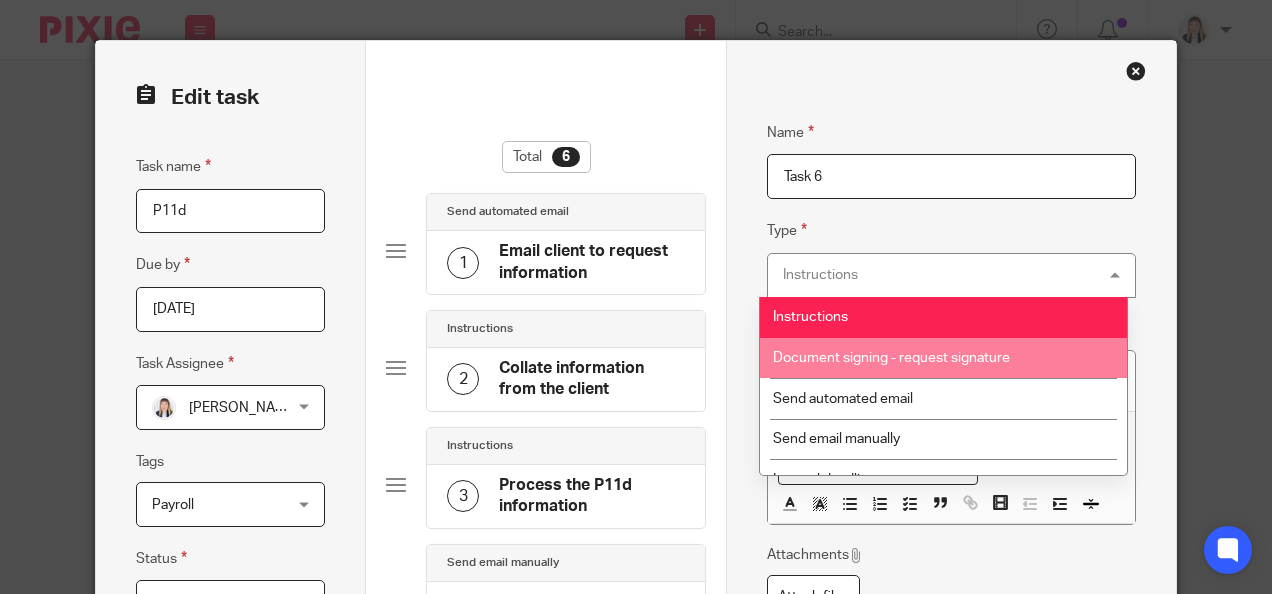 click on "Document signing - request signature" at bounding box center [891, 358] 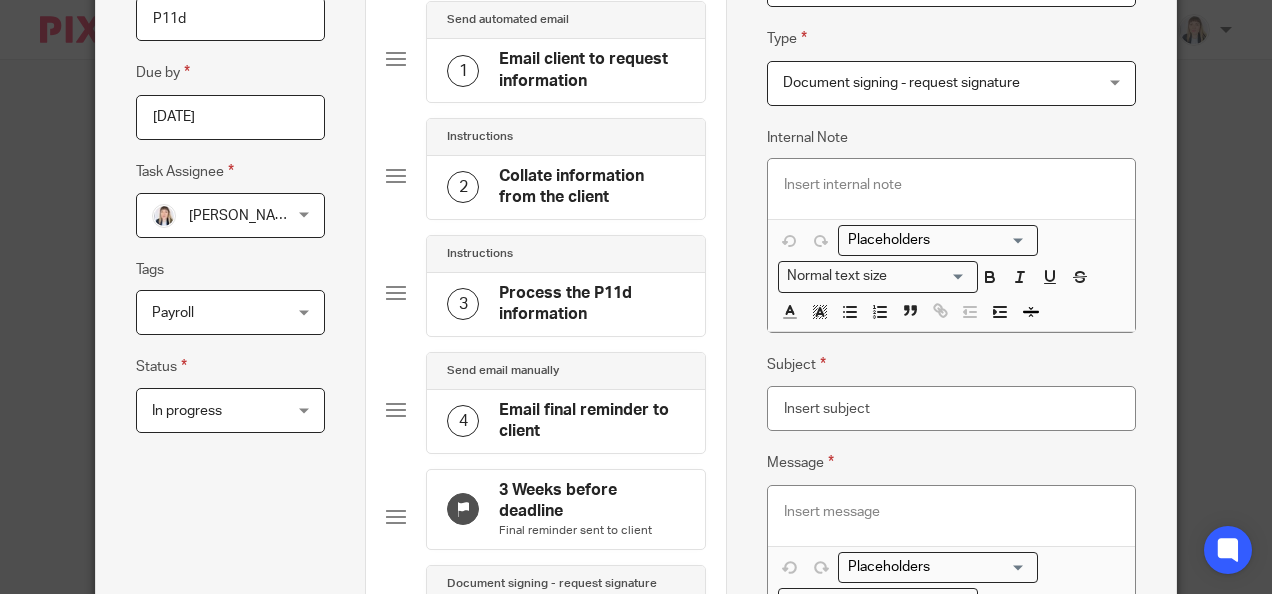 scroll, scrollTop: 200, scrollLeft: 0, axis: vertical 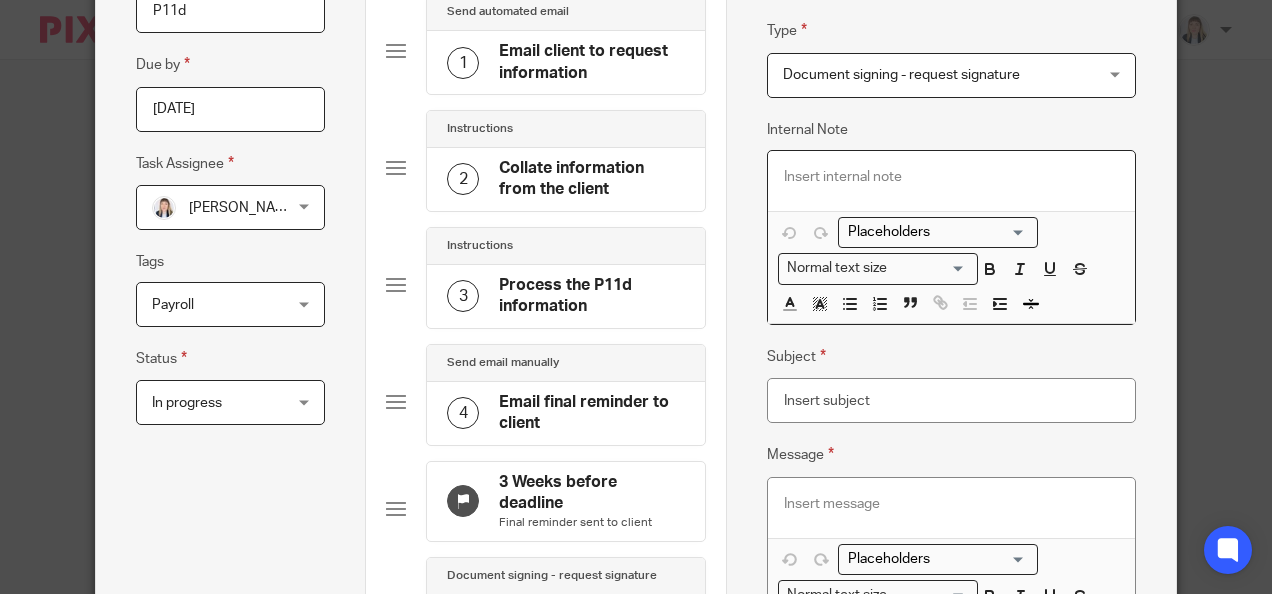 click at bounding box center (951, 177) 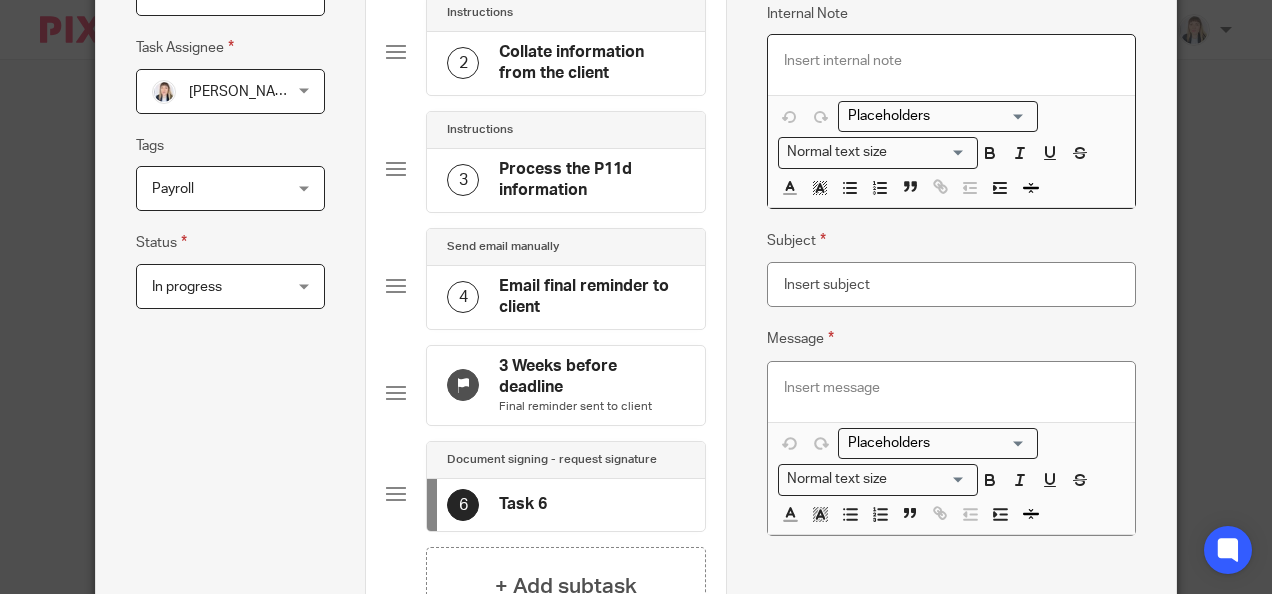 scroll, scrollTop: 300, scrollLeft: 0, axis: vertical 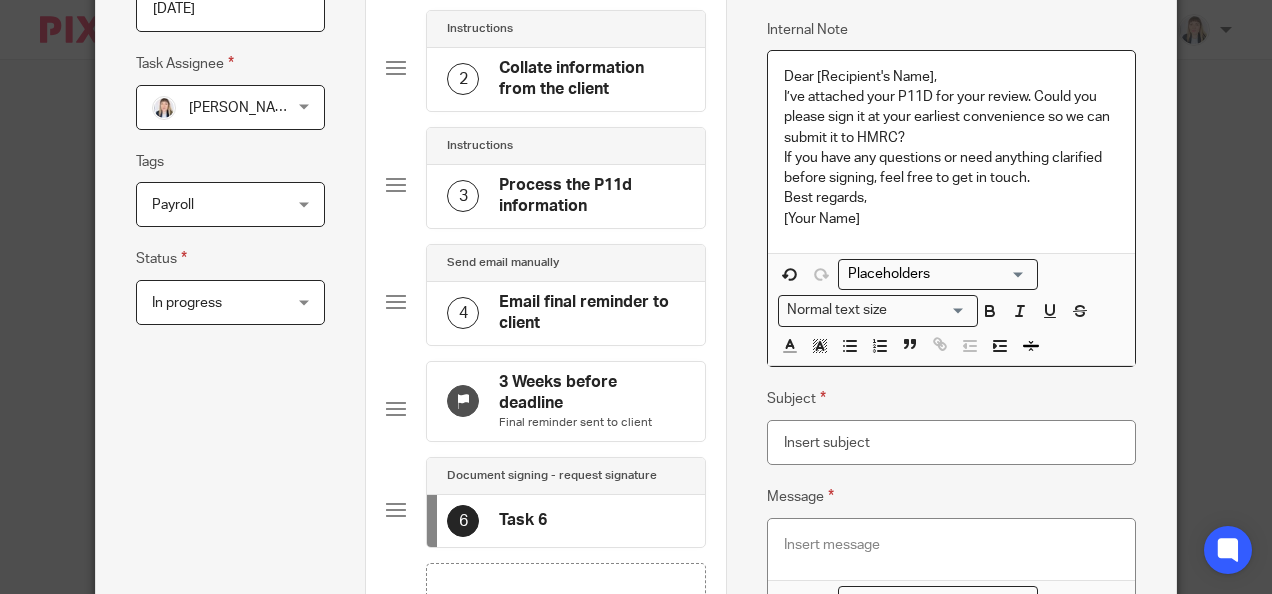 click on "Dear [Recipient's Name]," at bounding box center [951, 77] 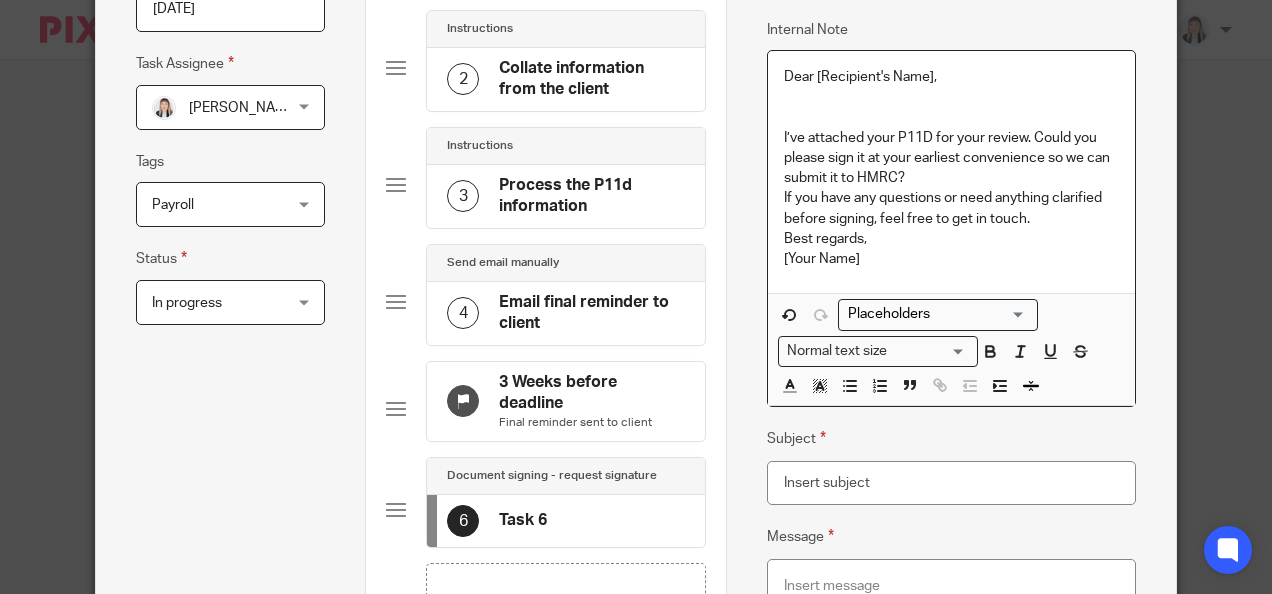 click on "I’ve attached your P11D for your review. Could you please sign it at your earliest convenience so we can submit it to HMRC?" at bounding box center (951, 158) 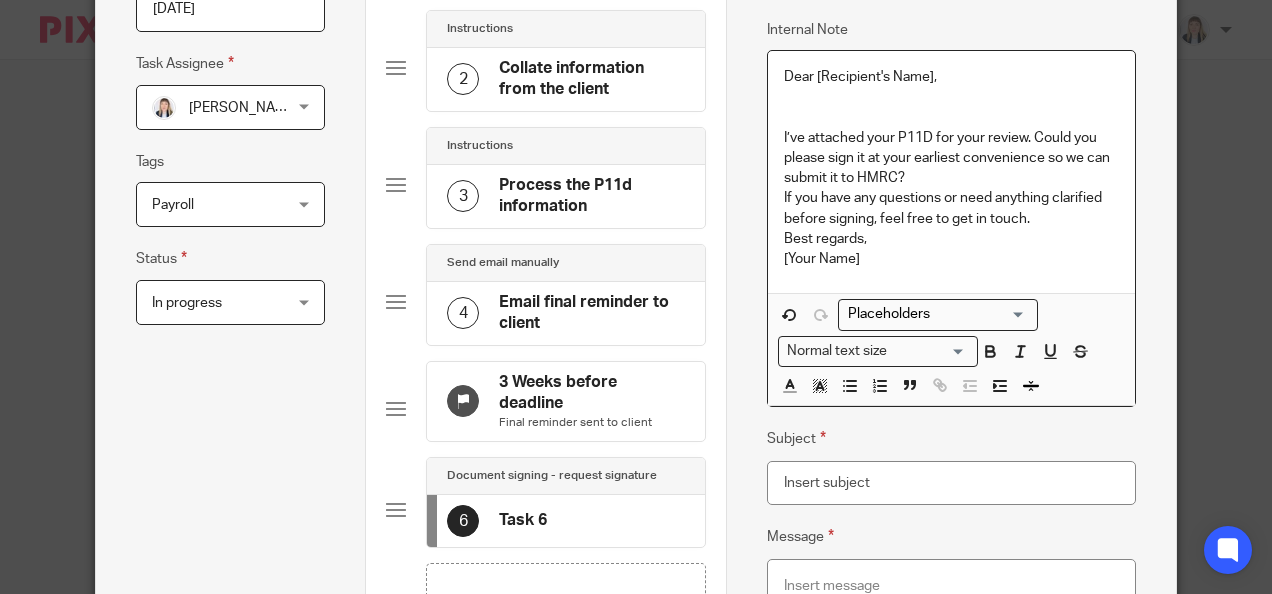 type 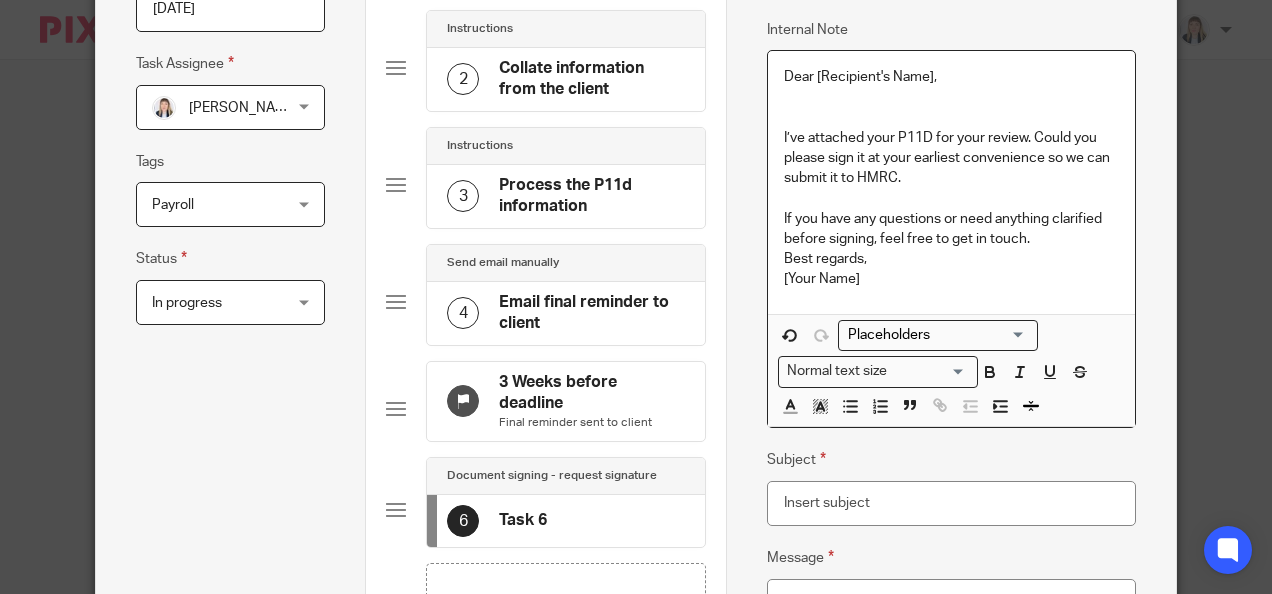 click on "If you have any questions or need anything clarified before signing, feel free to get in touch." at bounding box center [951, 229] 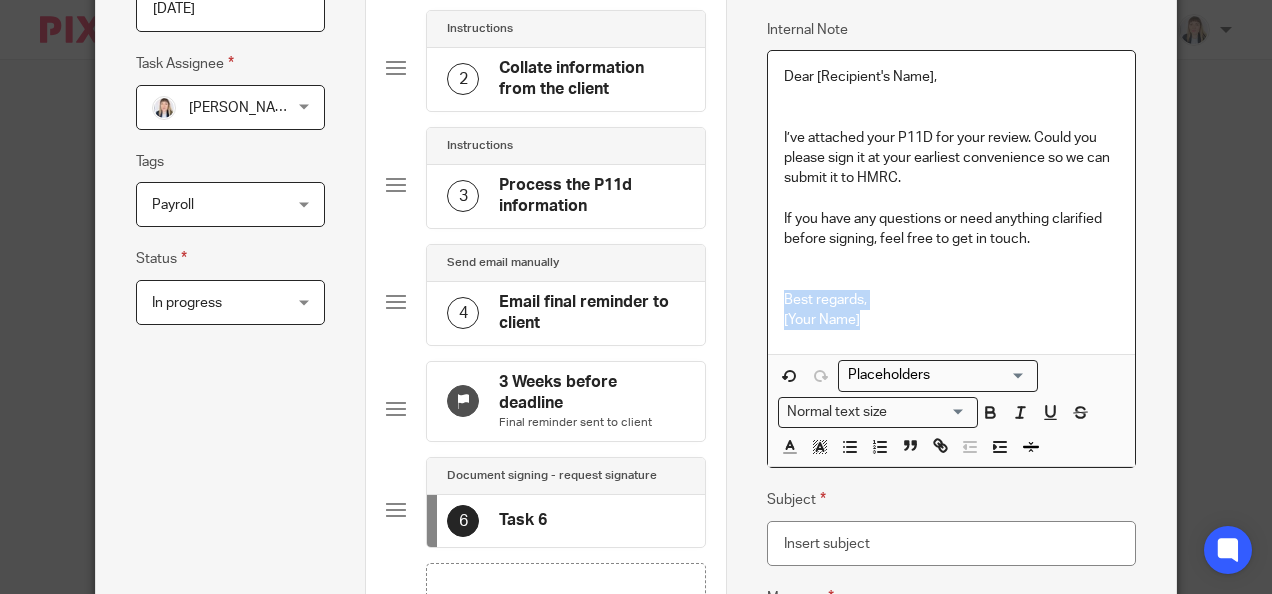 drag, startPoint x: 882, startPoint y: 322, endPoint x: 780, endPoint y: 292, distance: 106.320274 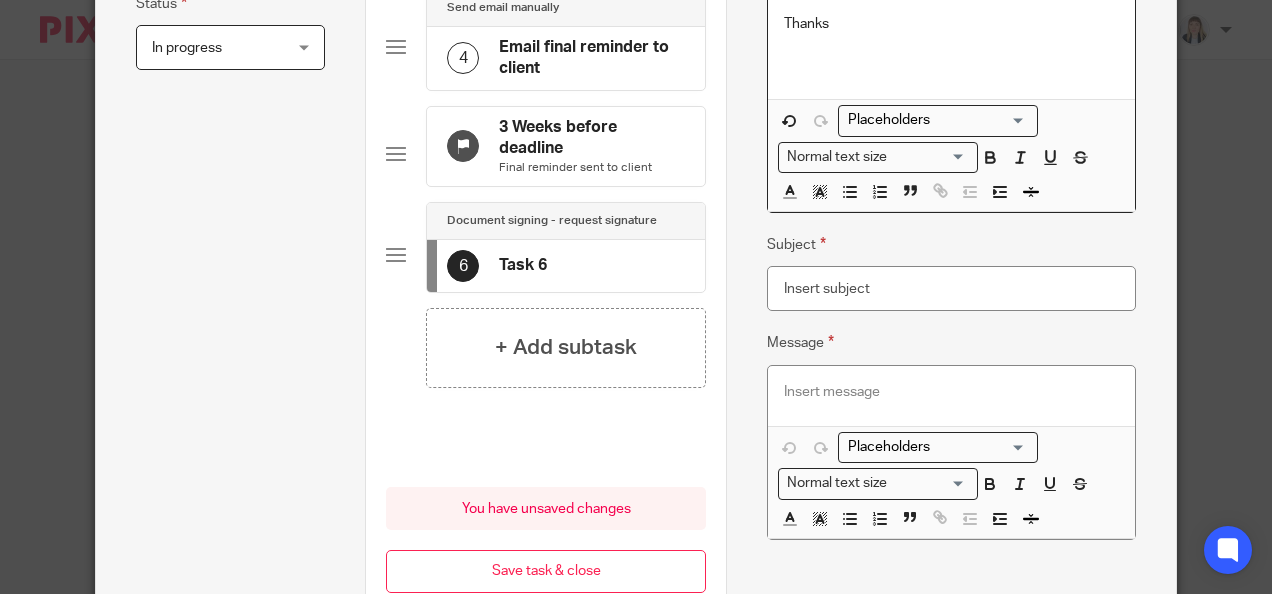 scroll, scrollTop: 600, scrollLeft: 0, axis: vertical 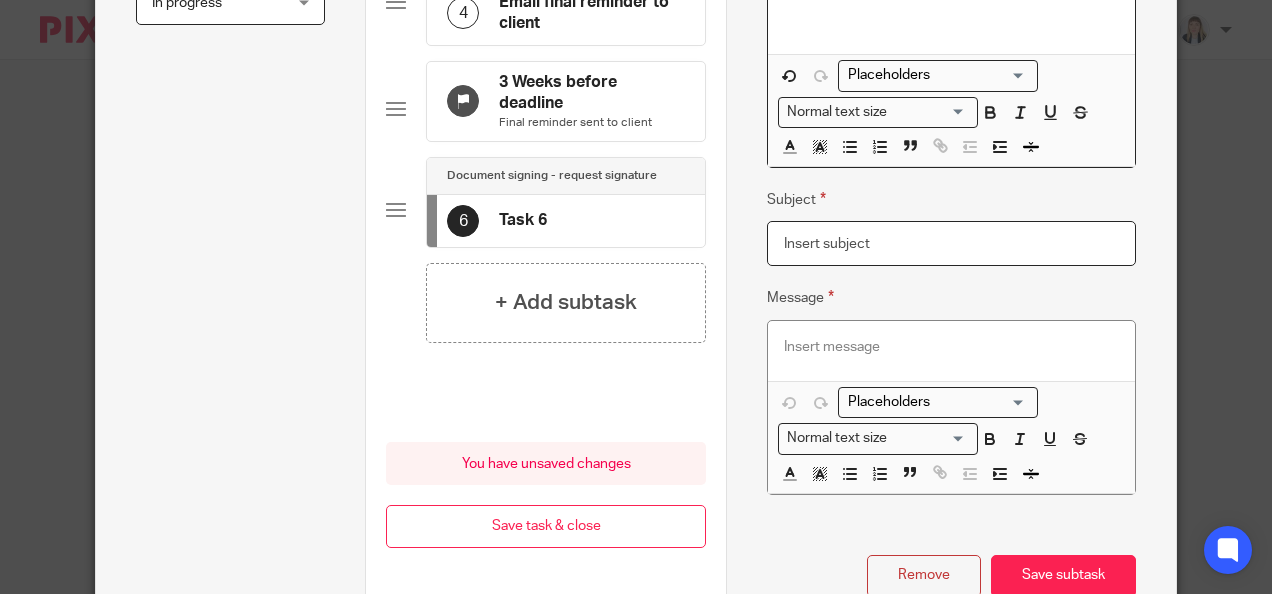 click on "Subject" at bounding box center [951, 243] 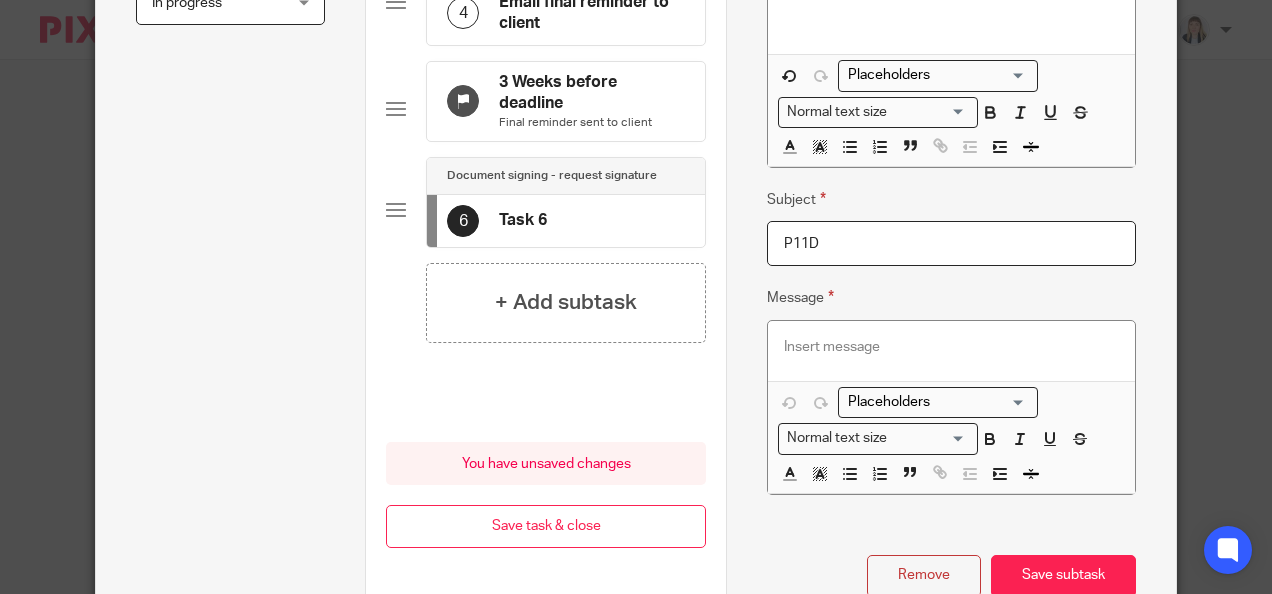 scroll, scrollTop: 686, scrollLeft: 0, axis: vertical 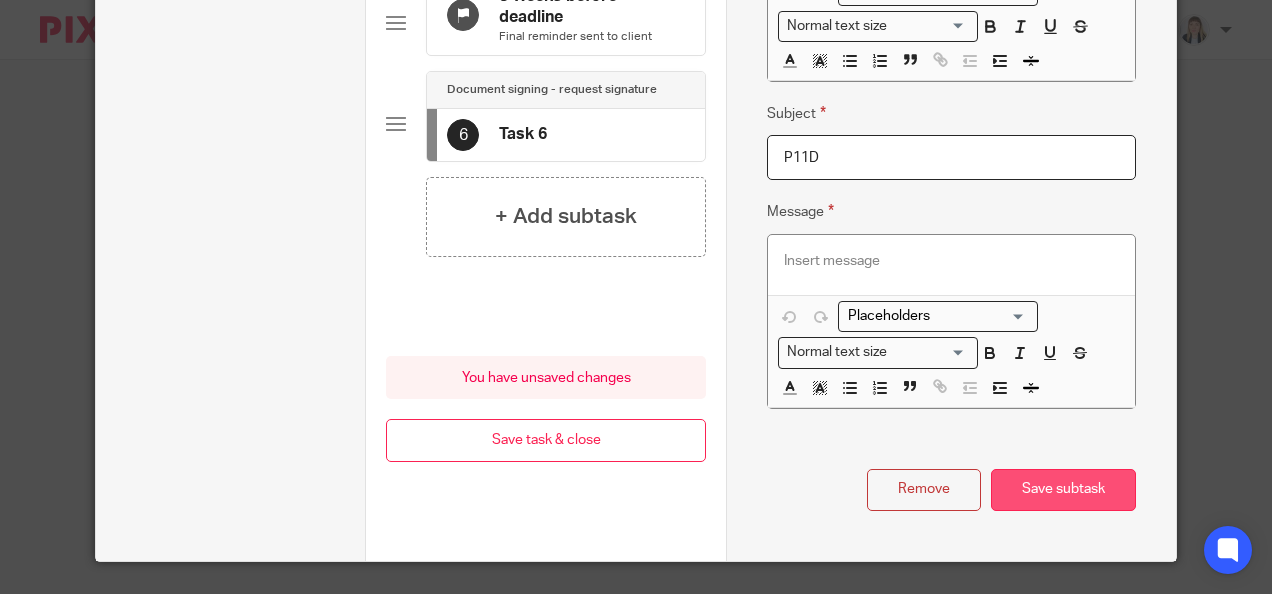 type on "P11D" 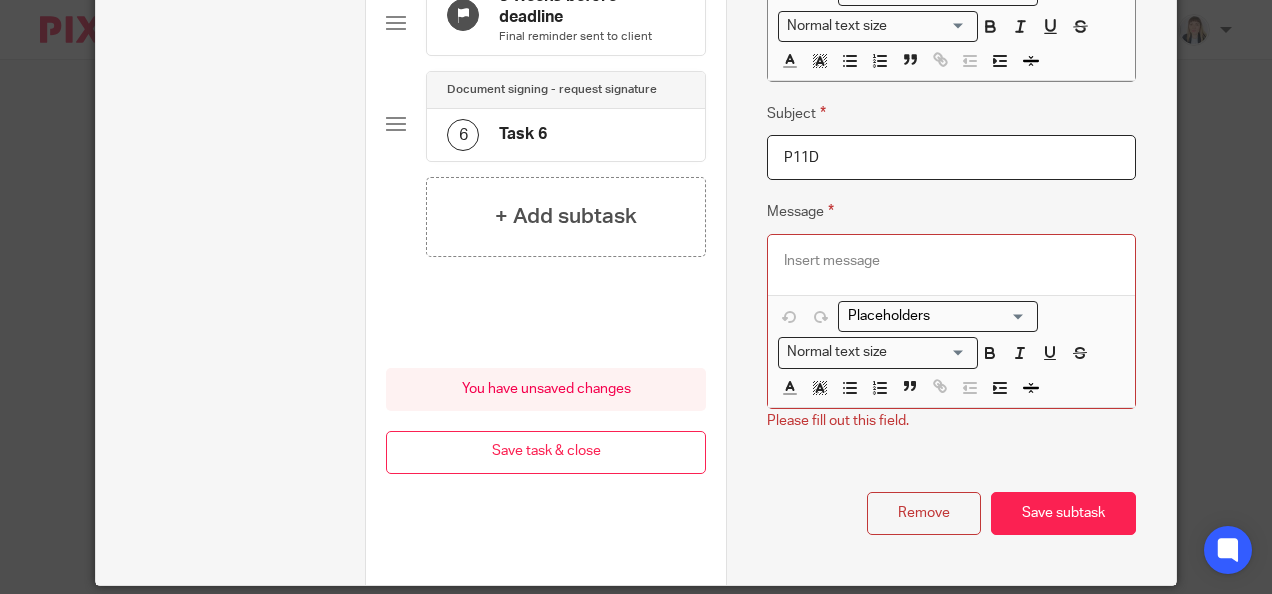 click on "Save subtask" at bounding box center (1063, 513) 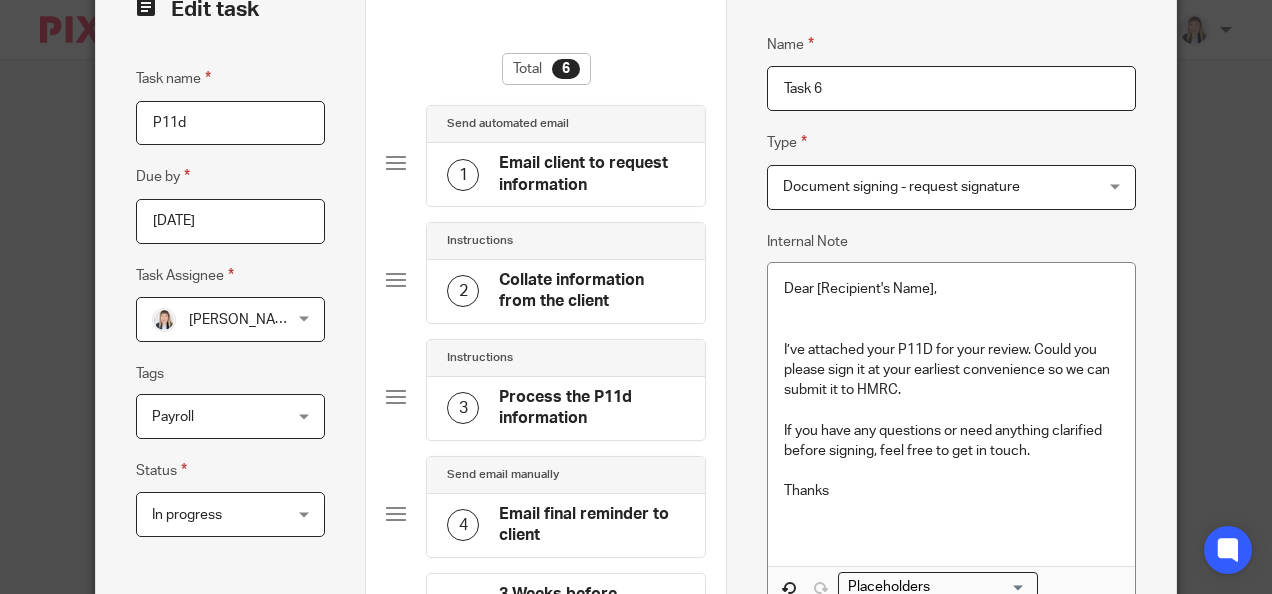scroll, scrollTop: 0, scrollLeft: 0, axis: both 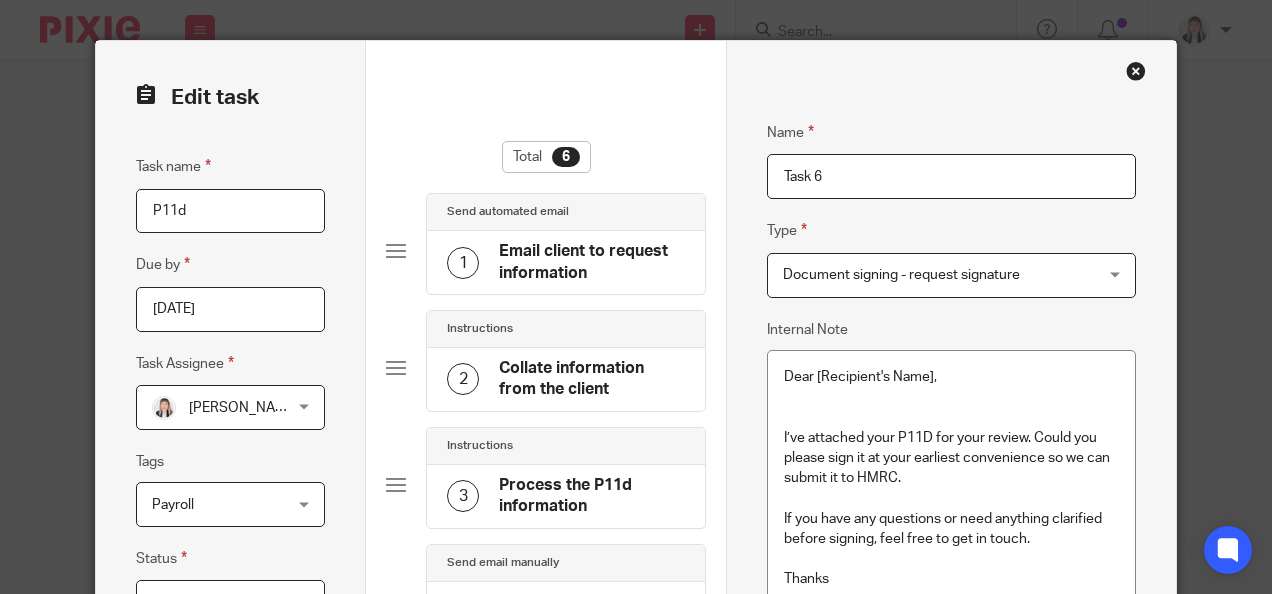 click at bounding box center [1136, 71] 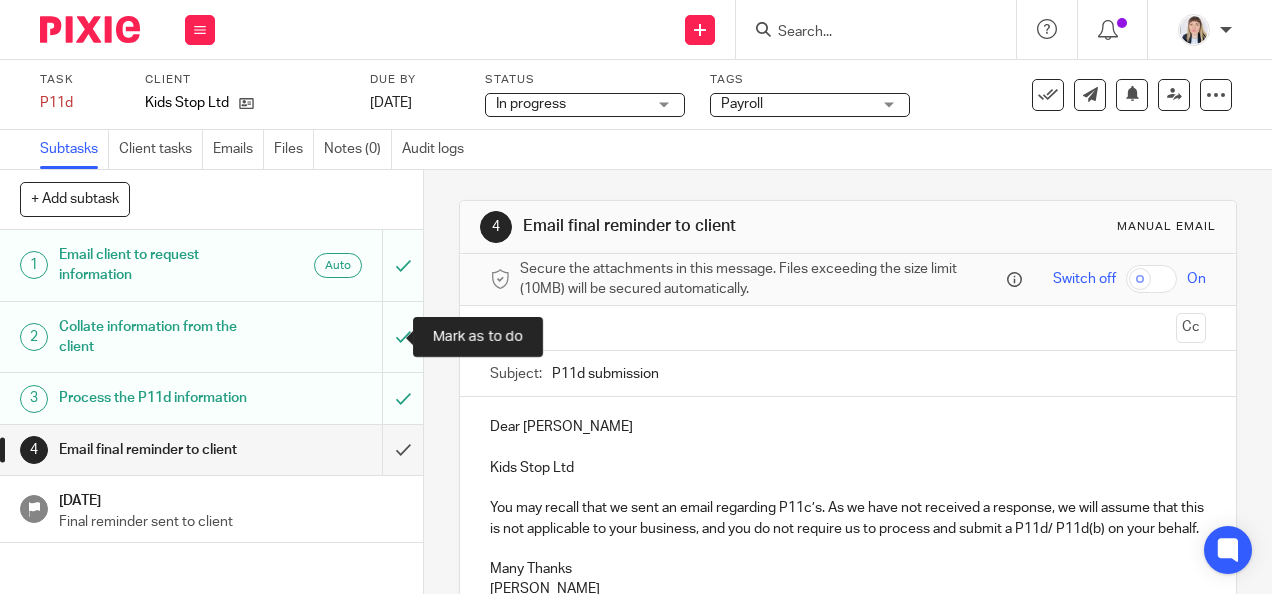 scroll, scrollTop: 0, scrollLeft: 0, axis: both 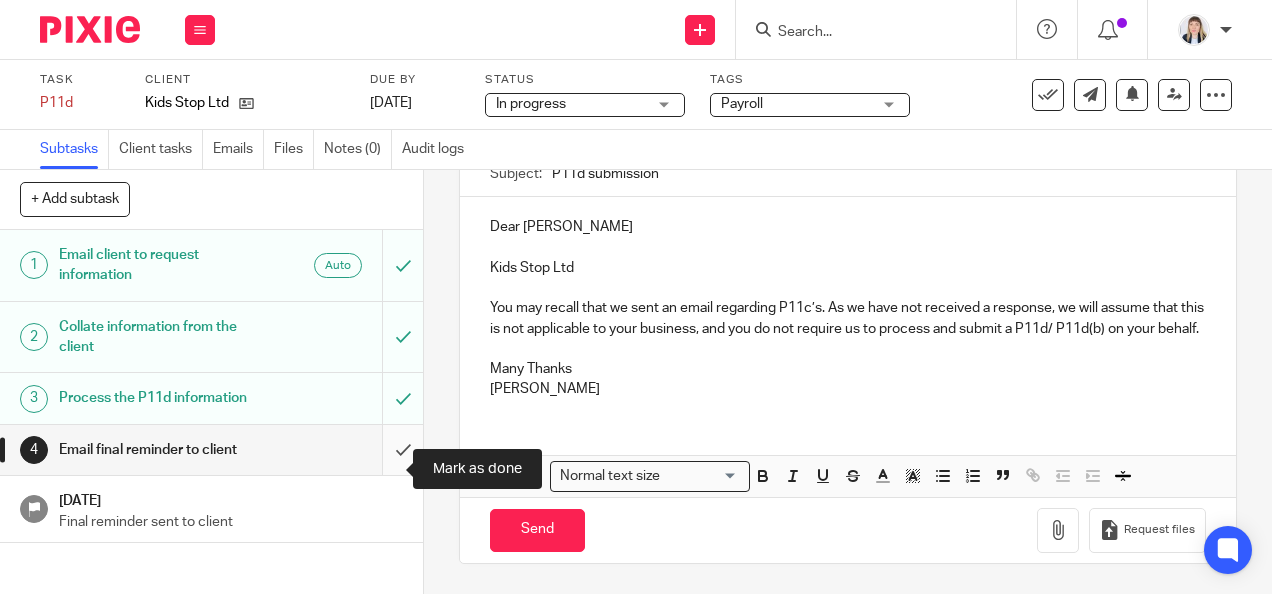 click at bounding box center (211, 450) 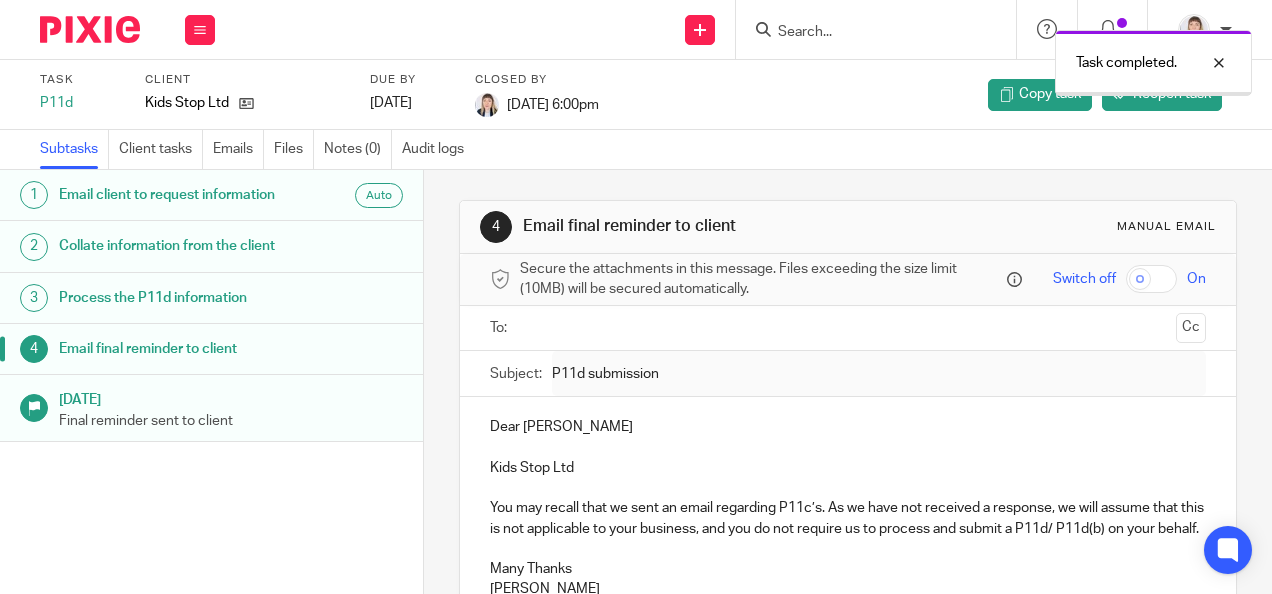 scroll, scrollTop: 0, scrollLeft: 0, axis: both 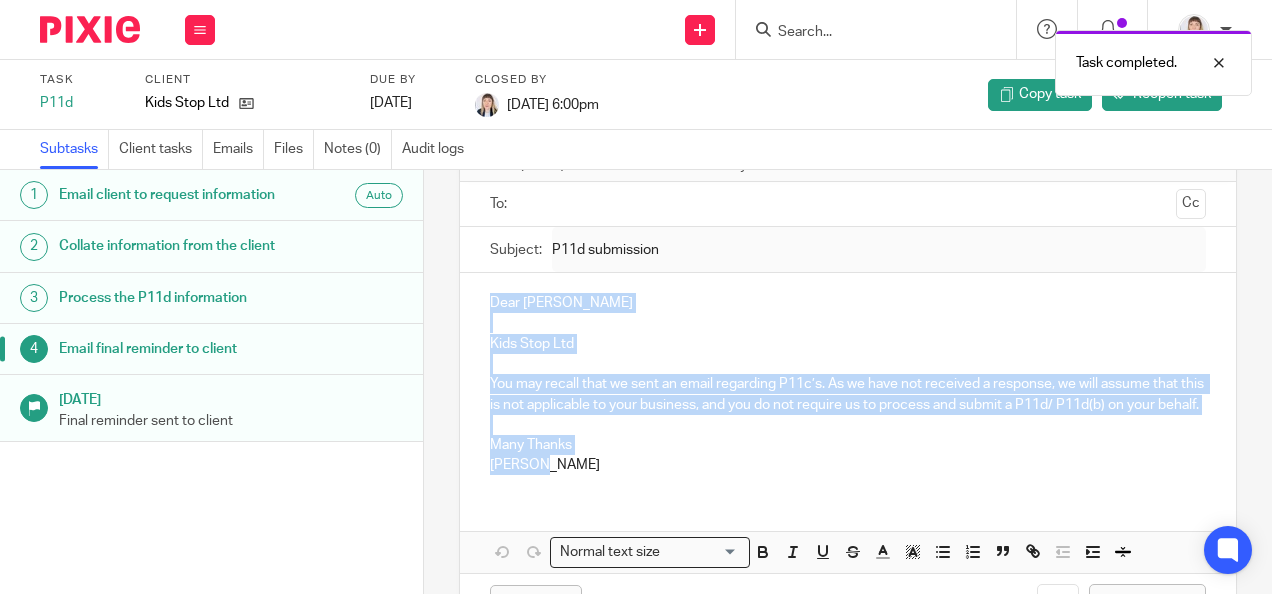 drag, startPoint x: 516, startPoint y: 442, endPoint x: 478, endPoint y: 300, distance: 146.9966 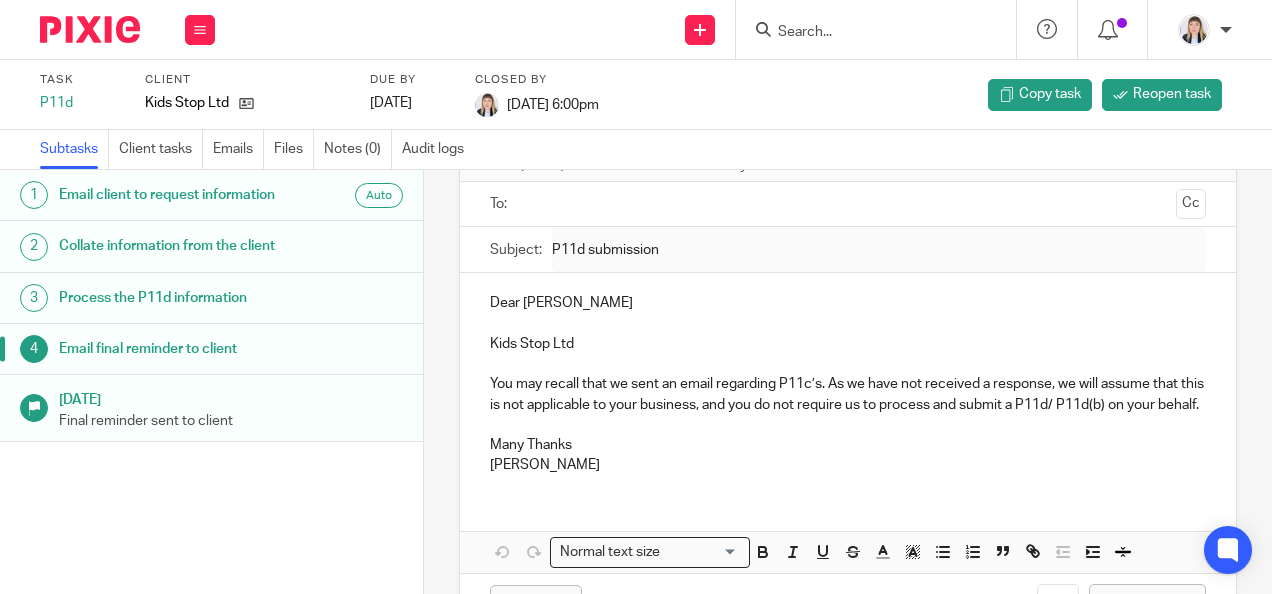 click at bounding box center [848, 204] 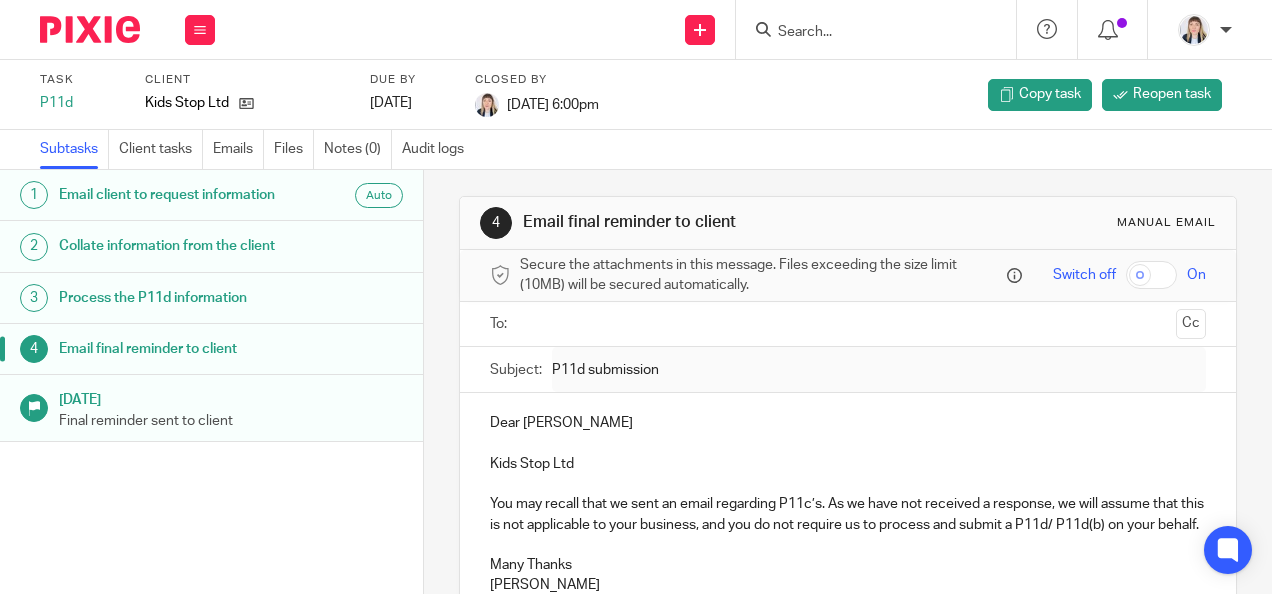 scroll, scrollTop: 0, scrollLeft: 0, axis: both 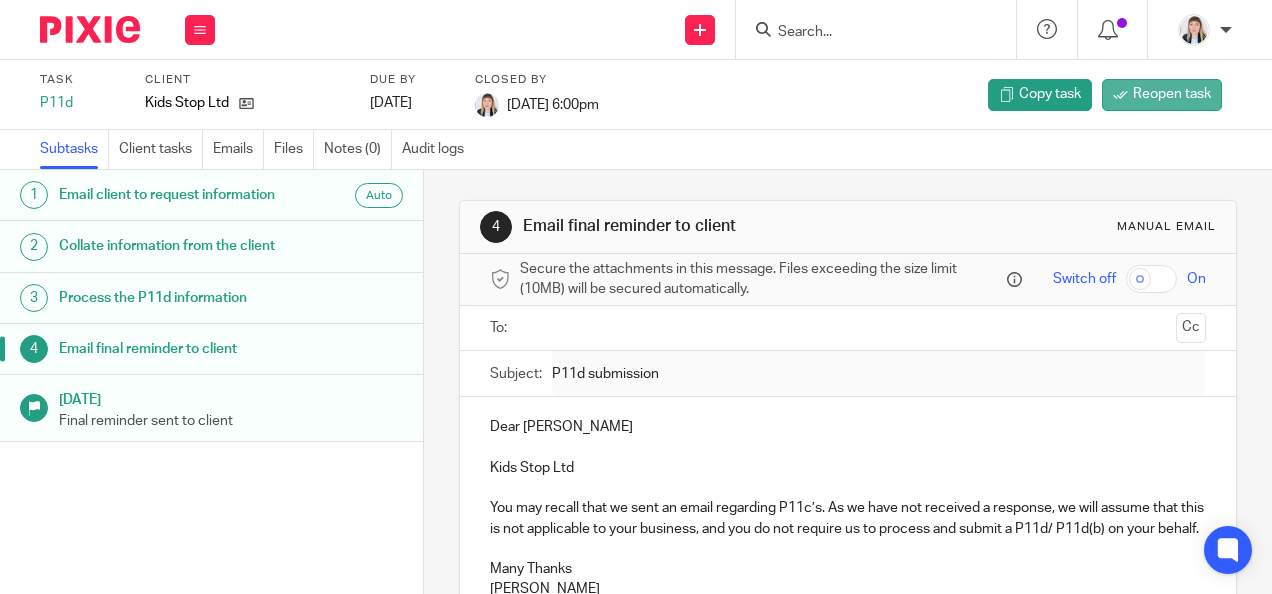click on "Reopen task" at bounding box center [1172, 94] 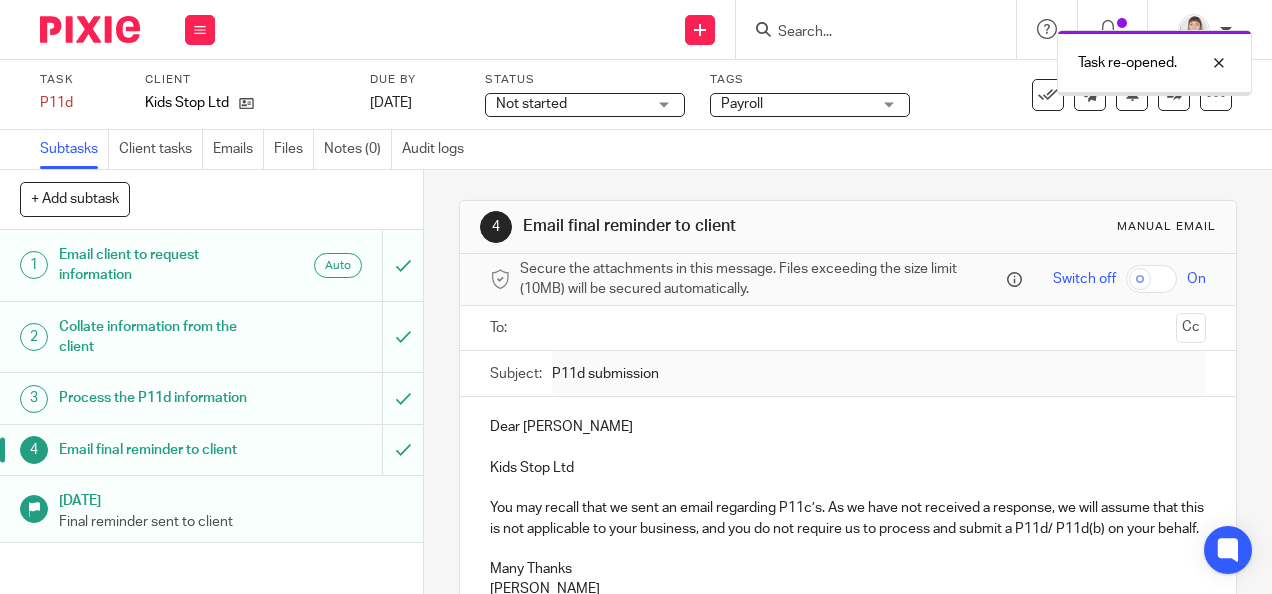 scroll, scrollTop: 0, scrollLeft: 0, axis: both 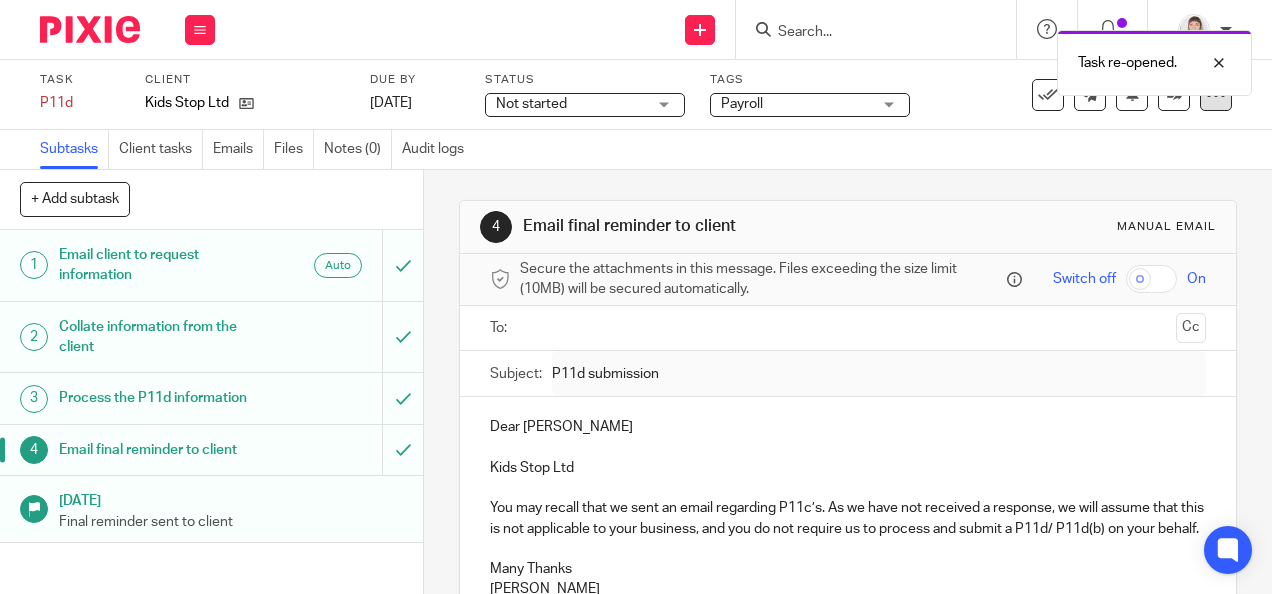 click at bounding box center [1216, 95] 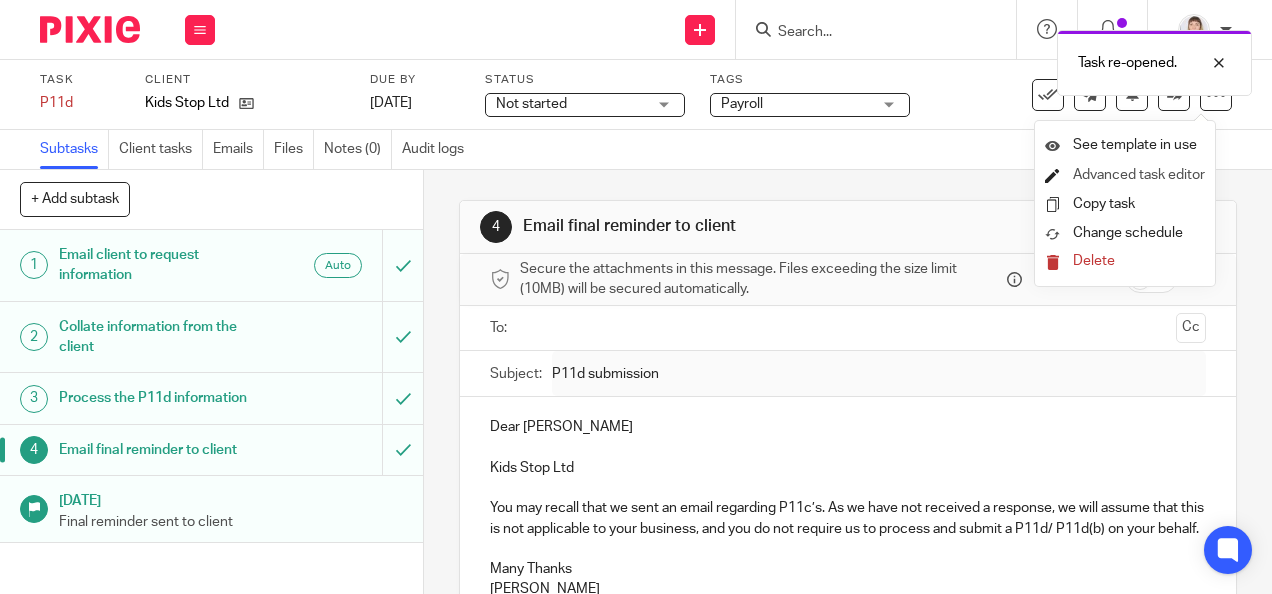 drag, startPoint x: 1129, startPoint y: 150, endPoint x: 1101, endPoint y: 152, distance: 28.071337 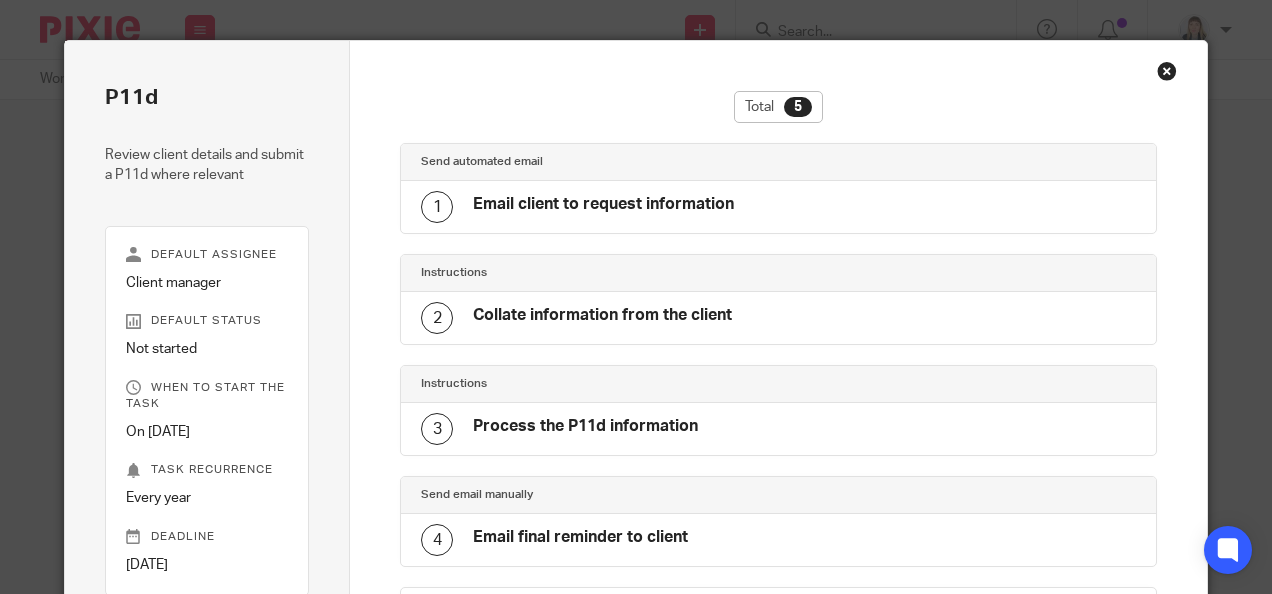 scroll, scrollTop: 0, scrollLeft: 0, axis: both 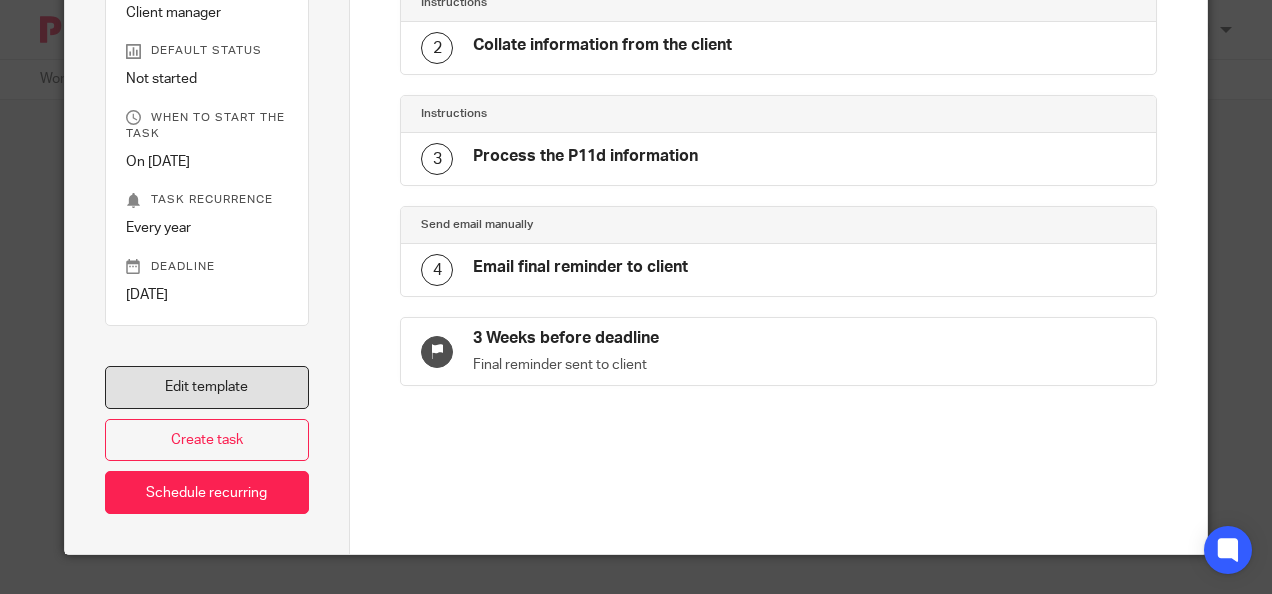 click on "Edit template" at bounding box center [207, 387] 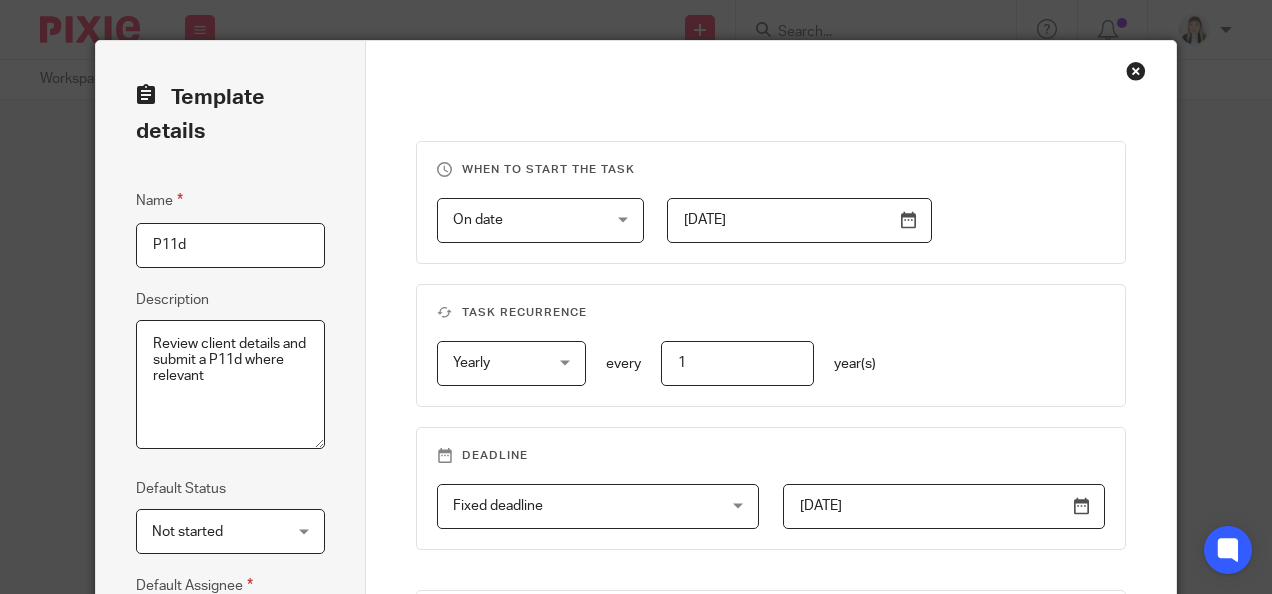 scroll, scrollTop: 0, scrollLeft: 0, axis: both 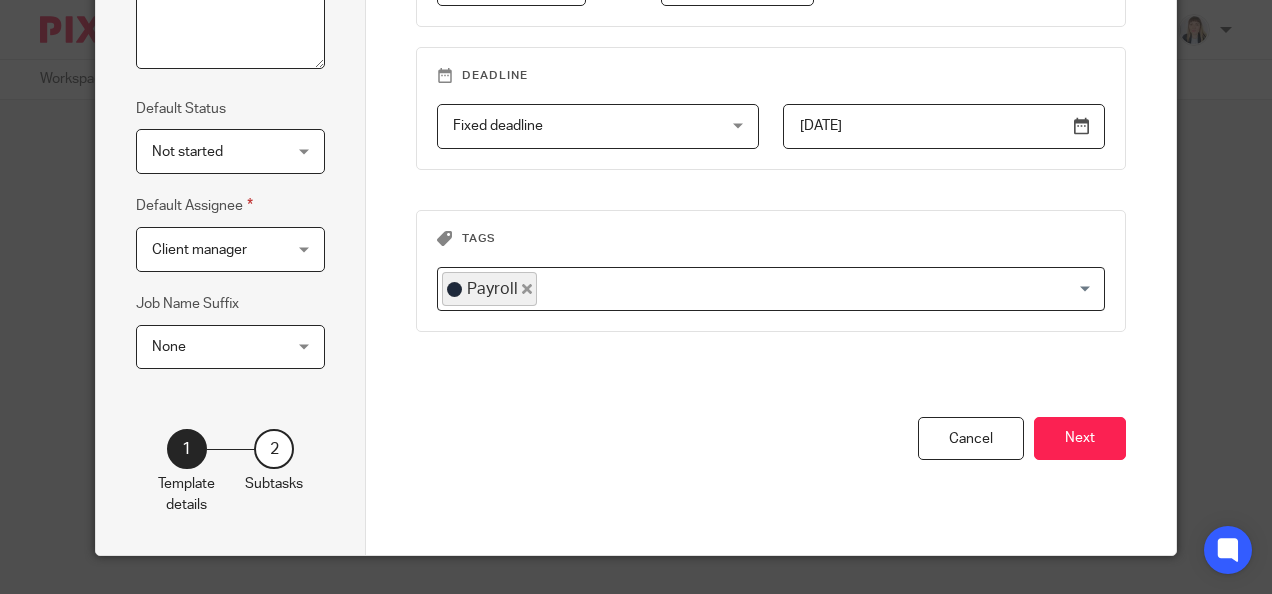 click on "Next" at bounding box center (1080, 438) 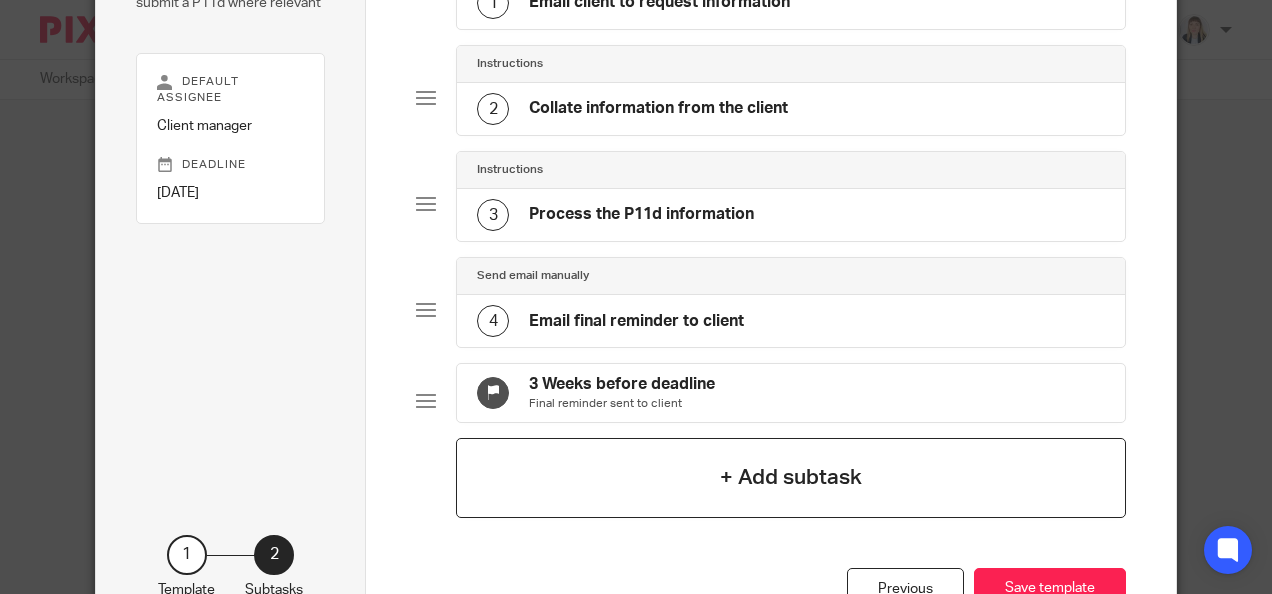 scroll, scrollTop: 322, scrollLeft: 0, axis: vertical 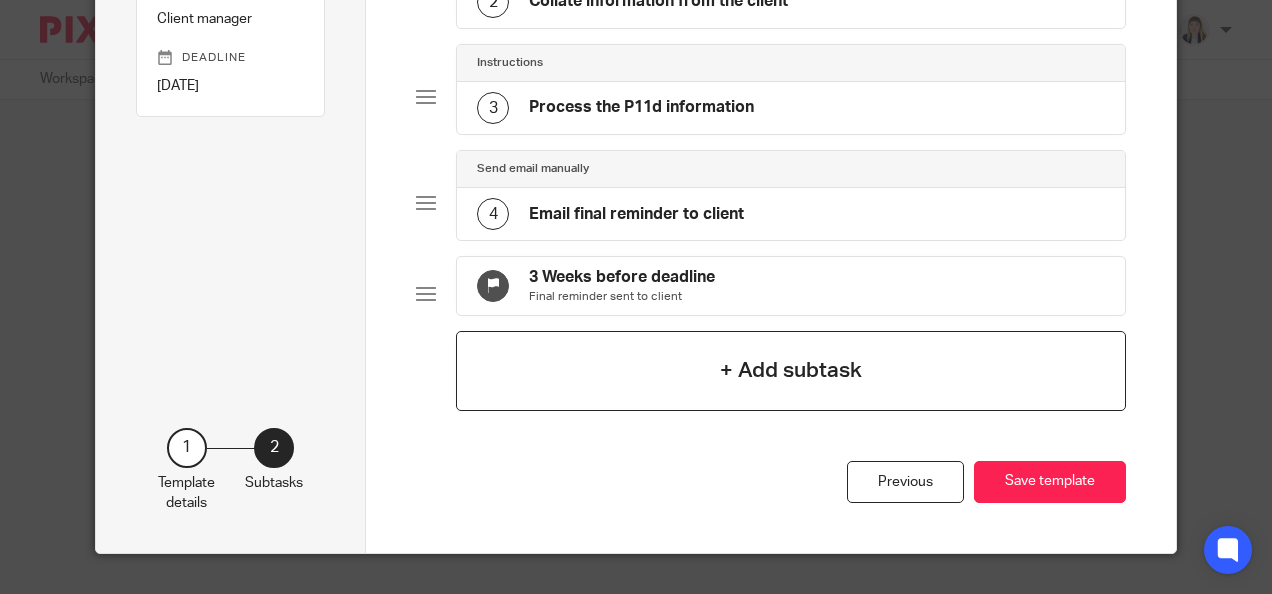 click on "+ Add subtask" 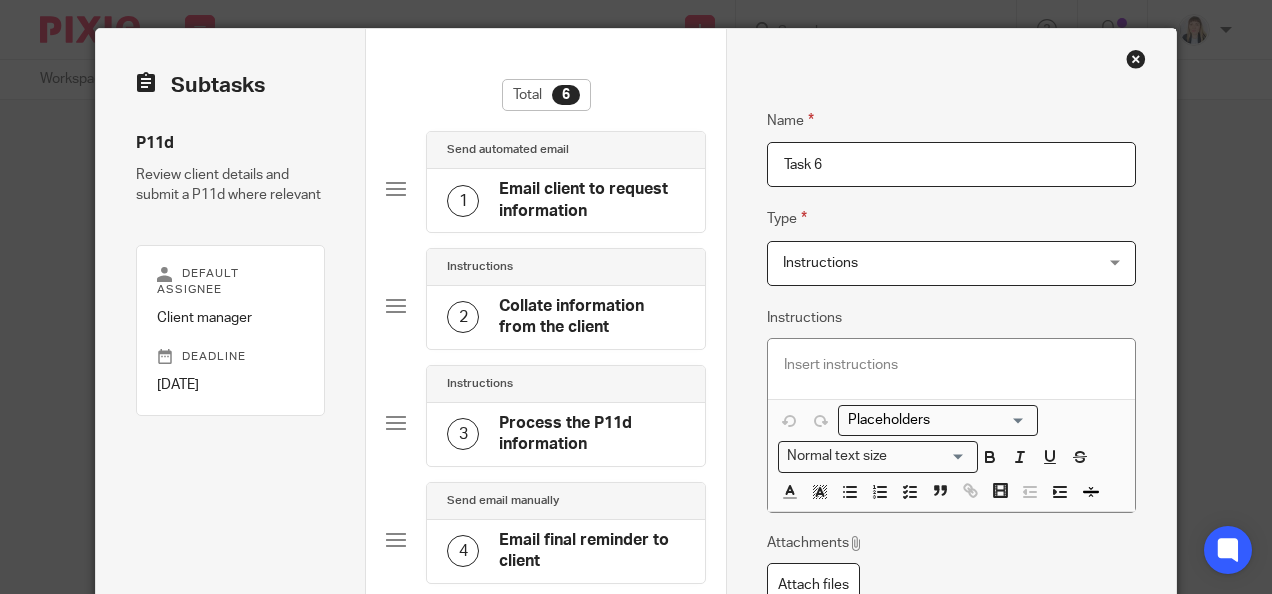 scroll, scrollTop: 0, scrollLeft: 0, axis: both 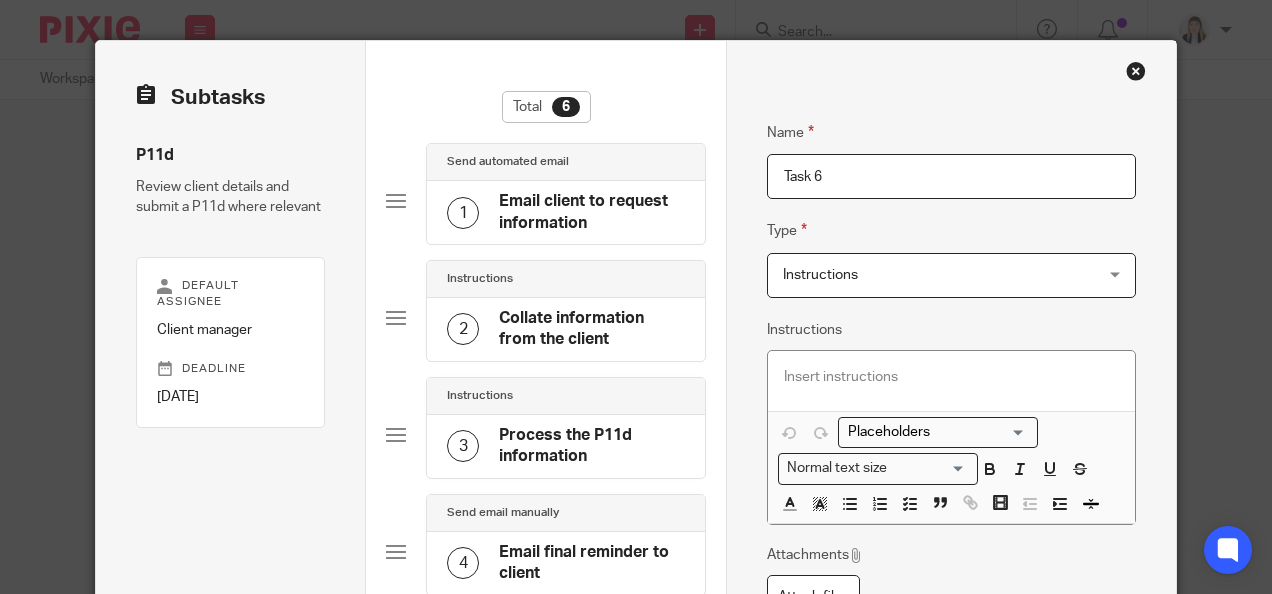 click on "Instructions" at bounding box center [923, 275] 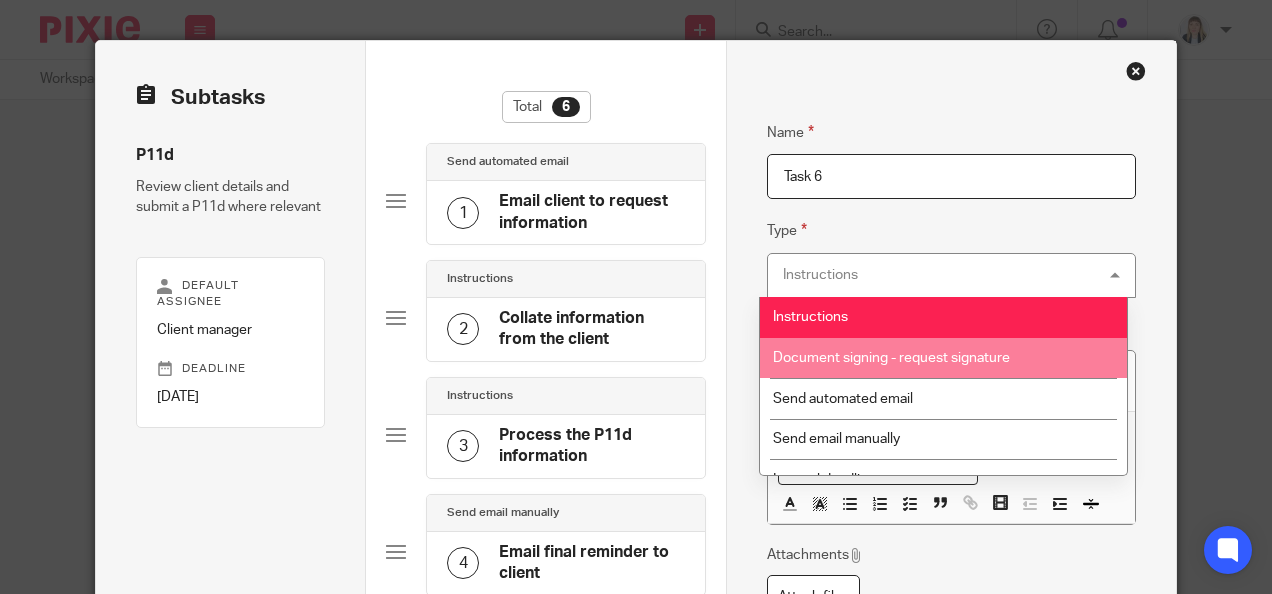 click on "Document signing - request signature" at bounding box center [943, 358] 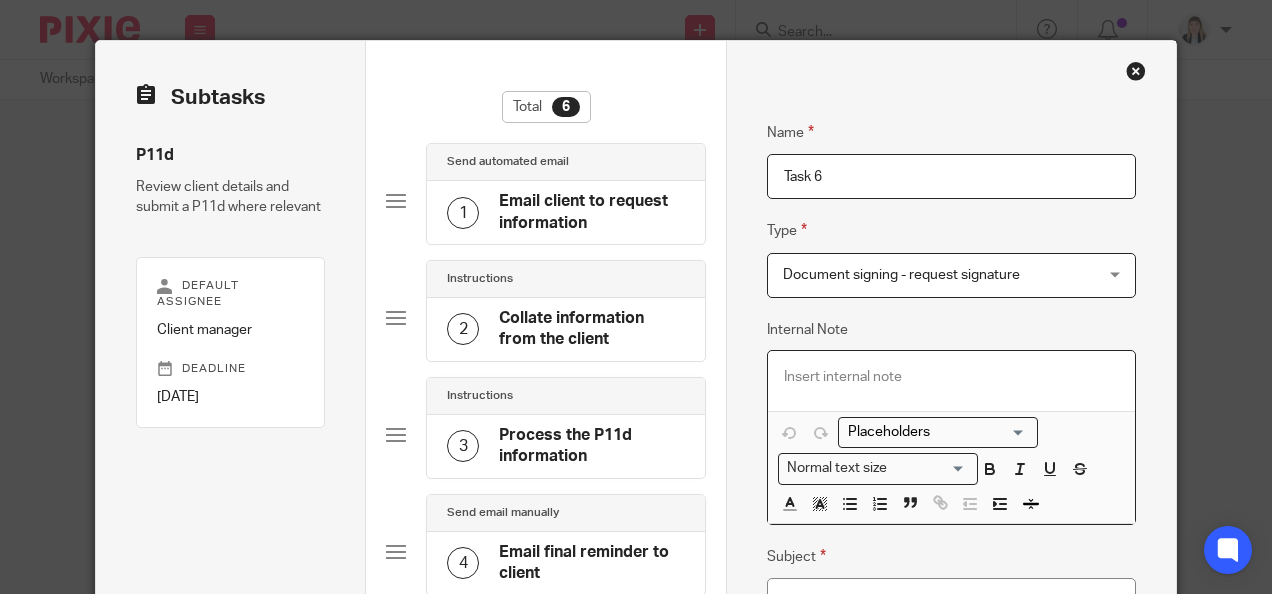 click at bounding box center (951, 381) 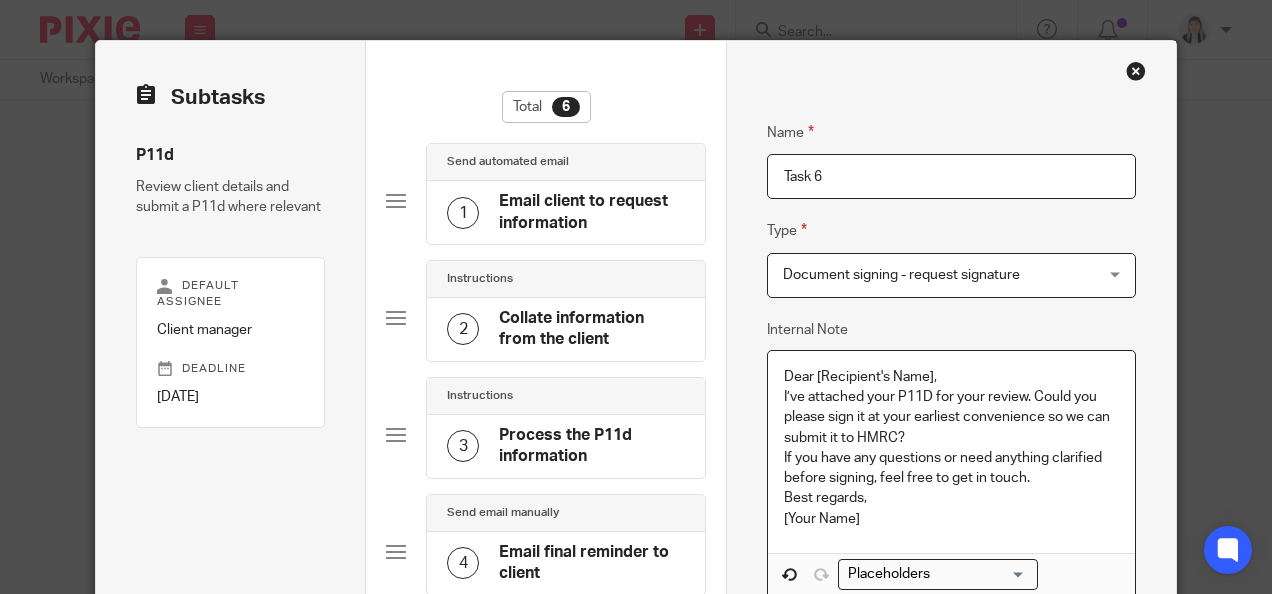 click on "Dear [Recipient's Name]," at bounding box center (951, 377) 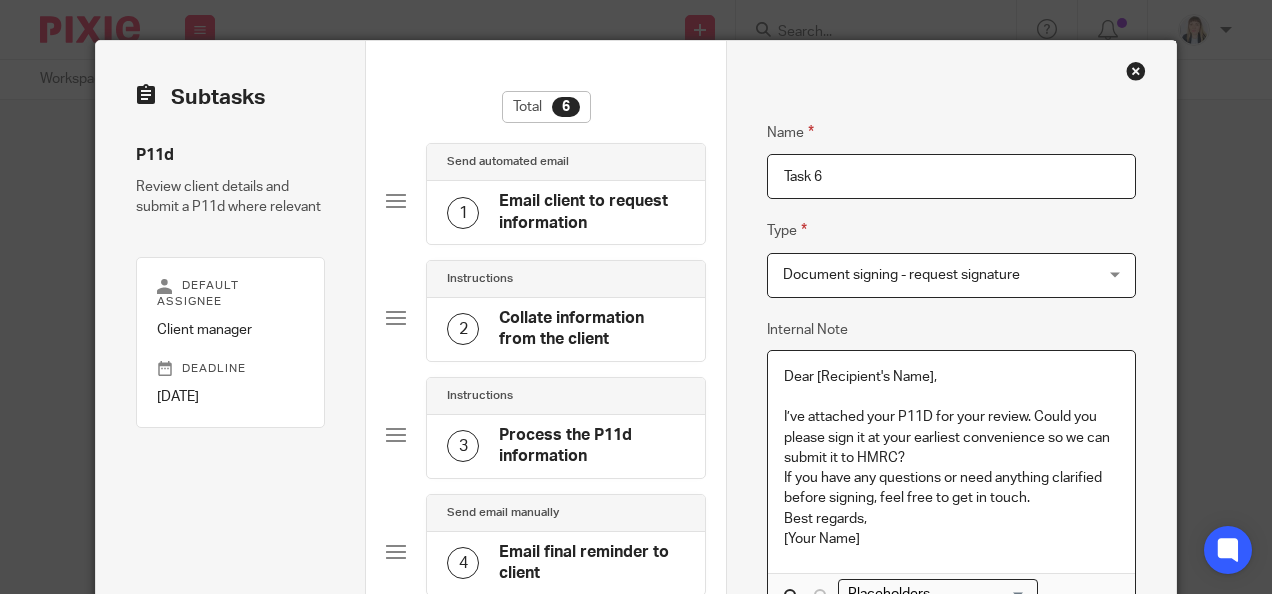 click on "I’ve attached your P11D for your review. Could you please sign it at your earliest convenience so we can submit it to HMRC?" at bounding box center [951, 437] 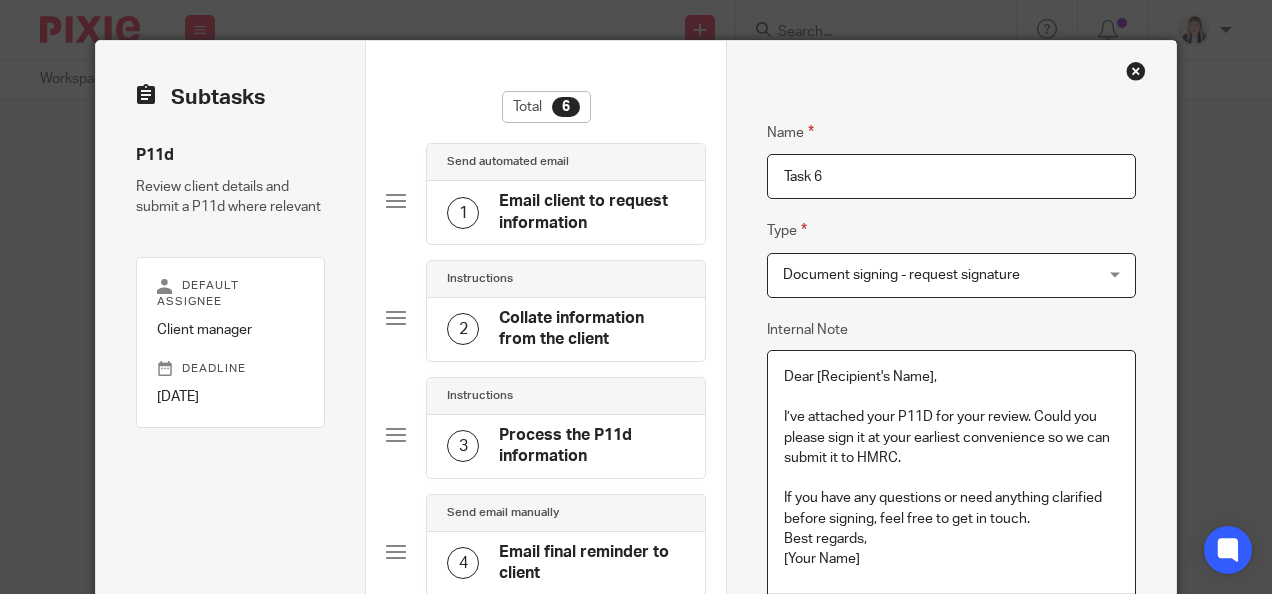 click on "If you have any questions or need anything clarified before signing, feel free to get in touch." at bounding box center [951, 508] 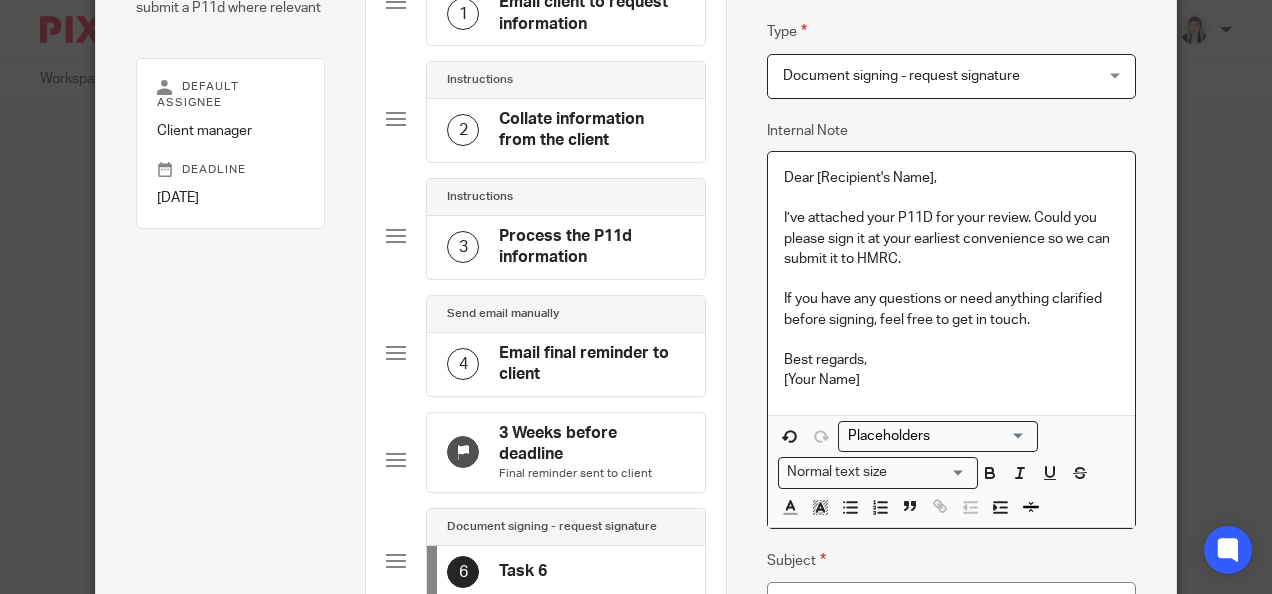 scroll, scrollTop: 200, scrollLeft: 0, axis: vertical 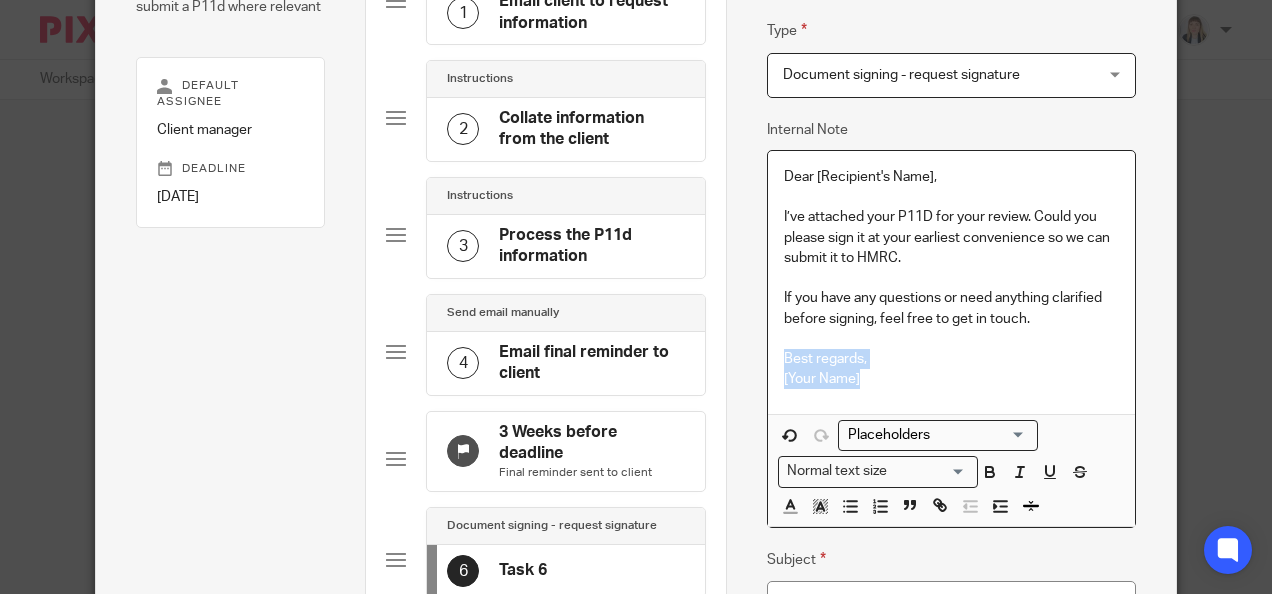 drag, startPoint x: 846, startPoint y: 358, endPoint x: 899, endPoint y: 375, distance: 55.65968 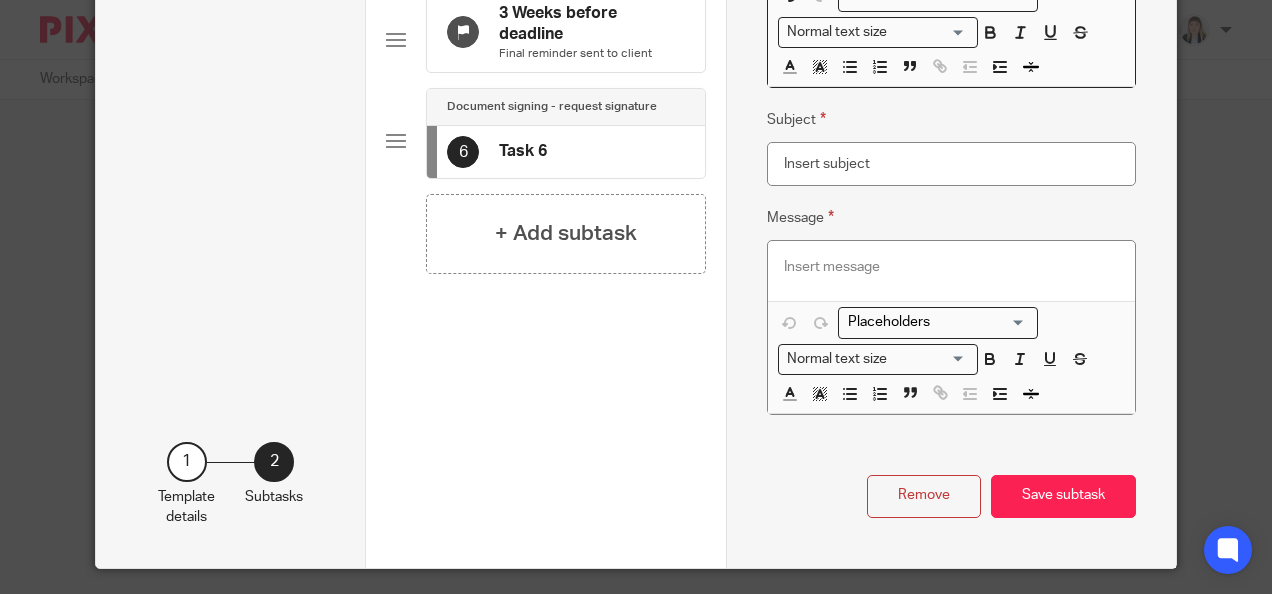 scroll, scrollTop: 625, scrollLeft: 0, axis: vertical 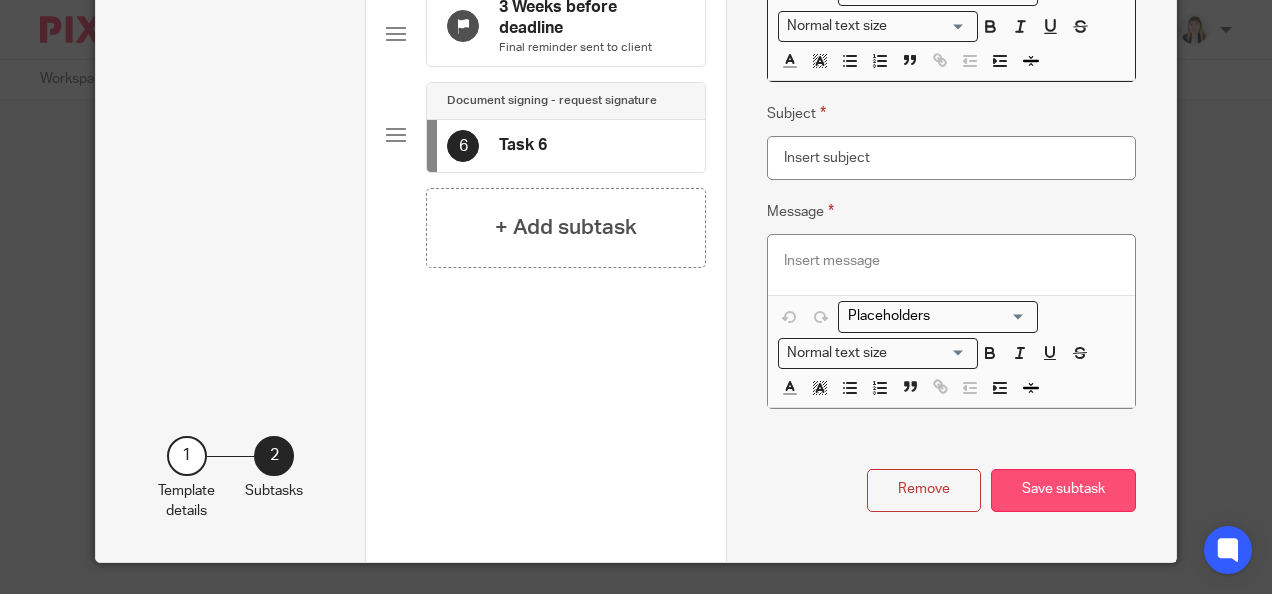 click on "Save subtask" at bounding box center [1063, 490] 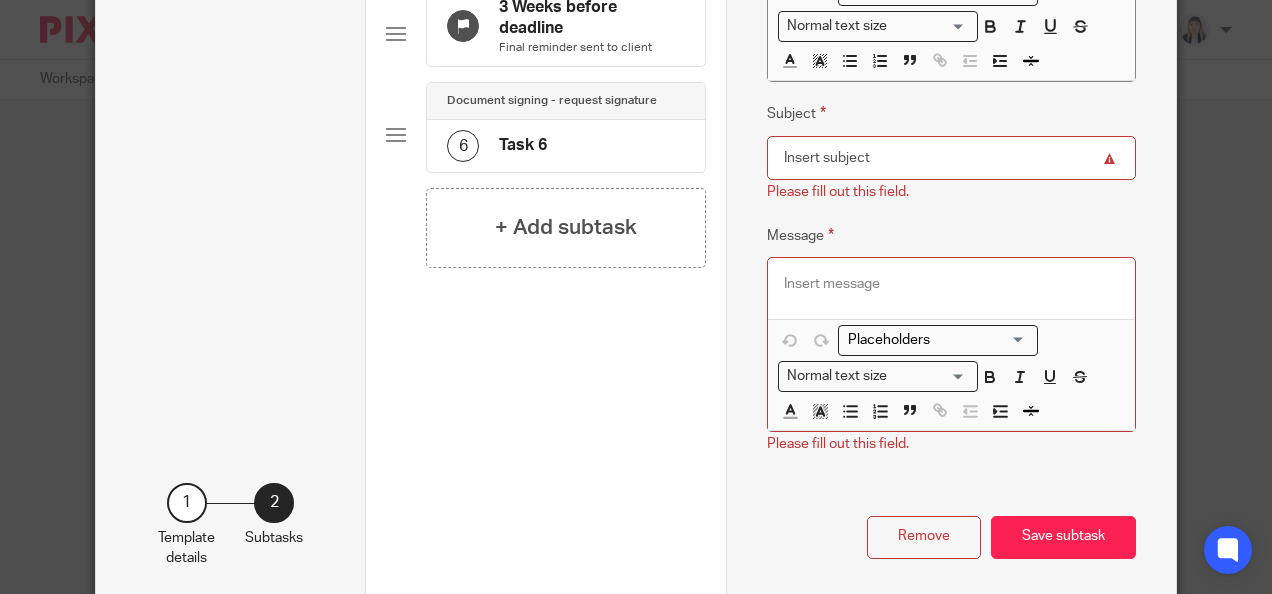 click on "Subject" at bounding box center [951, 158] 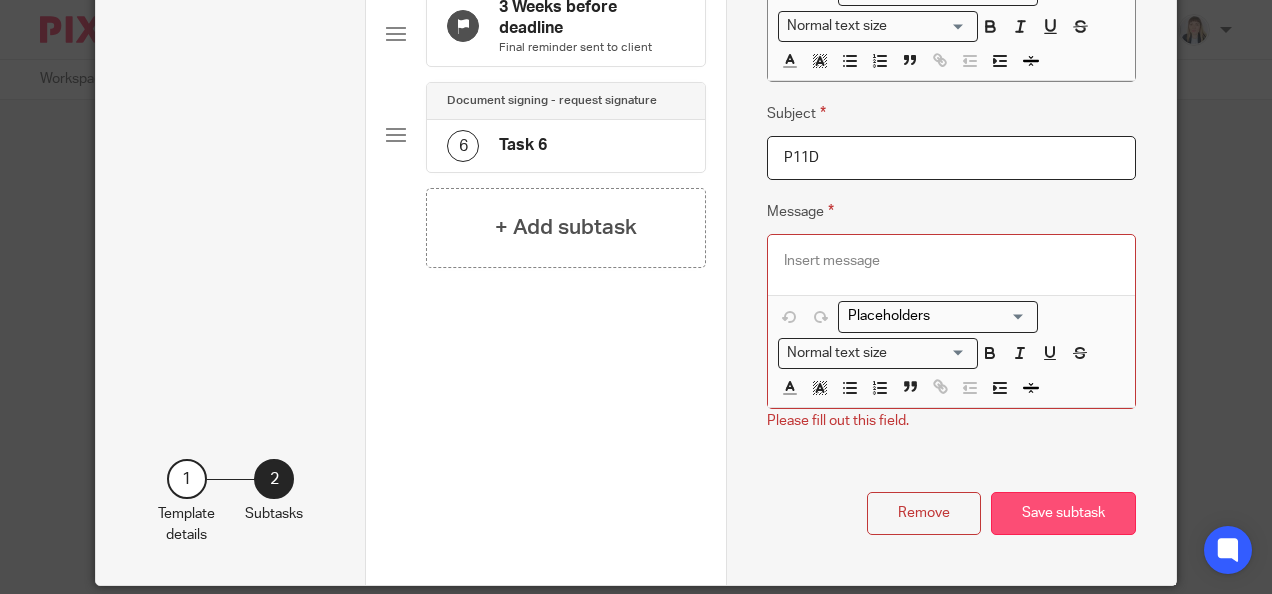 type on "P11D" 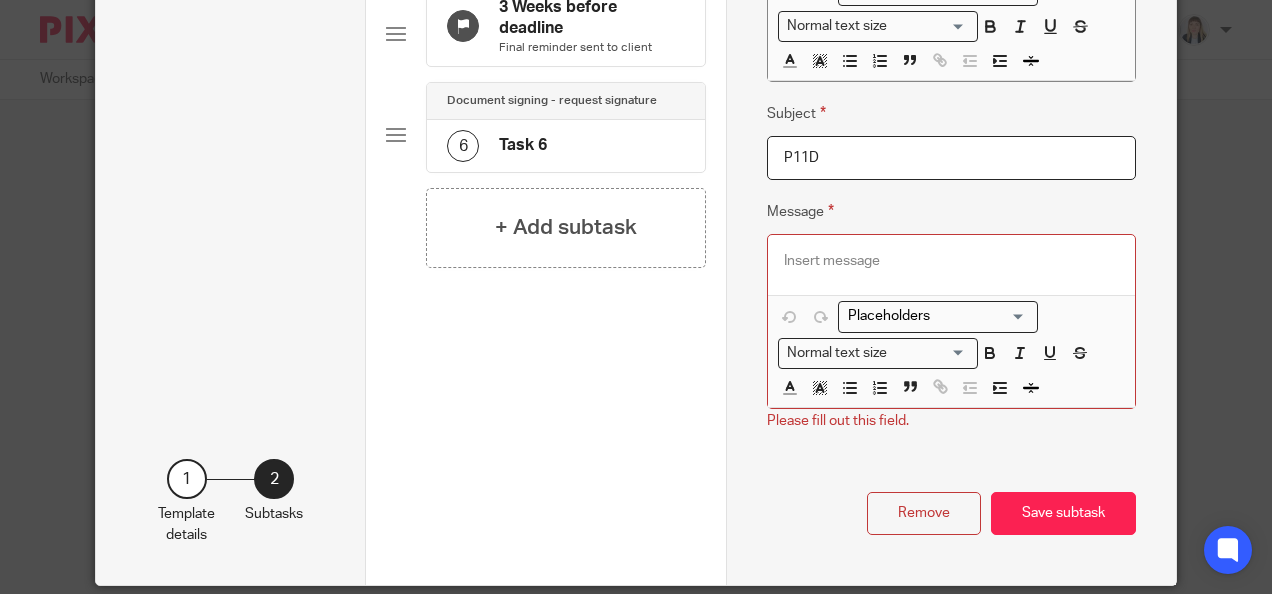 click at bounding box center (933, 316) 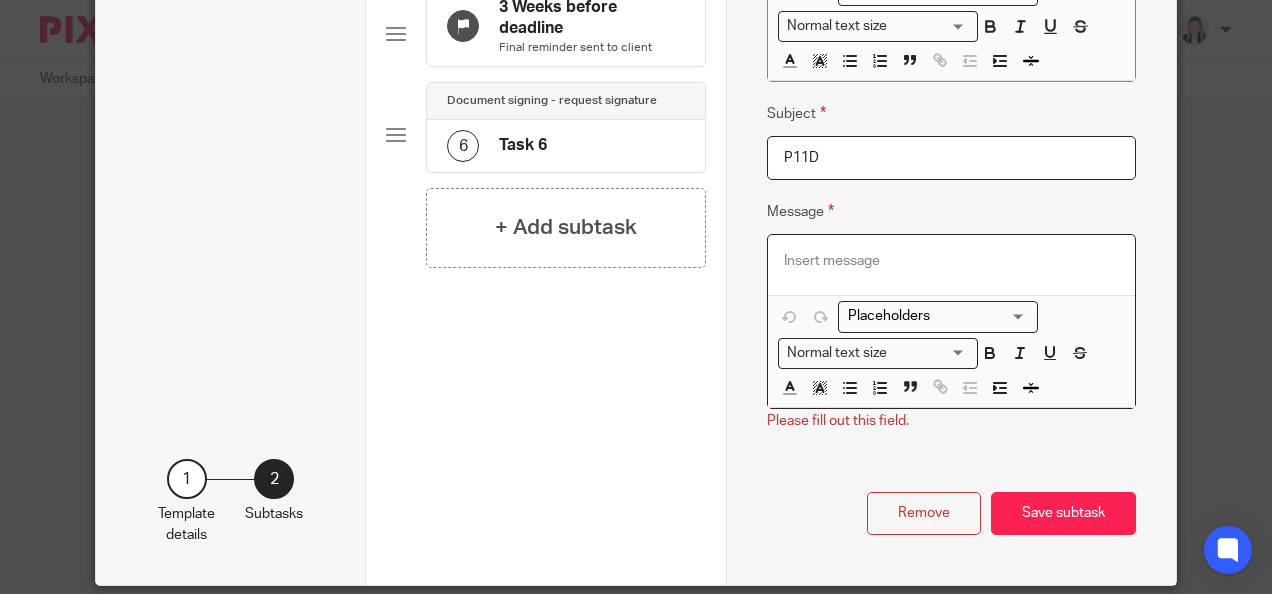 click at bounding box center (951, 265) 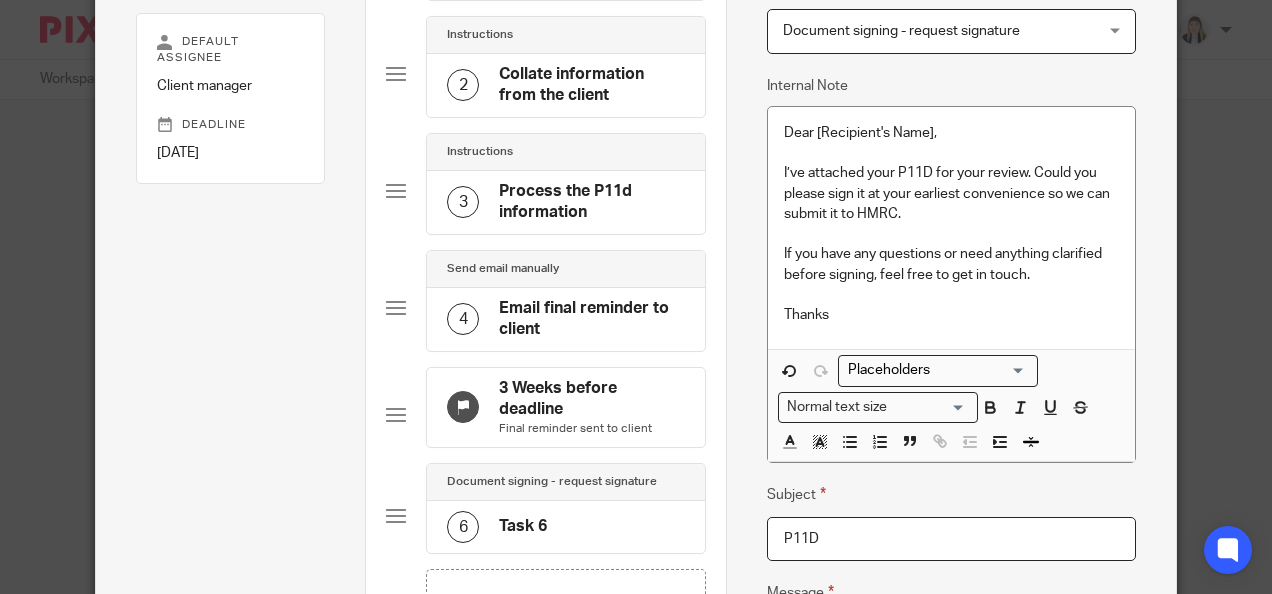 scroll, scrollTop: 125, scrollLeft: 0, axis: vertical 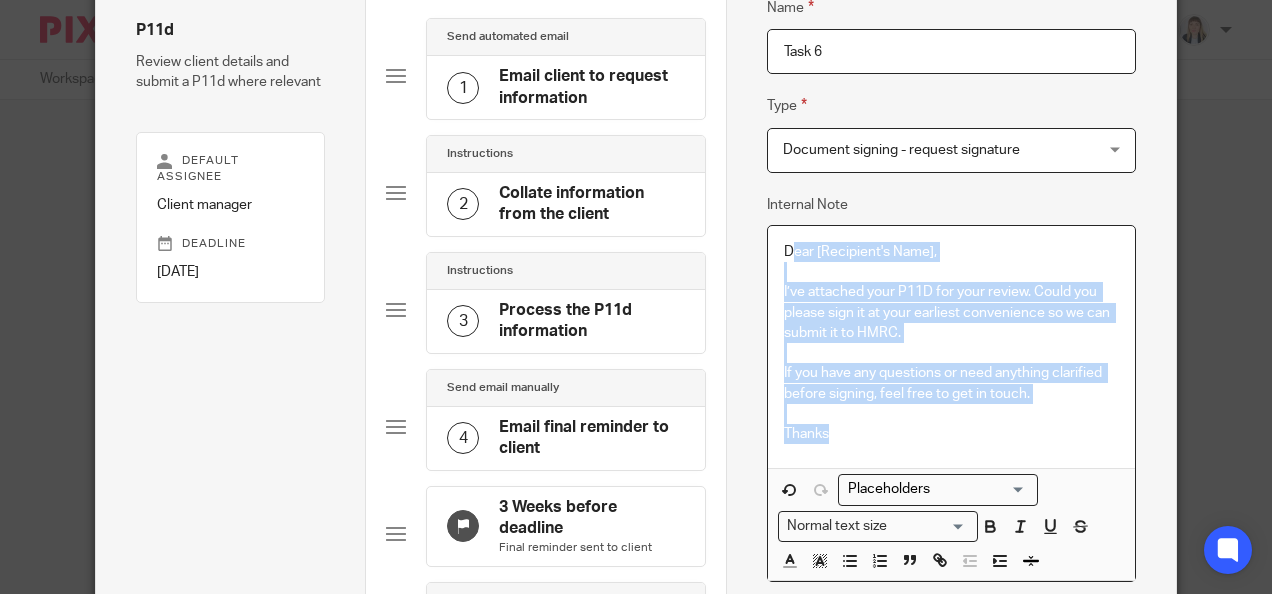 drag, startPoint x: 781, startPoint y: 250, endPoint x: 853, endPoint y: 452, distance: 214.44814 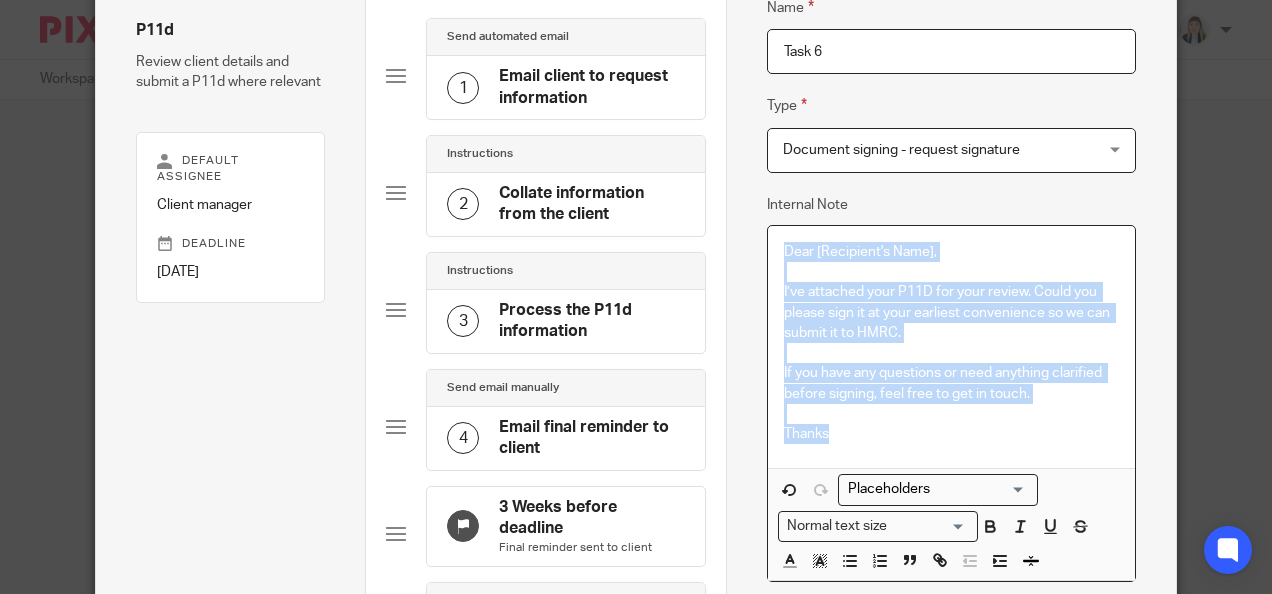drag, startPoint x: 774, startPoint y: 254, endPoint x: 846, endPoint y: 429, distance: 189.23267 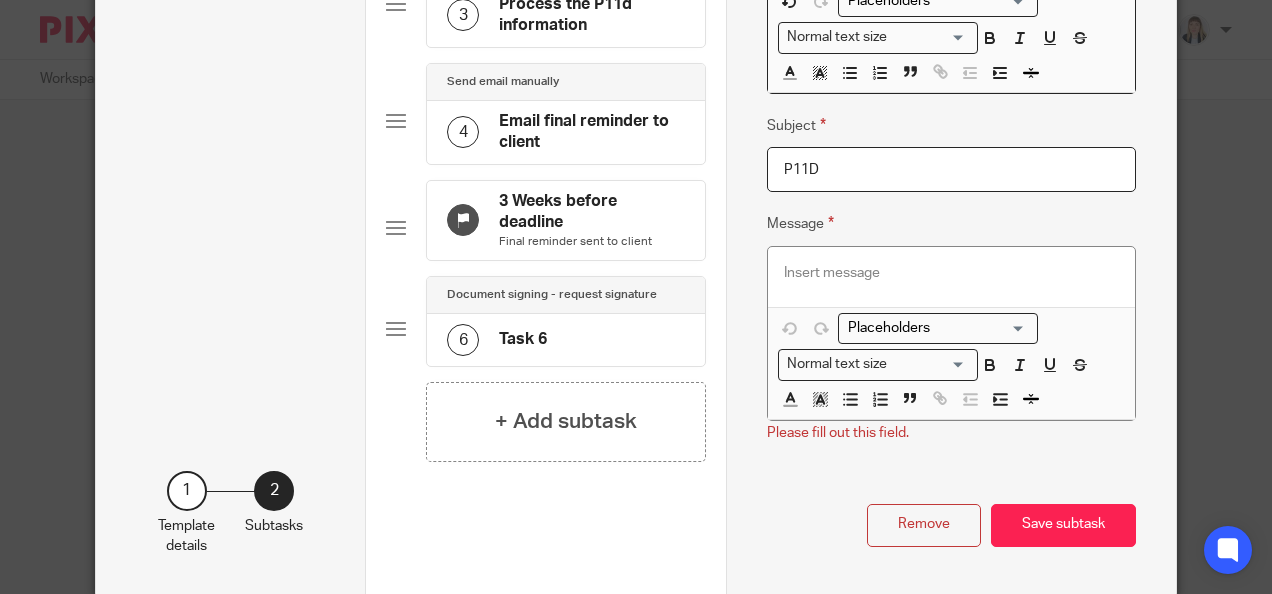 scroll, scrollTop: 466, scrollLeft: 0, axis: vertical 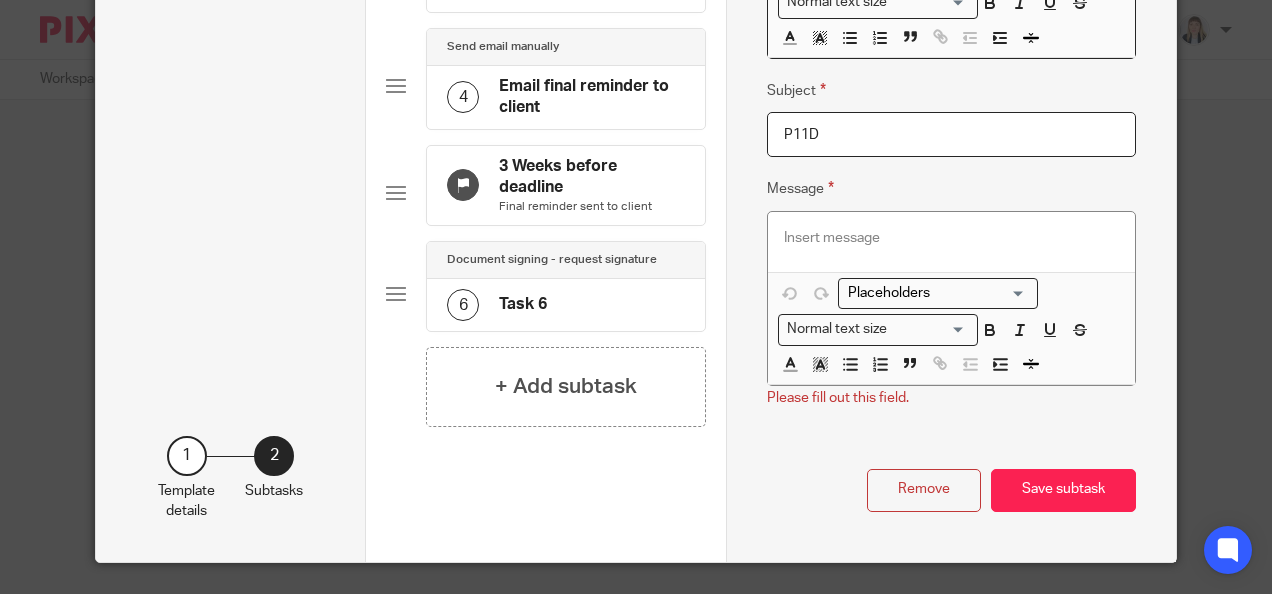 click at bounding box center (951, 238) 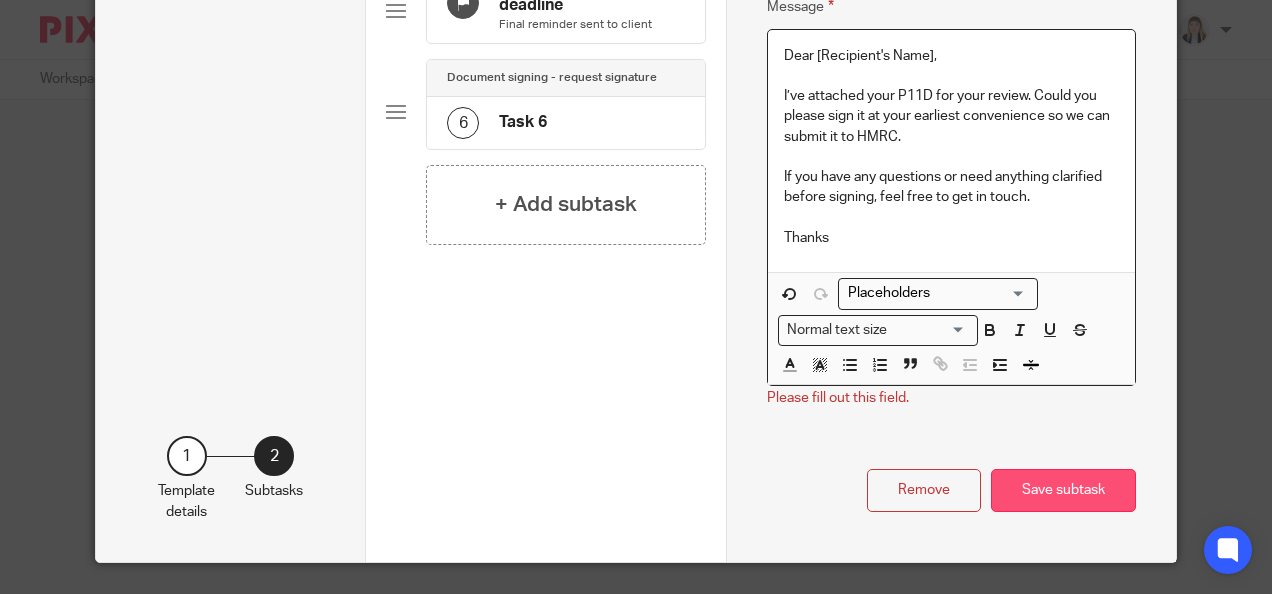 click on "Save subtask" at bounding box center [1063, 490] 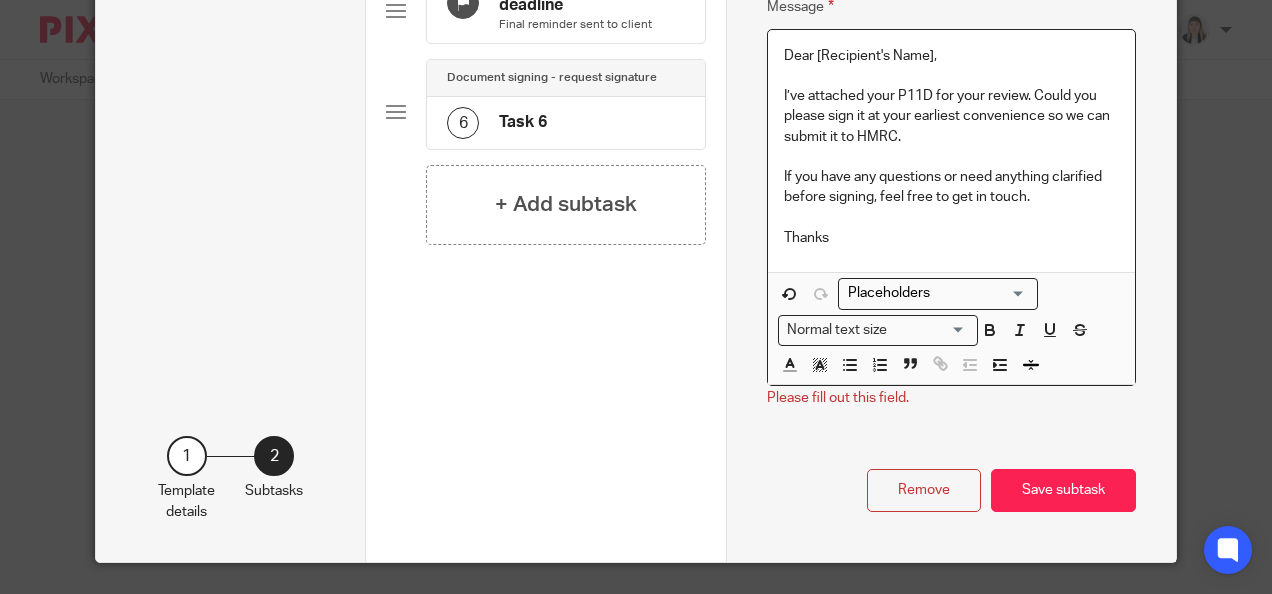 scroll, scrollTop: 427, scrollLeft: 0, axis: vertical 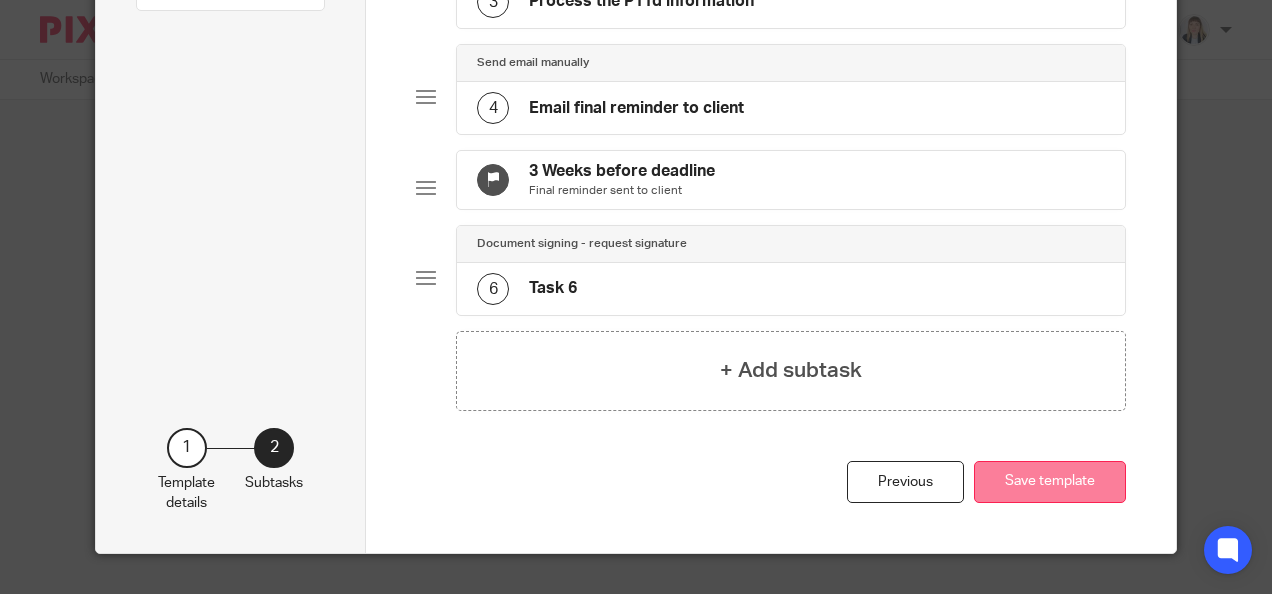 click on "Save template" at bounding box center (1050, 482) 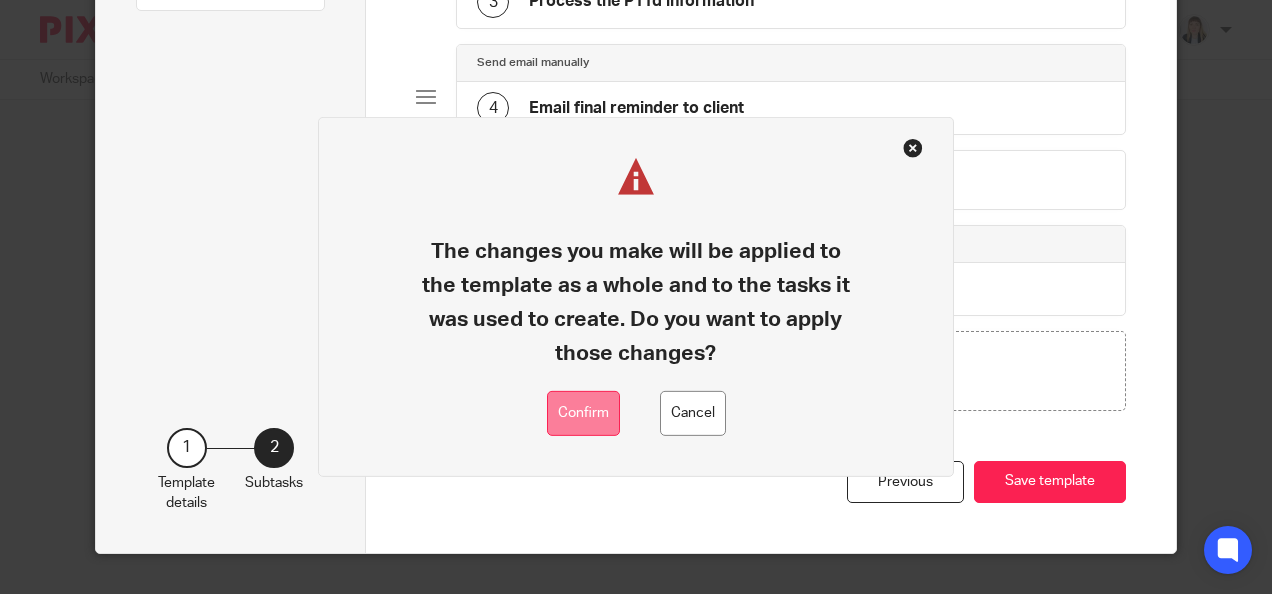 click on "Confirm" at bounding box center [583, 413] 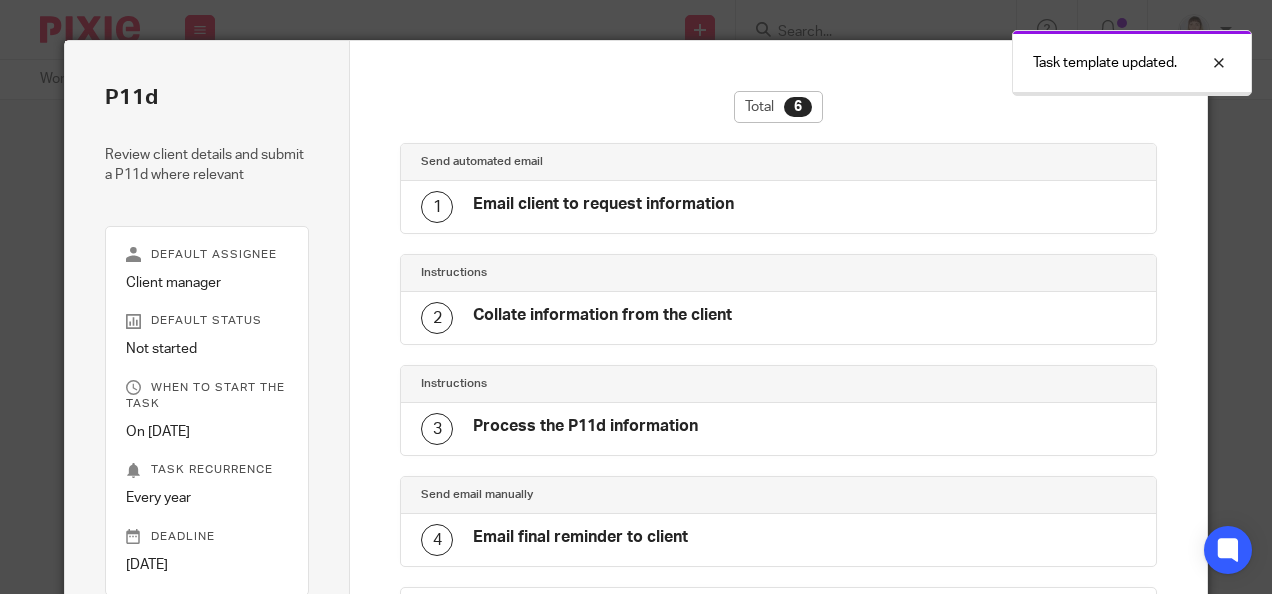 scroll, scrollTop: 0, scrollLeft: 0, axis: both 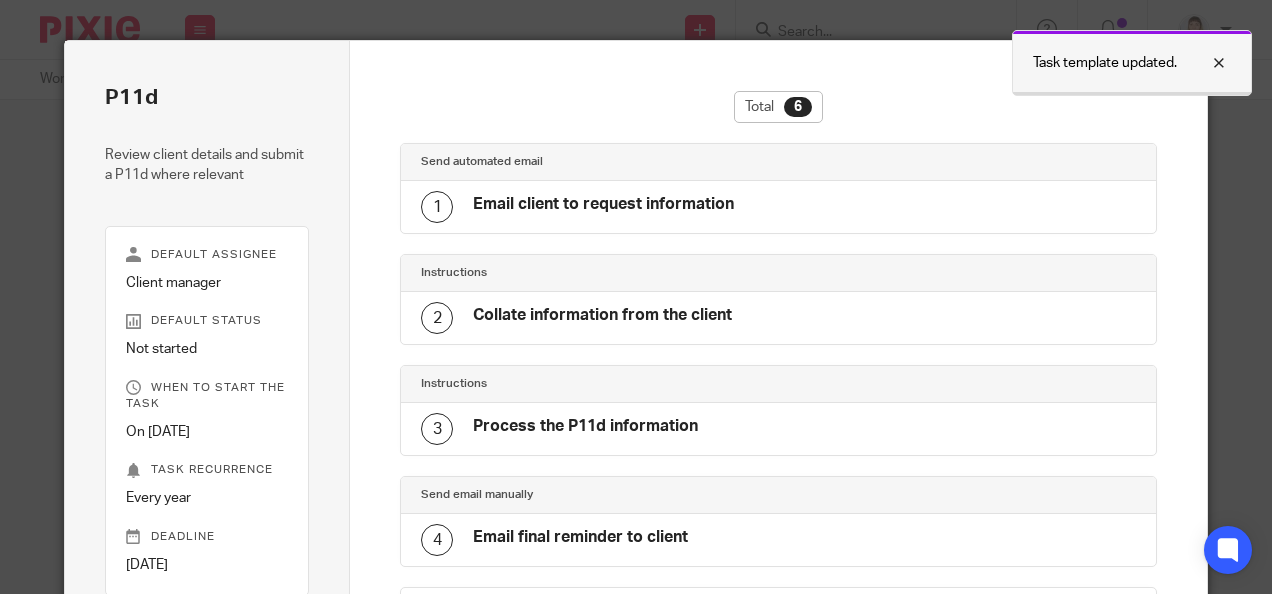 click at bounding box center [1204, 63] 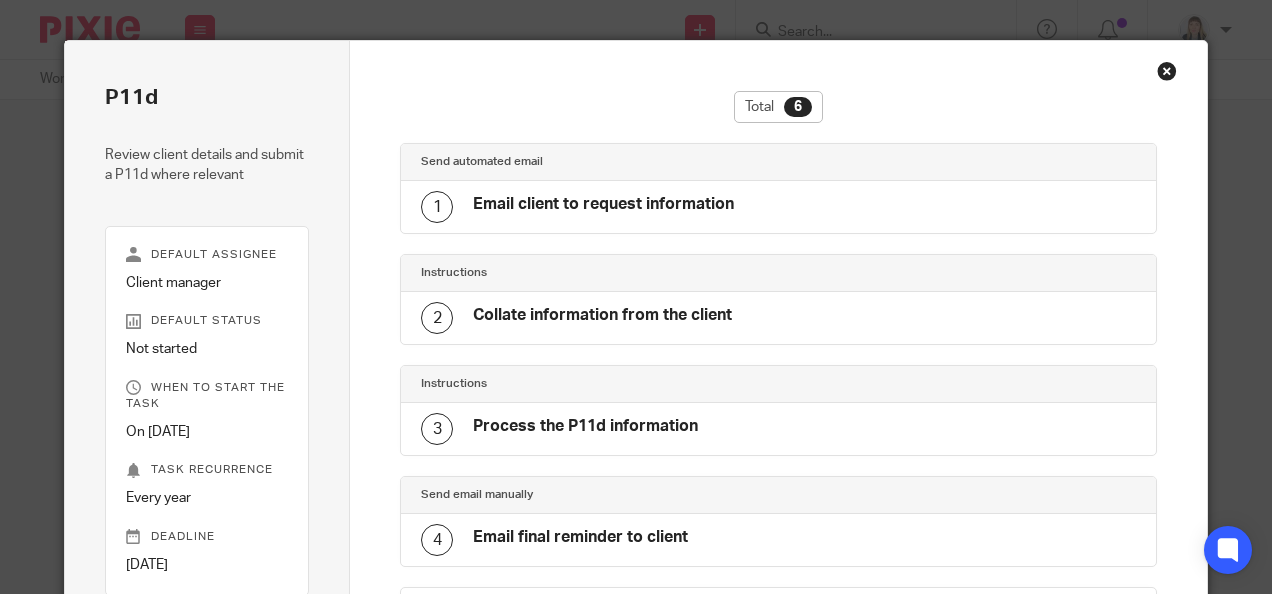 click at bounding box center [1167, 71] 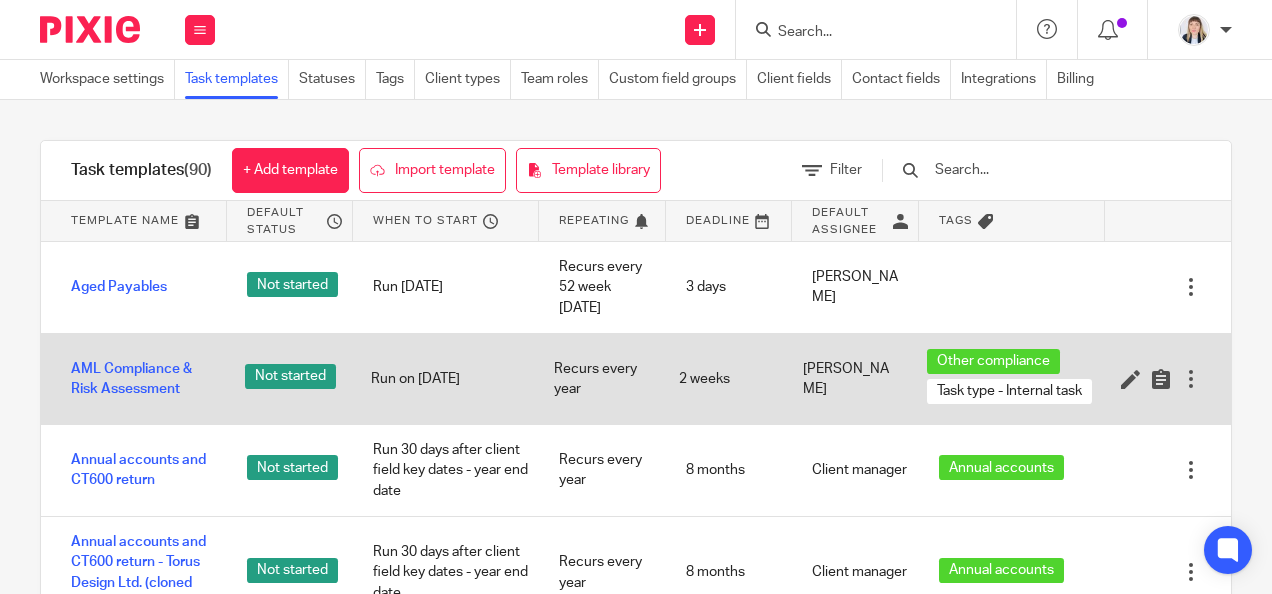 scroll, scrollTop: 0, scrollLeft: 0, axis: both 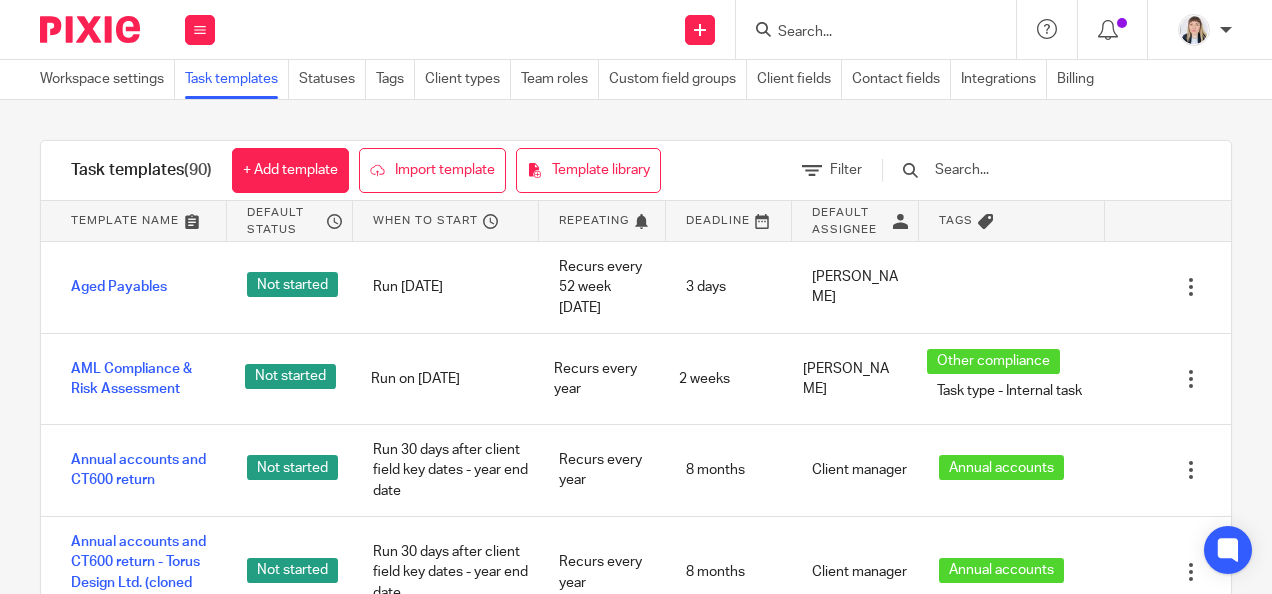 click at bounding box center (866, 33) 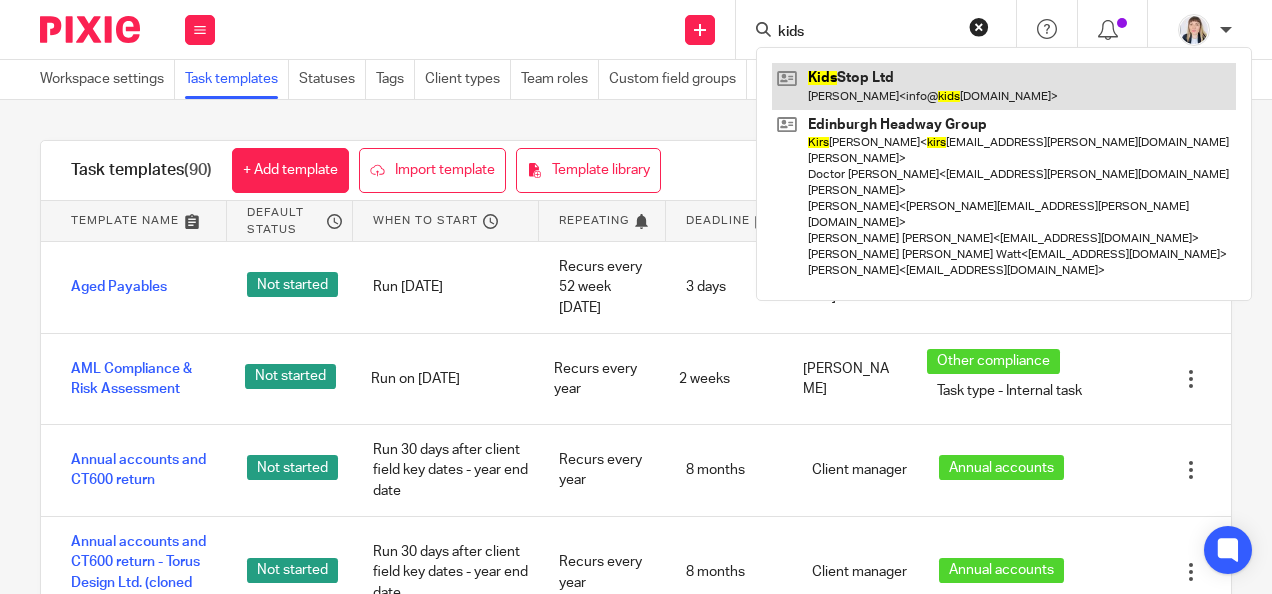 type on "kids" 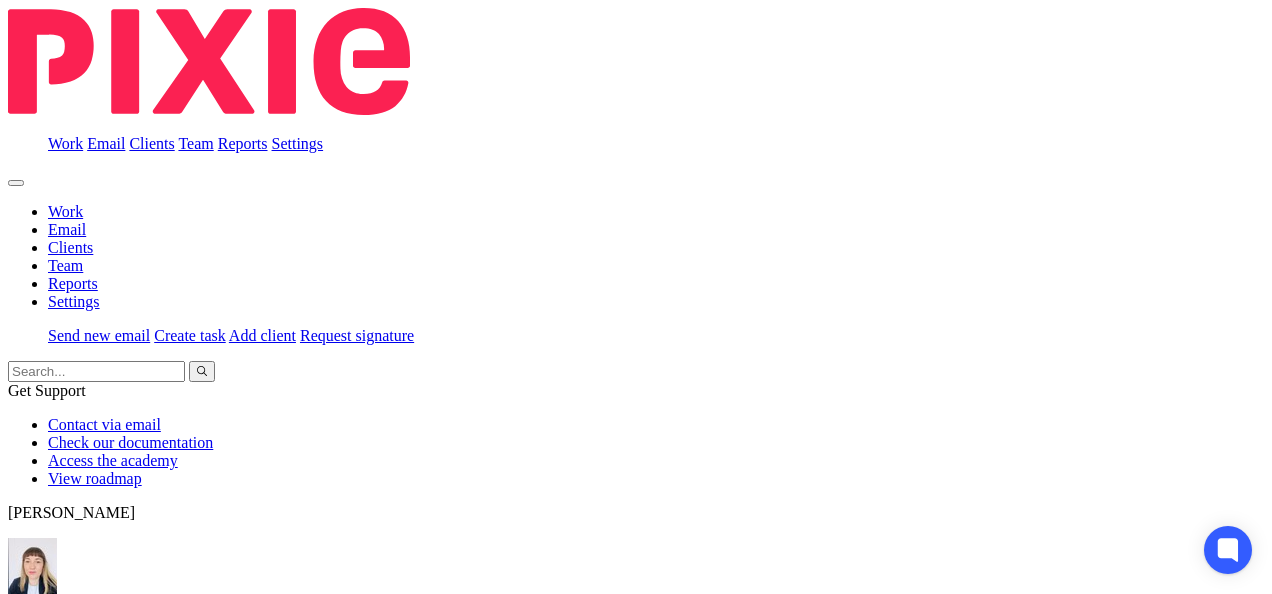 scroll, scrollTop: 0, scrollLeft: 0, axis: both 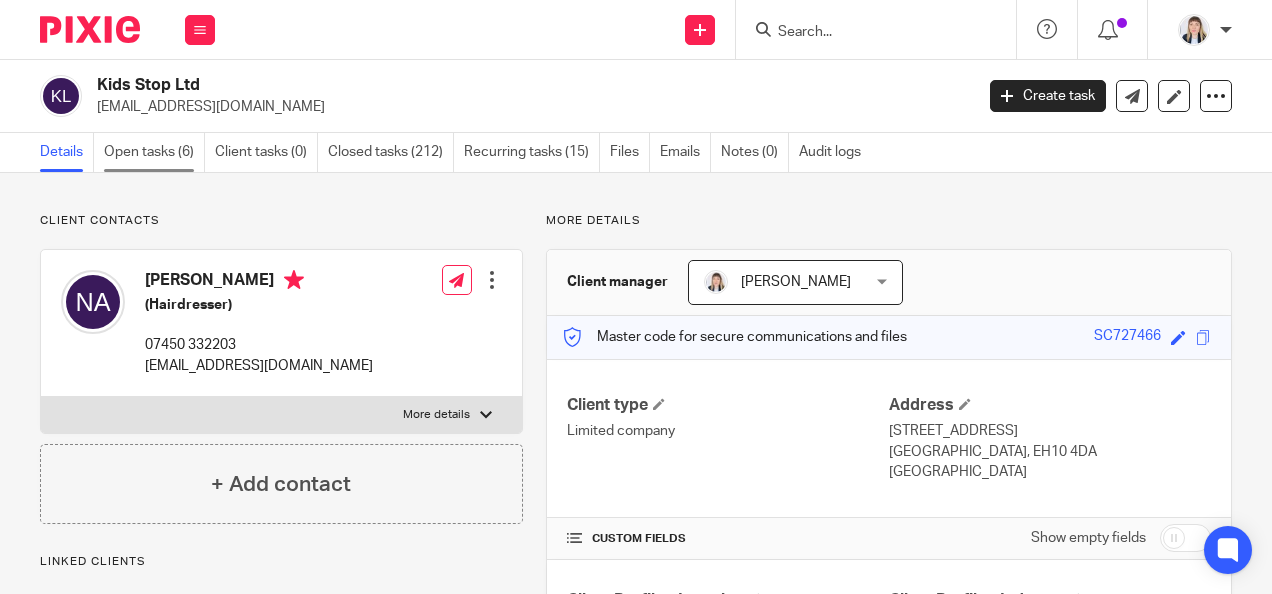 click on "Open tasks (6)" at bounding box center (154, 152) 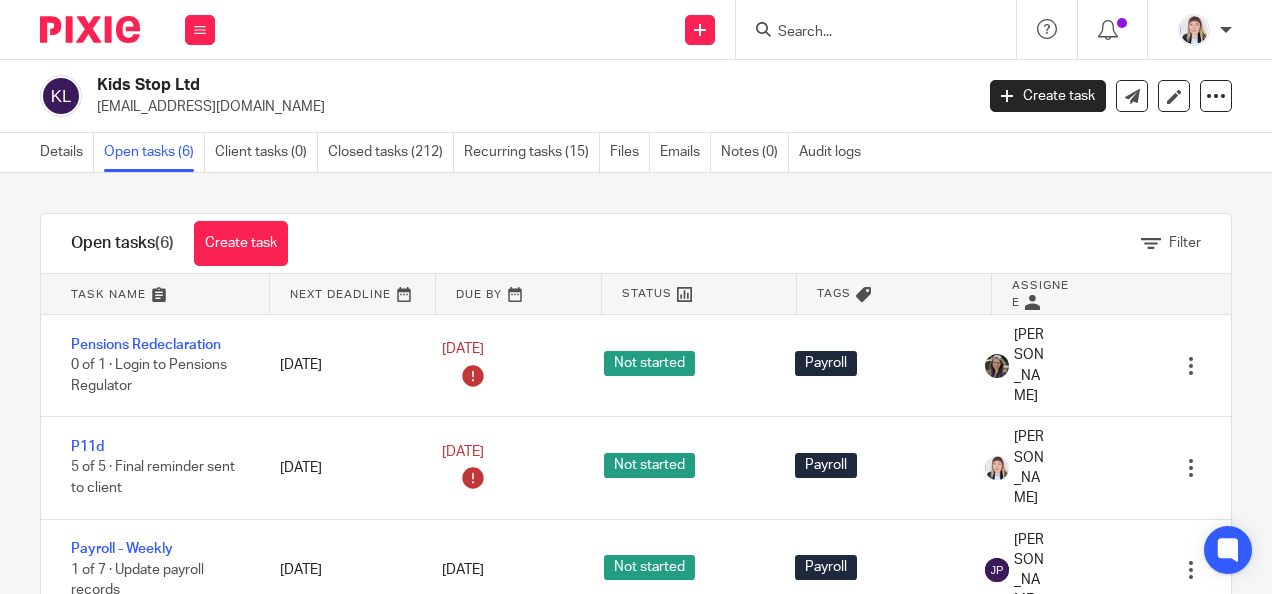 scroll, scrollTop: 0, scrollLeft: 0, axis: both 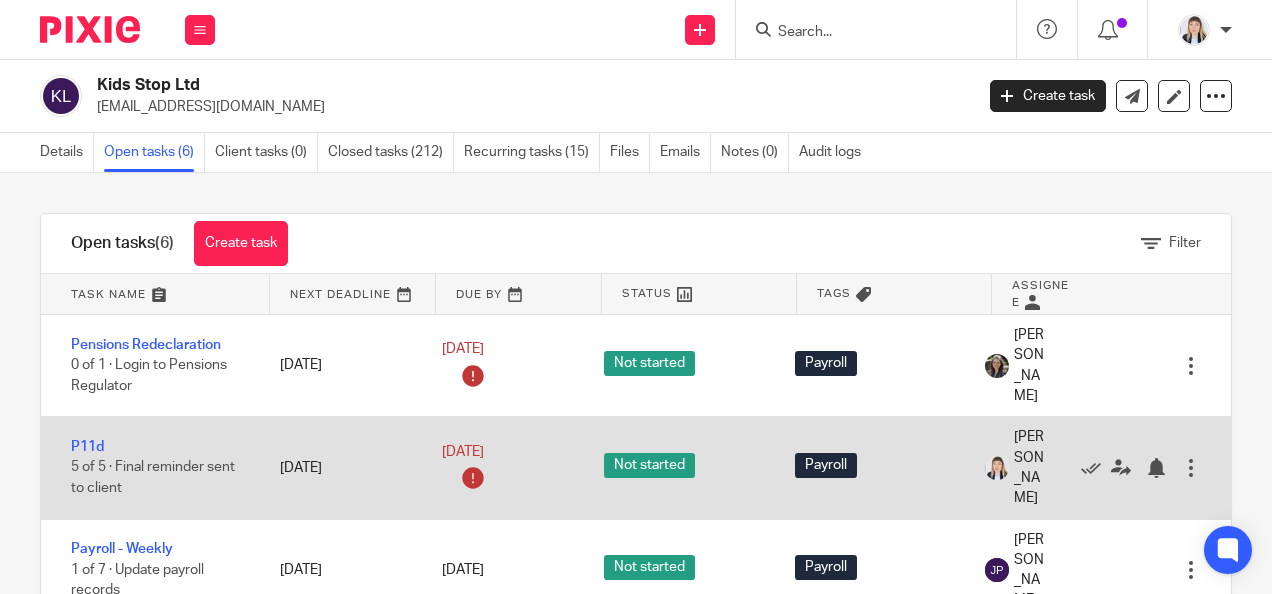 click on "P11d
5
of
5 ·
Final reminder sent to client" at bounding box center (150, 467) 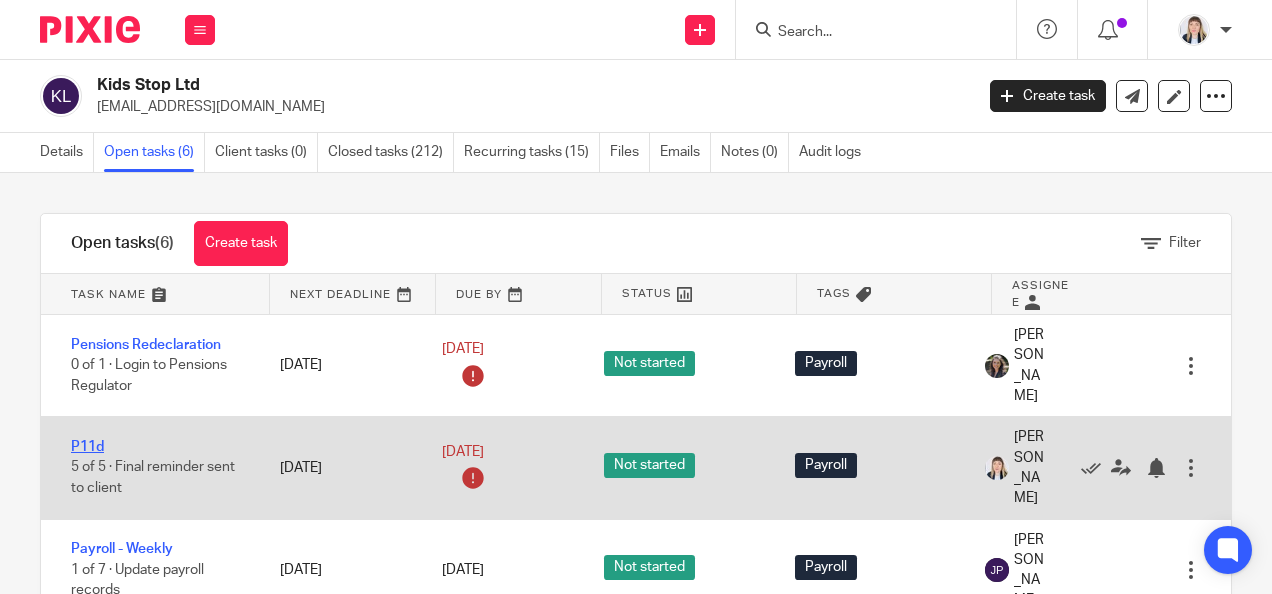 click on "P11d" at bounding box center (87, 447) 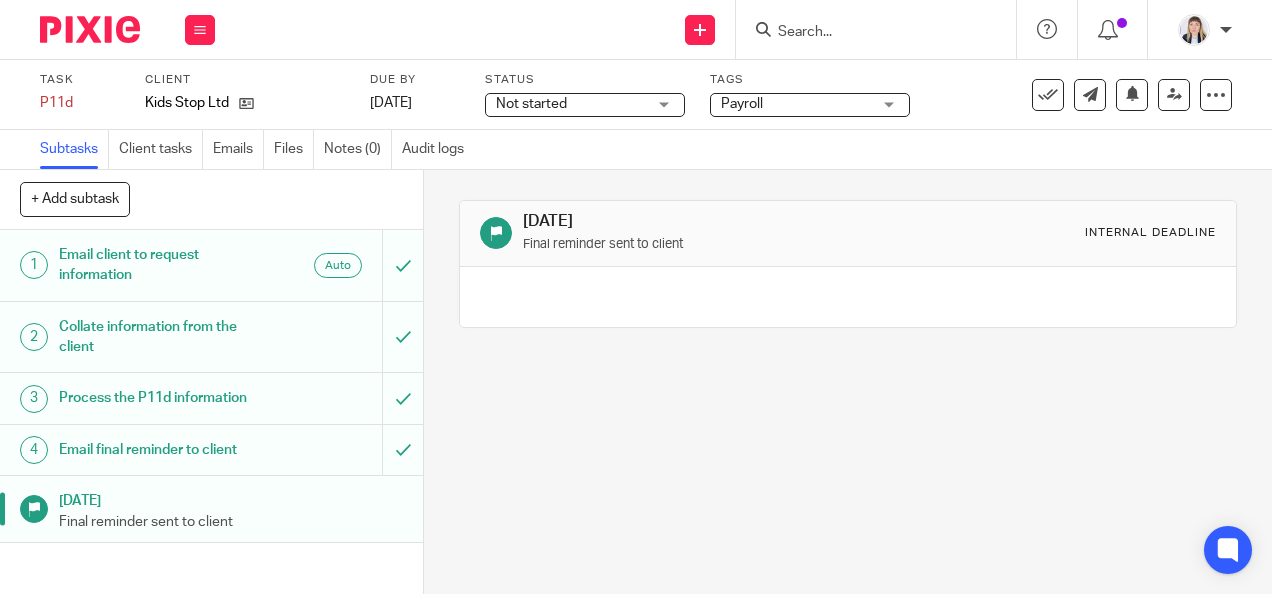 scroll, scrollTop: 0, scrollLeft: 0, axis: both 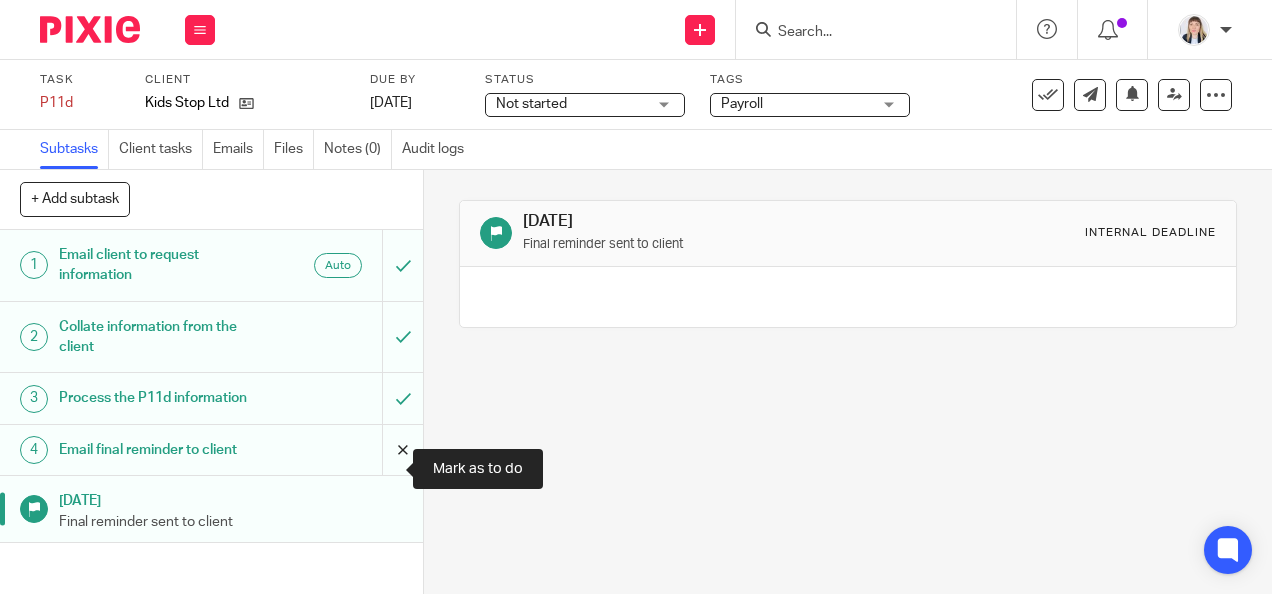 click at bounding box center (211, 450) 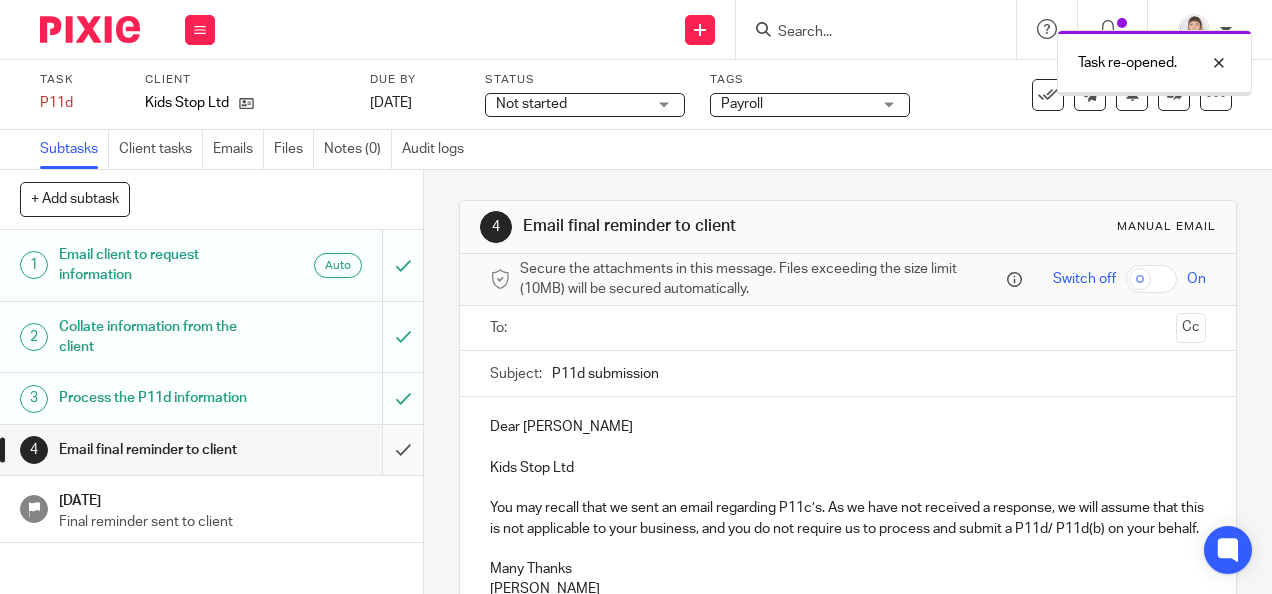 scroll, scrollTop: 0, scrollLeft: 0, axis: both 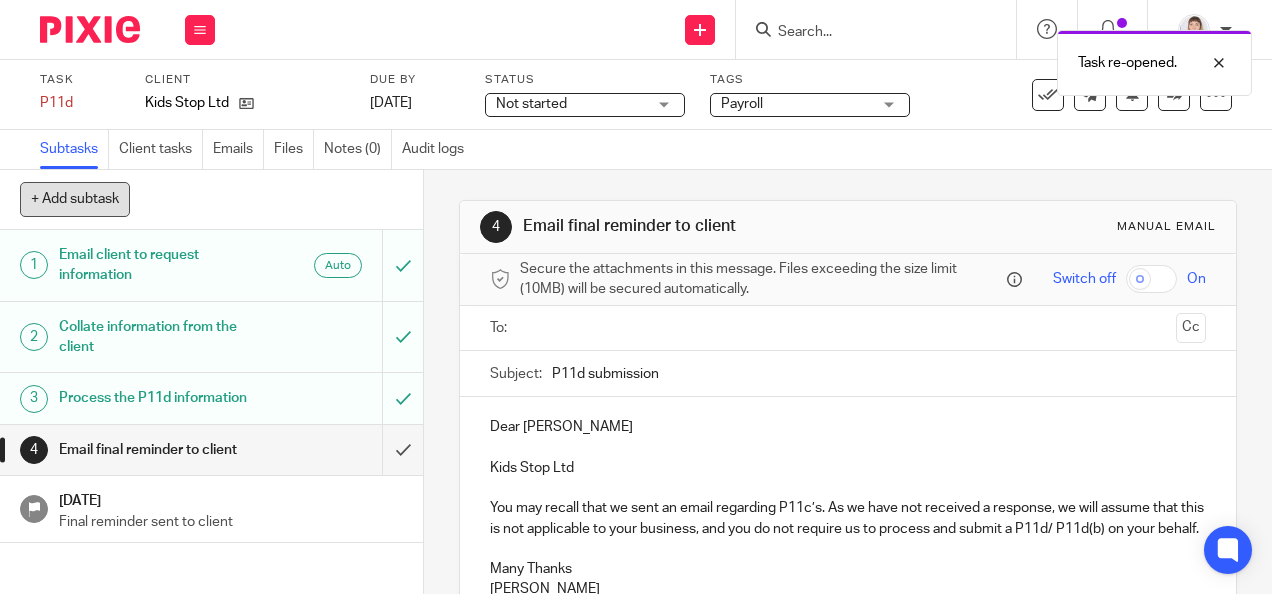 click on "+ Add subtask" at bounding box center [75, 199] 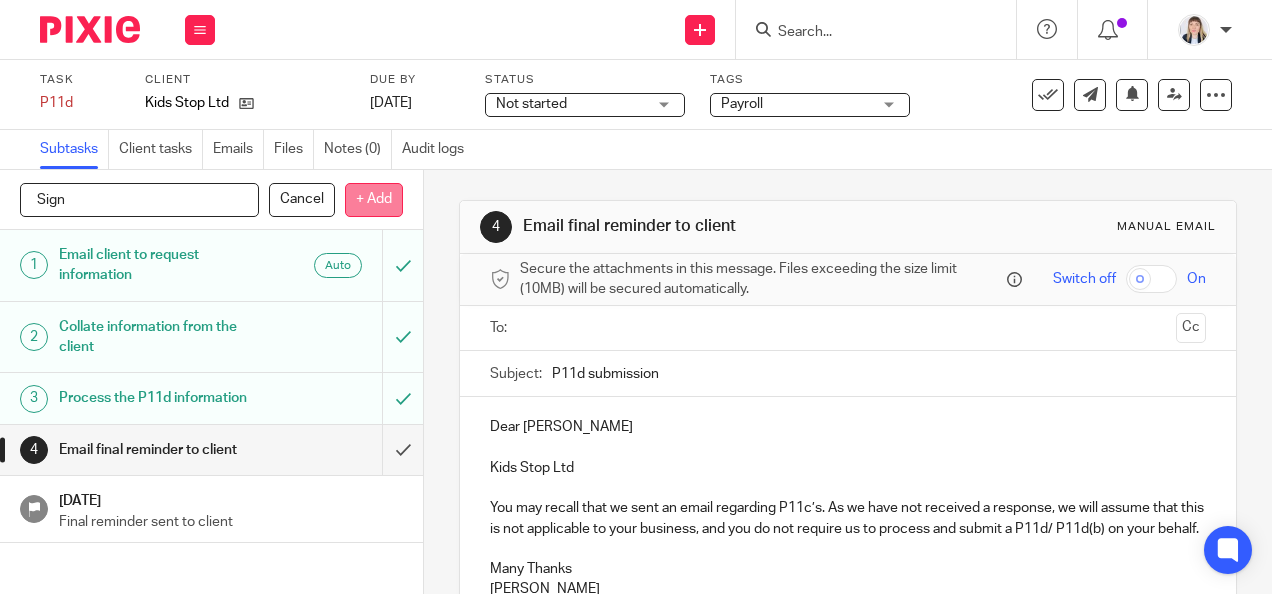 type on "Sign" 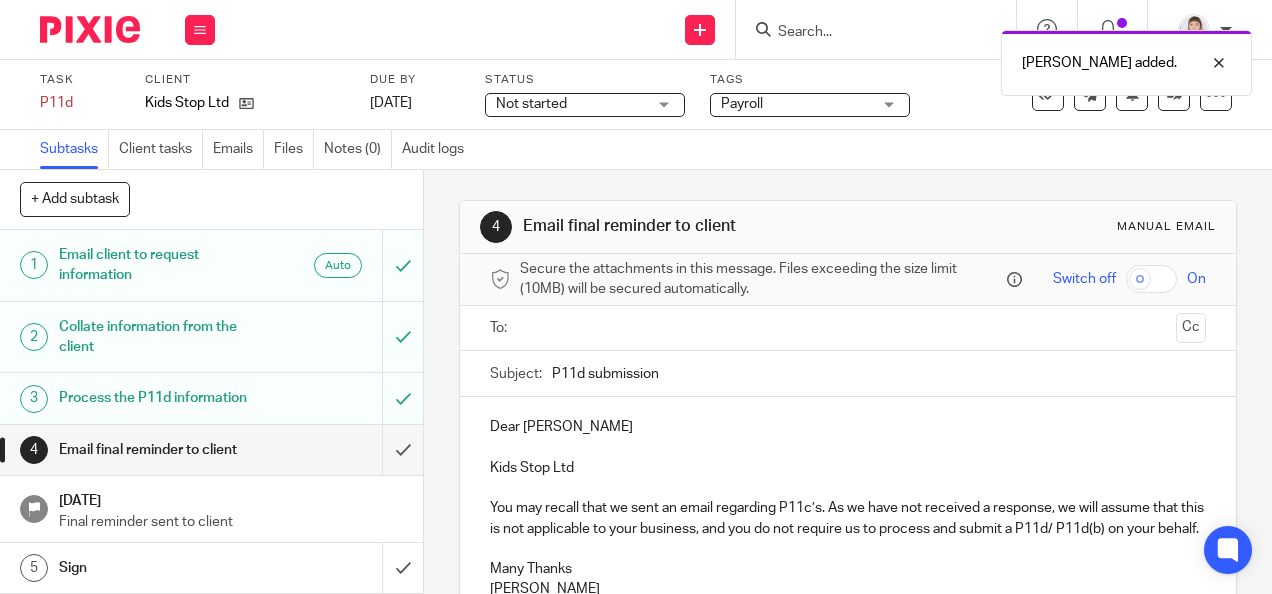 scroll, scrollTop: 18, scrollLeft: 0, axis: vertical 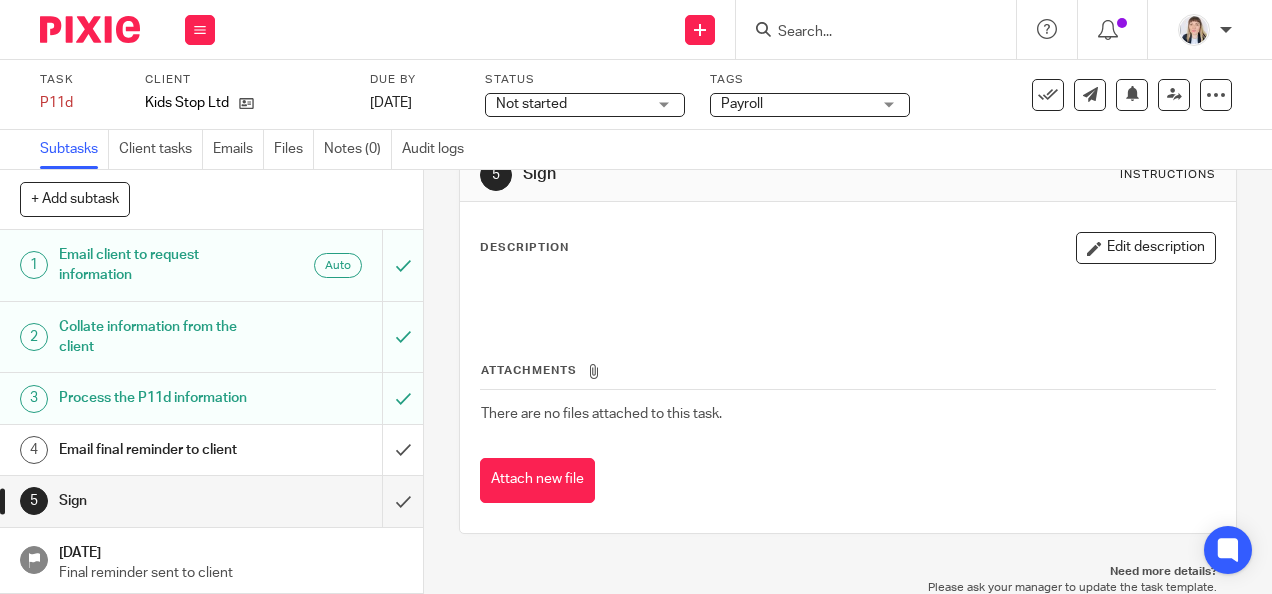 click on "Description
Edit description" at bounding box center (847, 248) 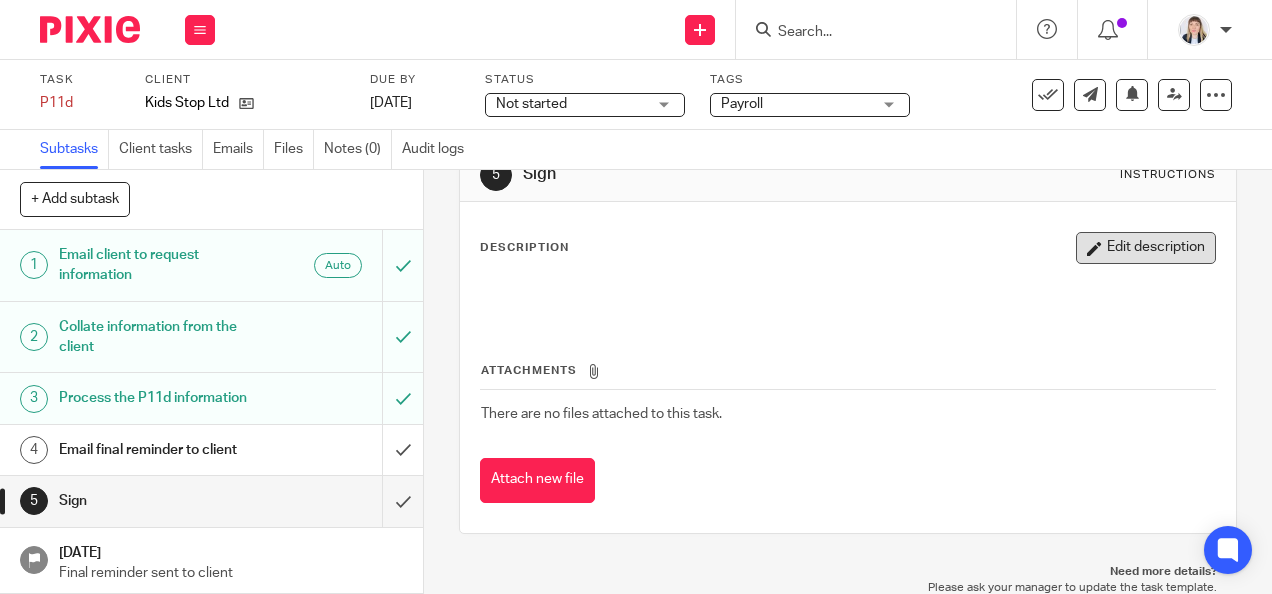 click on "Edit description" at bounding box center (1146, 248) 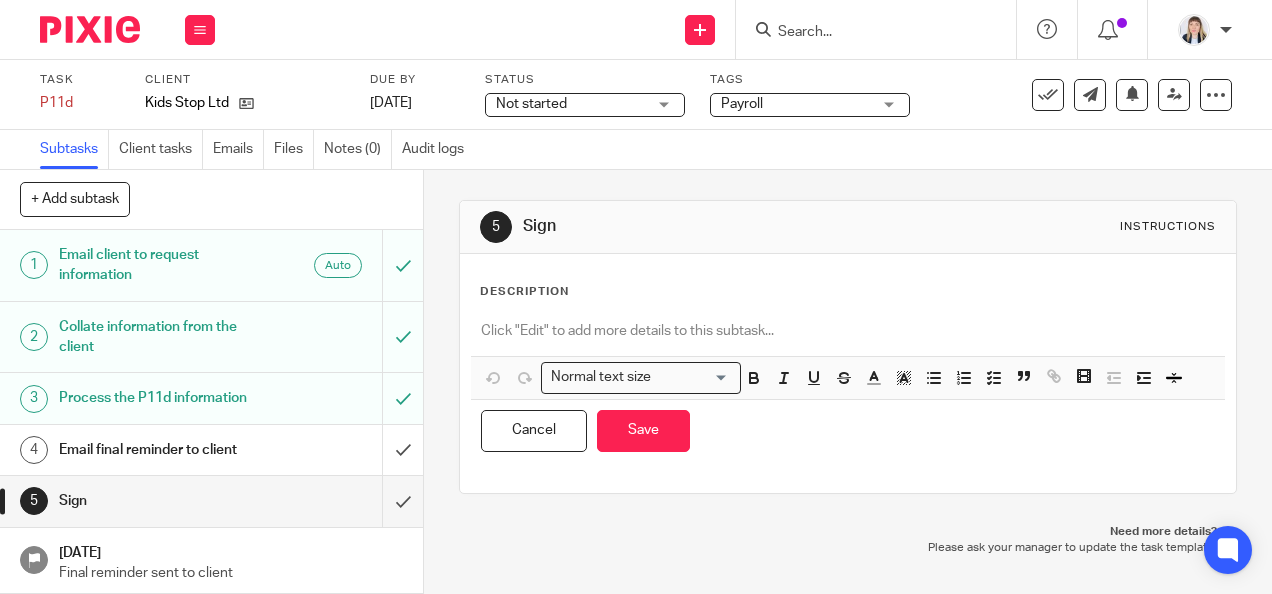 scroll, scrollTop: 0, scrollLeft: 0, axis: both 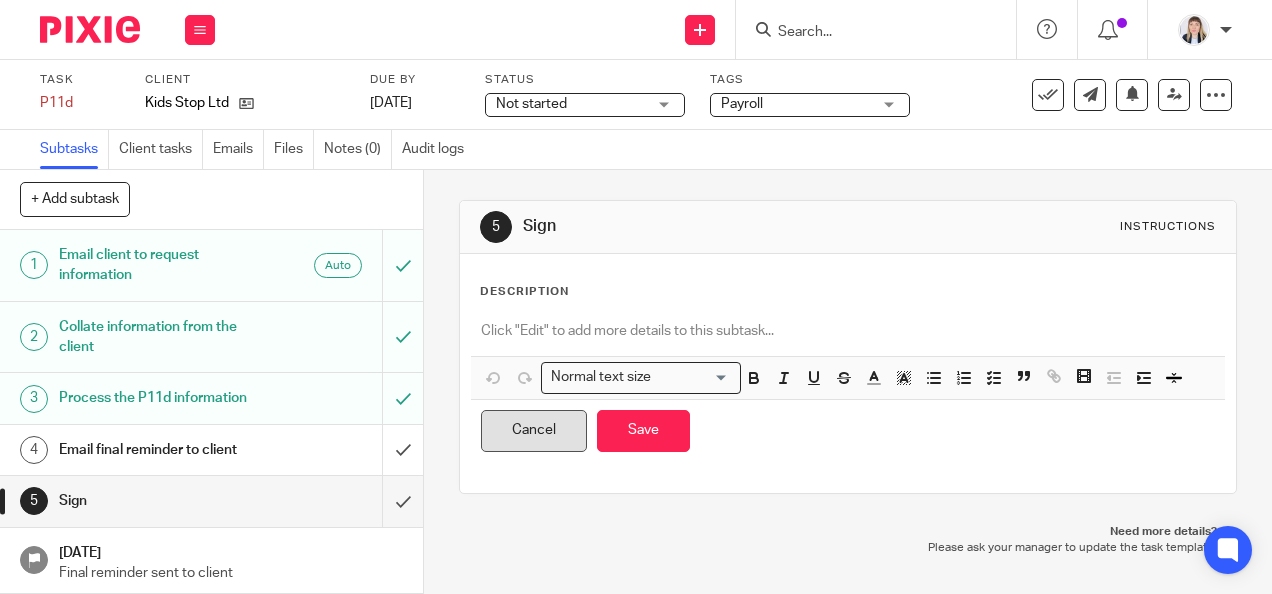 click on "Cancel" at bounding box center [534, 431] 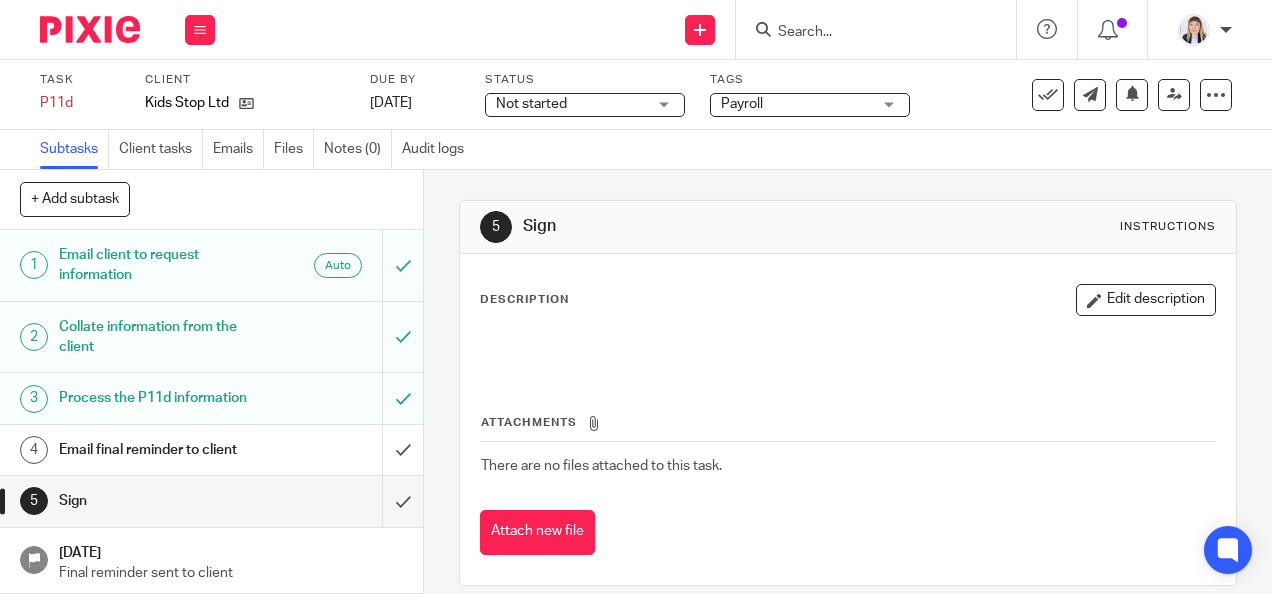 scroll, scrollTop: 18, scrollLeft: 0, axis: vertical 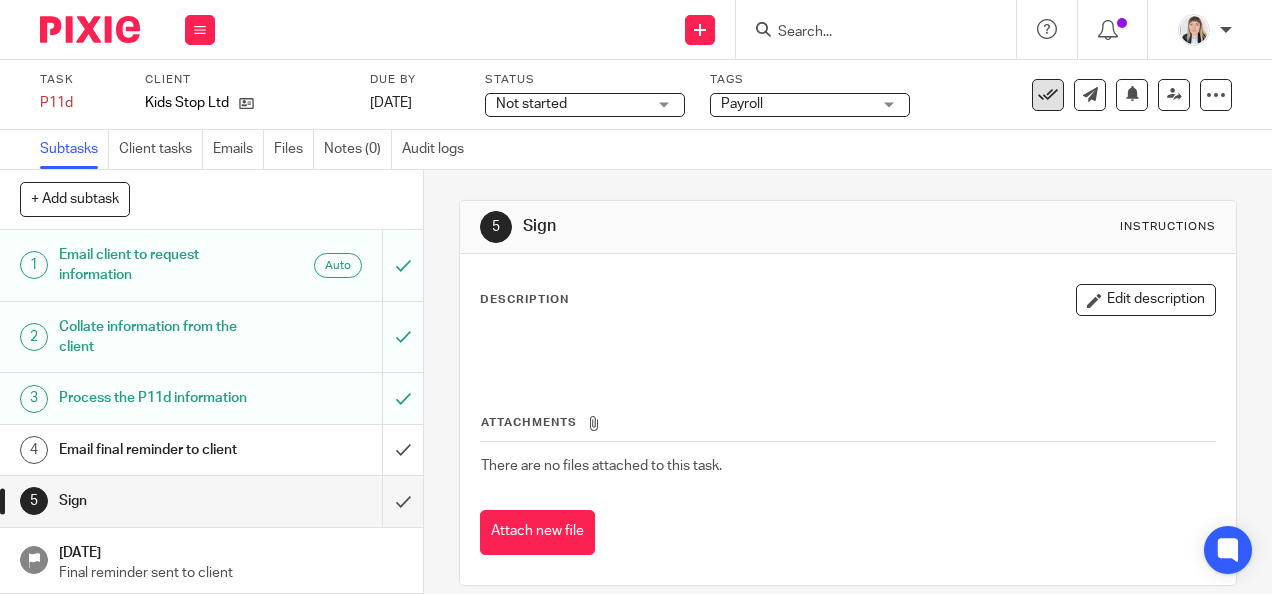 click at bounding box center [1048, 95] 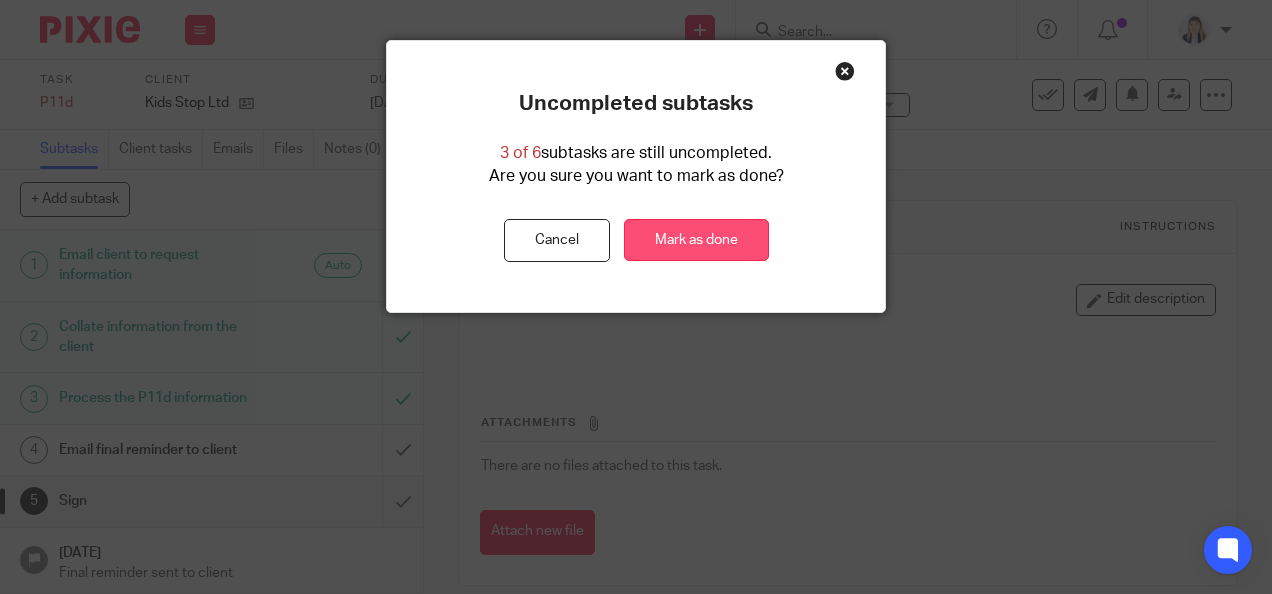 click on "Mark as done" at bounding box center (696, 240) 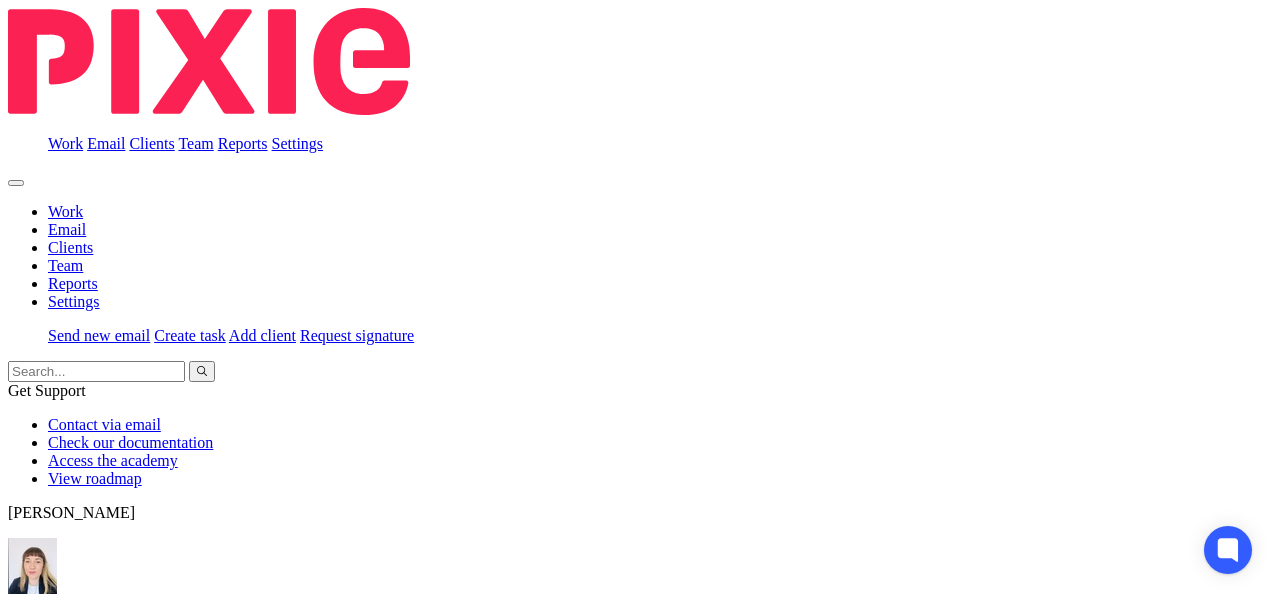 scroll, scrollTop: 0, scrollLeft: 0, axis: both 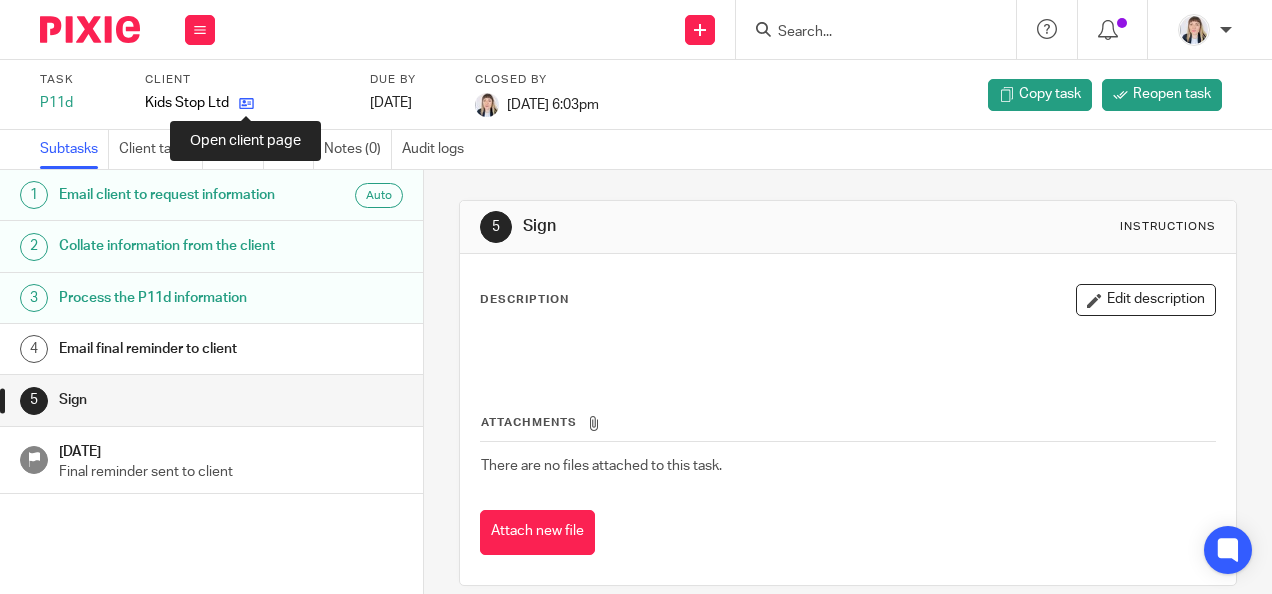 click at bounding box center (246, 103) 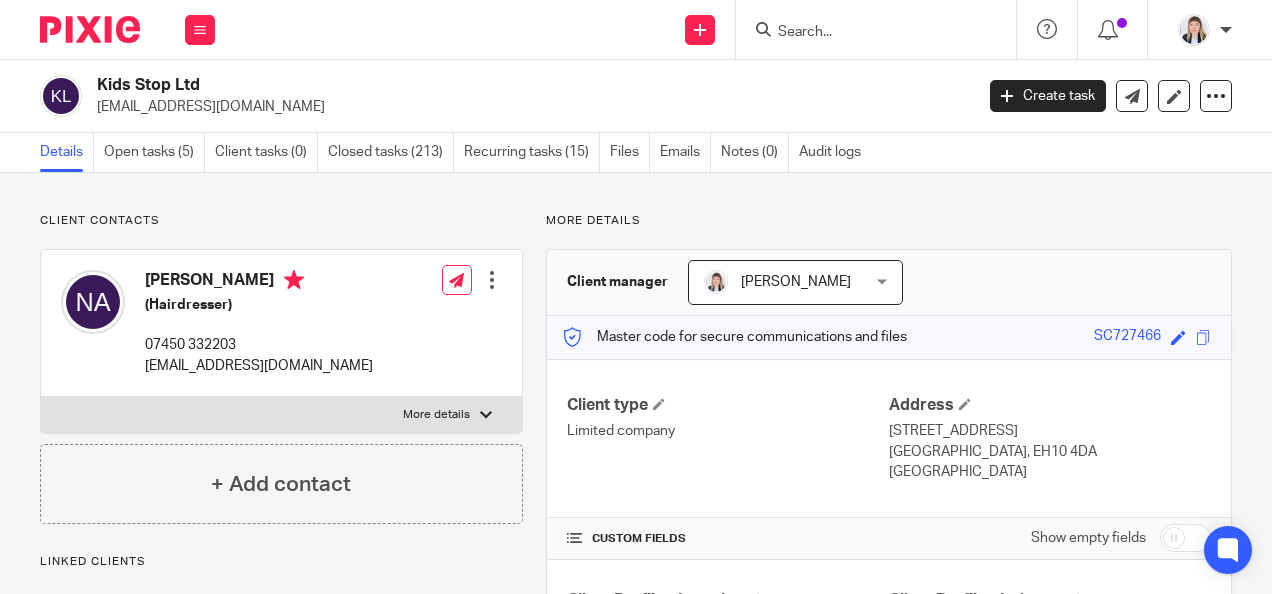 scroll, scrollTop: 0, scrollLeft: 0, axis: both 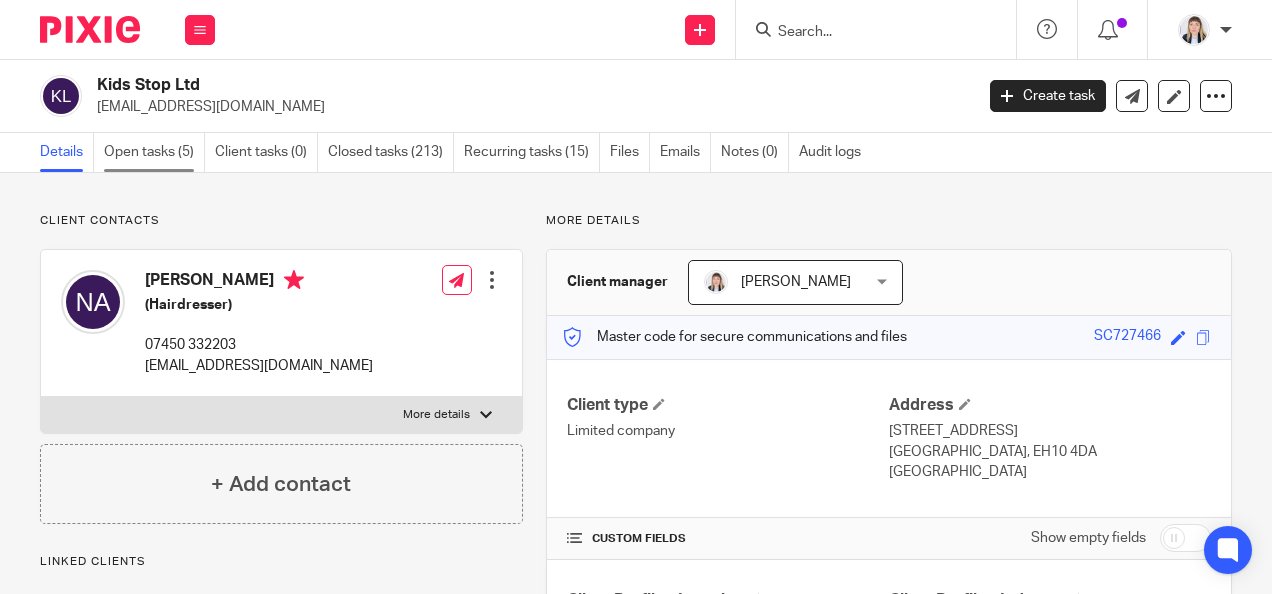 click on "Open tasks (5)" at bounding box center [154, 152] 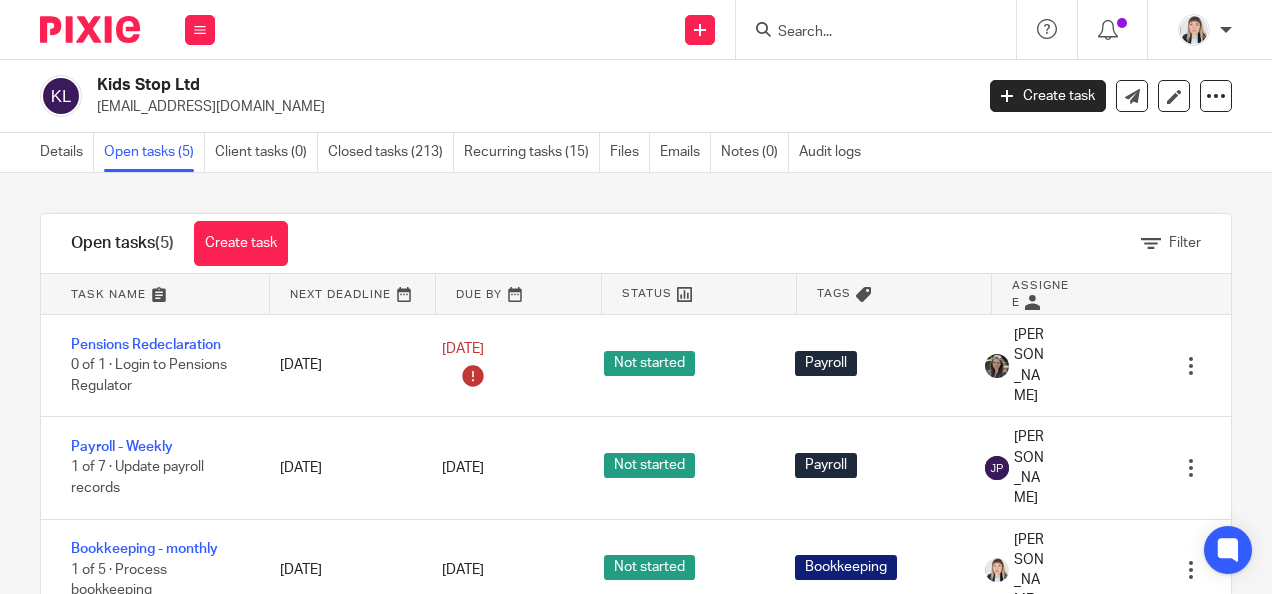 scroll, scrollTop: 0, scrollLeft: 0, axis: both 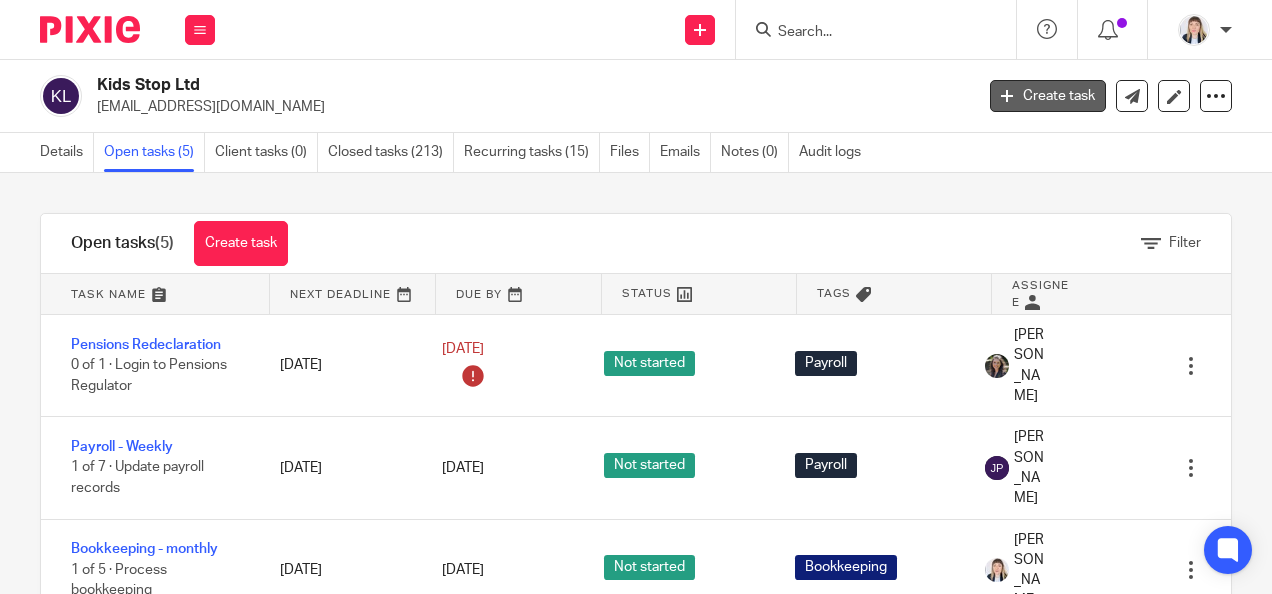 click on "Create task" at bounding box center (1048, 96) 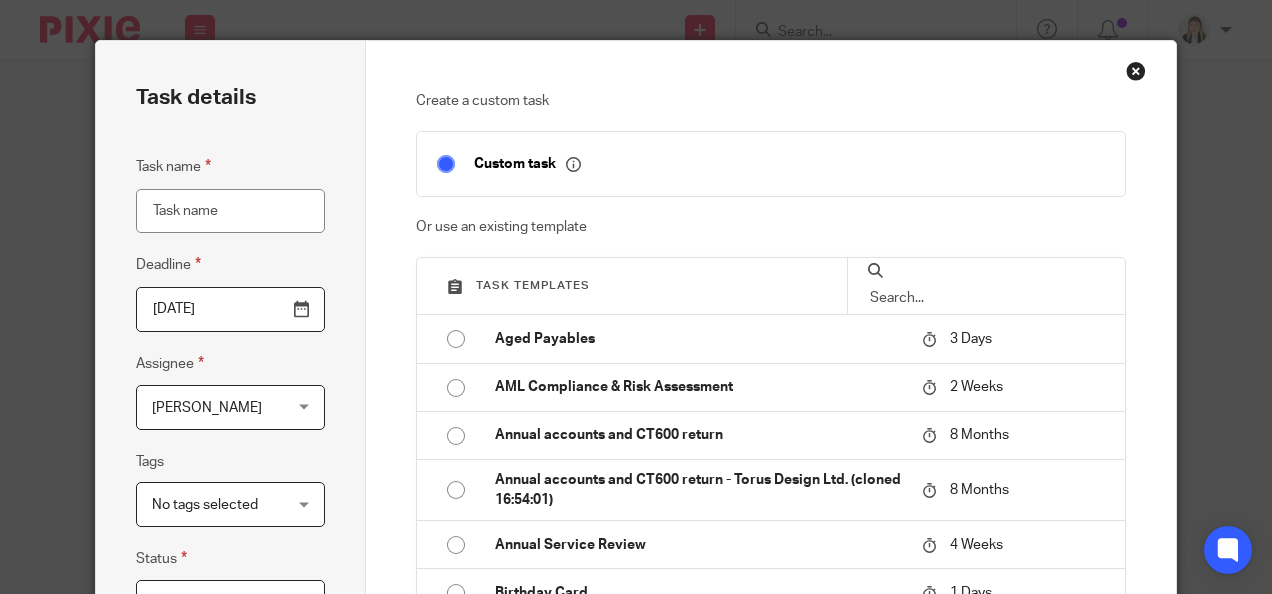 scroll, scrollTop: 0, scrollLeft: 0, axis: both 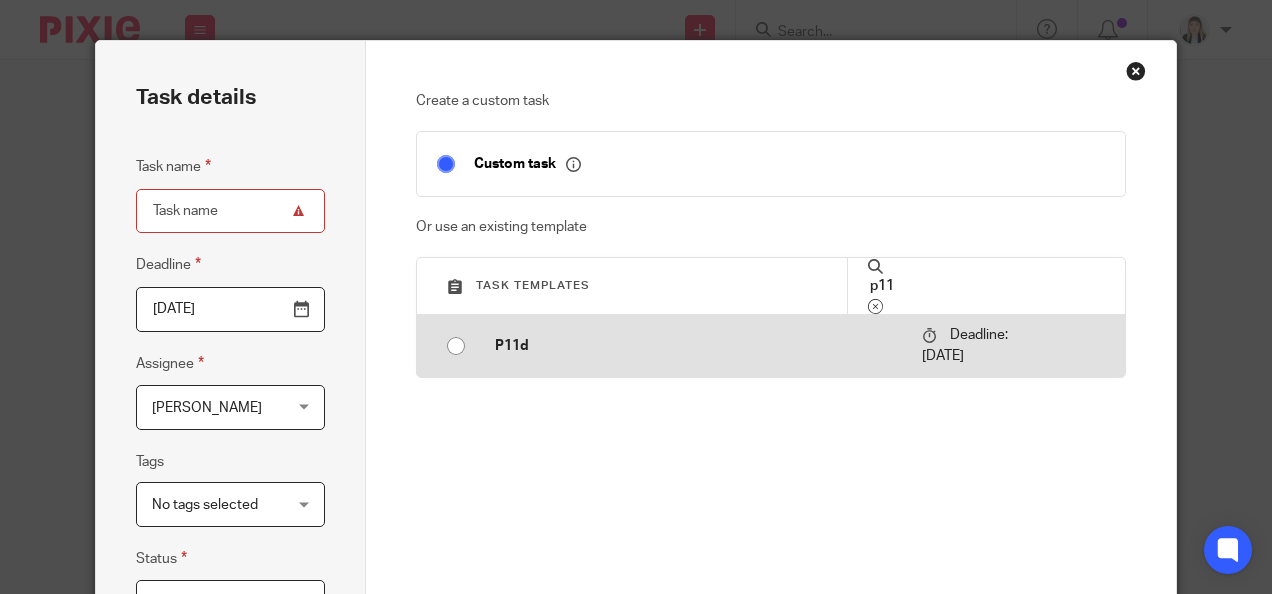 type on "p11" 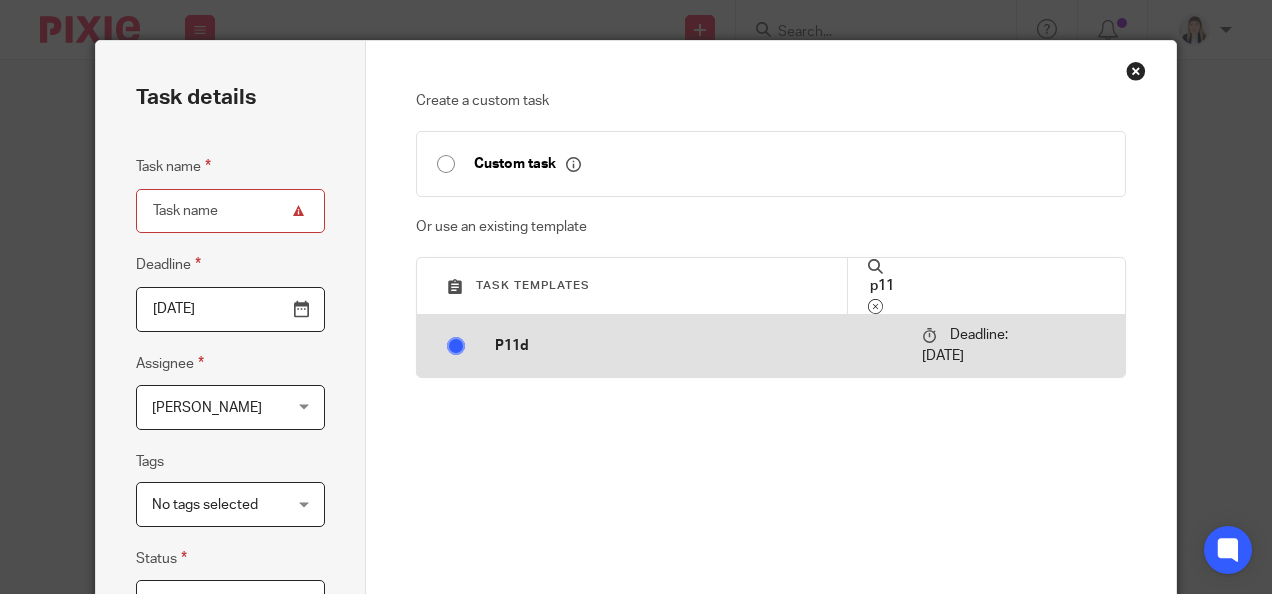 type on "P11d" 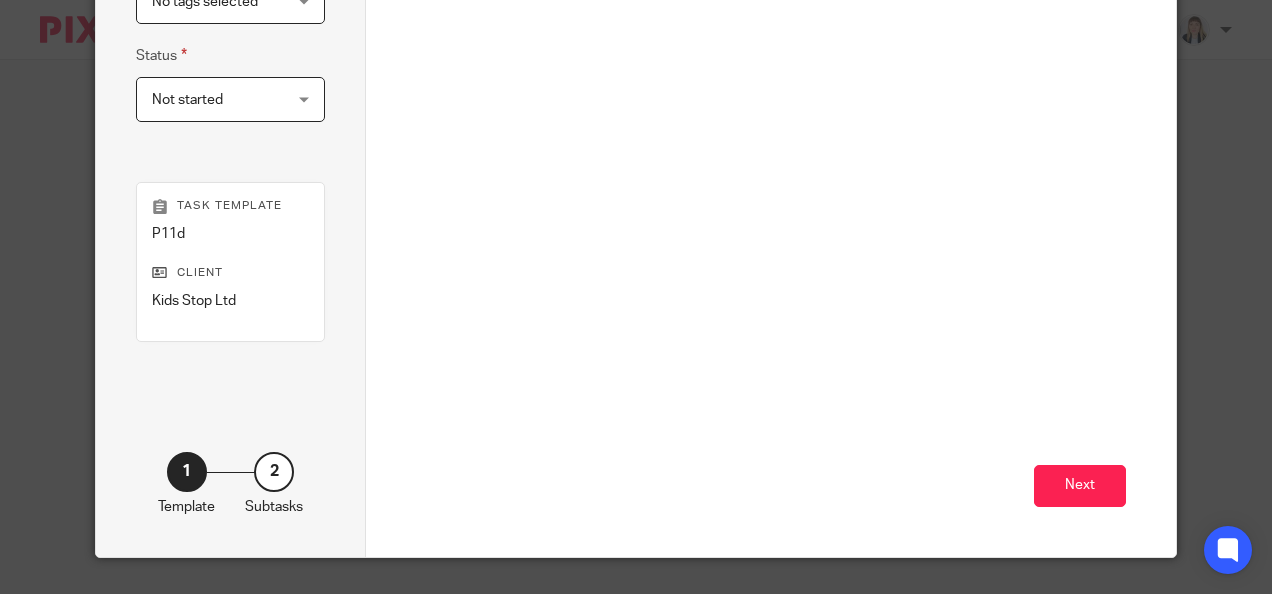 scroll, scrollTop: 506, scrollLeft: 0, axis: vertical 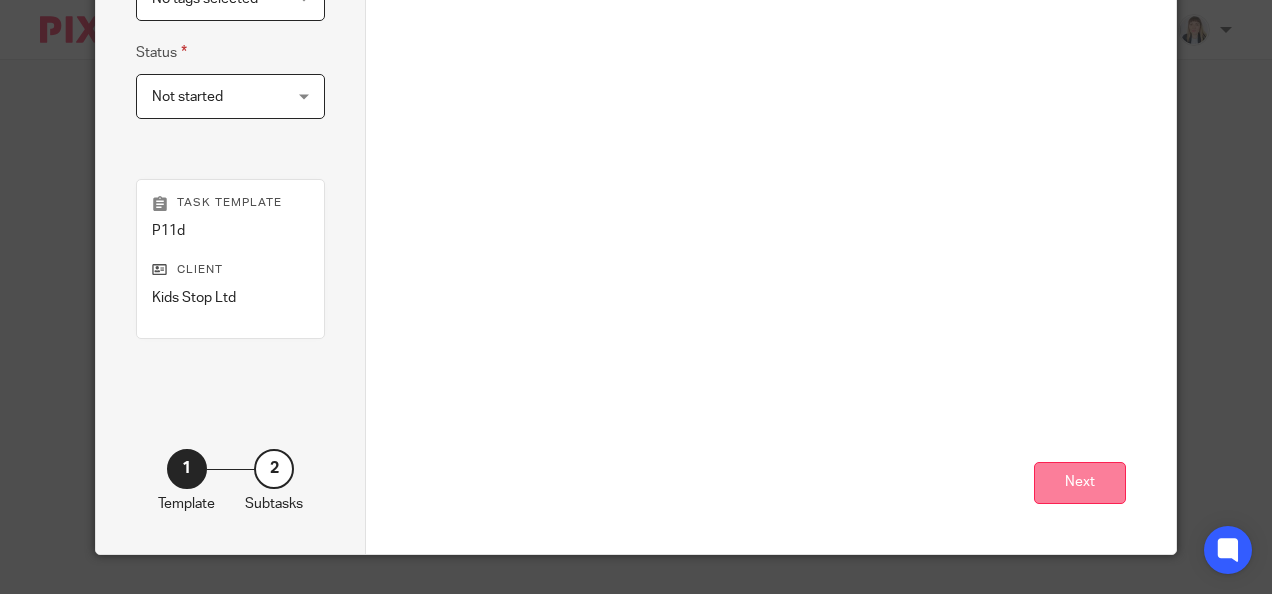 click on "Next" at bounding box center (1080, 483) 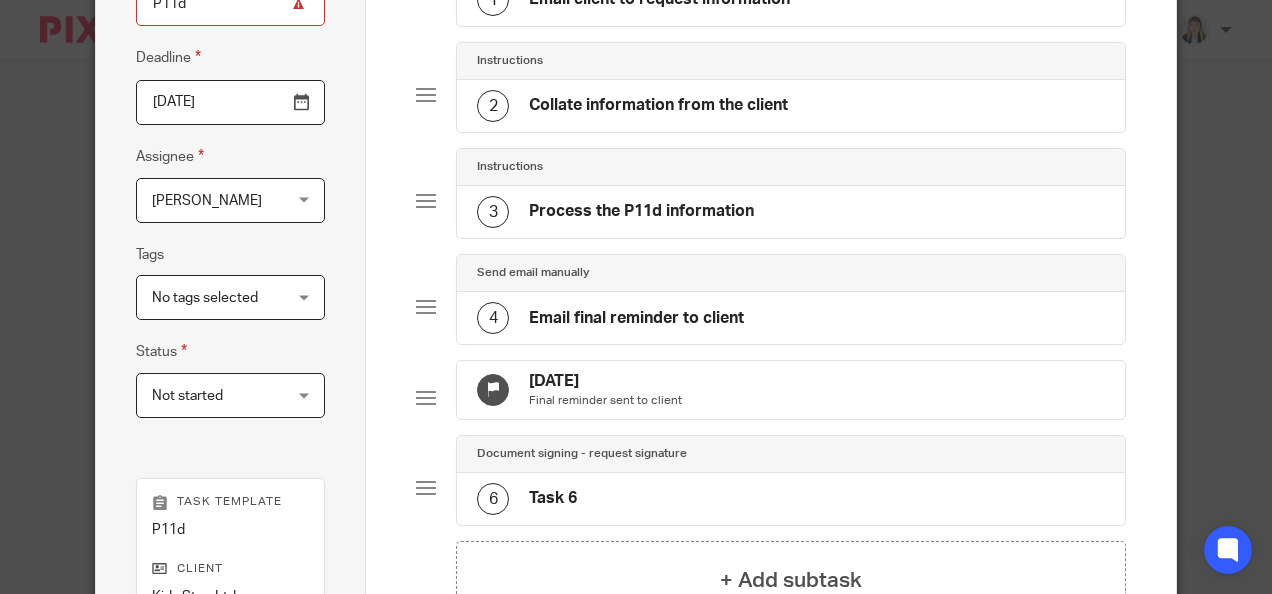 scroll, scrollTop: 206, scrollLeft: 0, axis: vertical 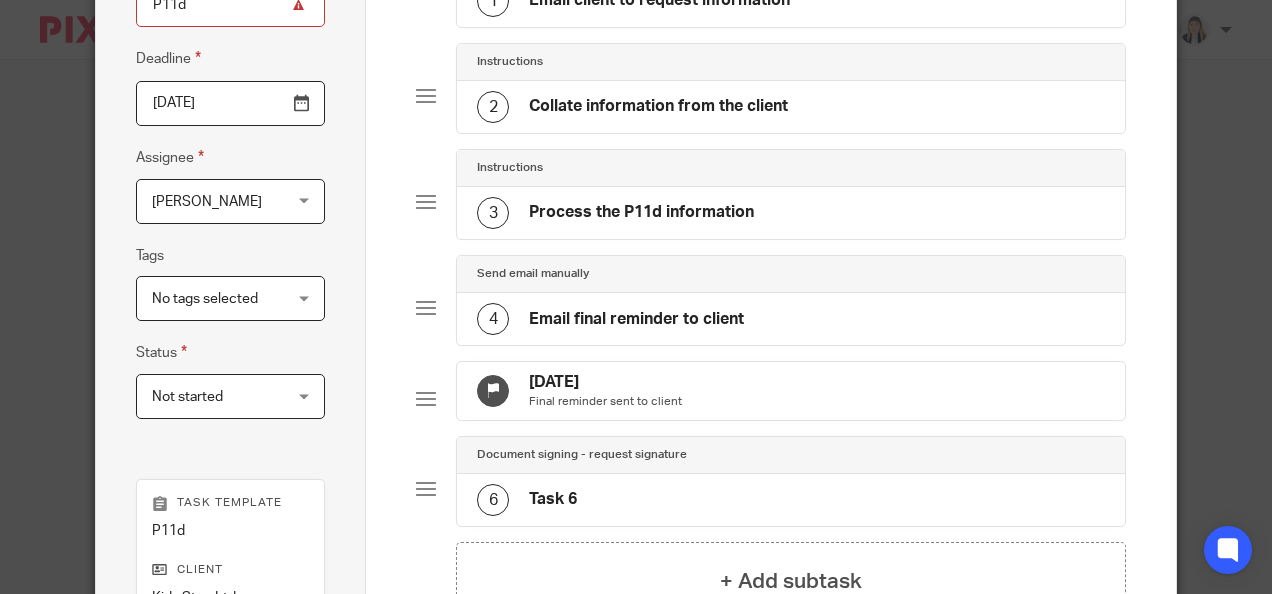 click on "[DATE]" at bounding box center (230, 103) 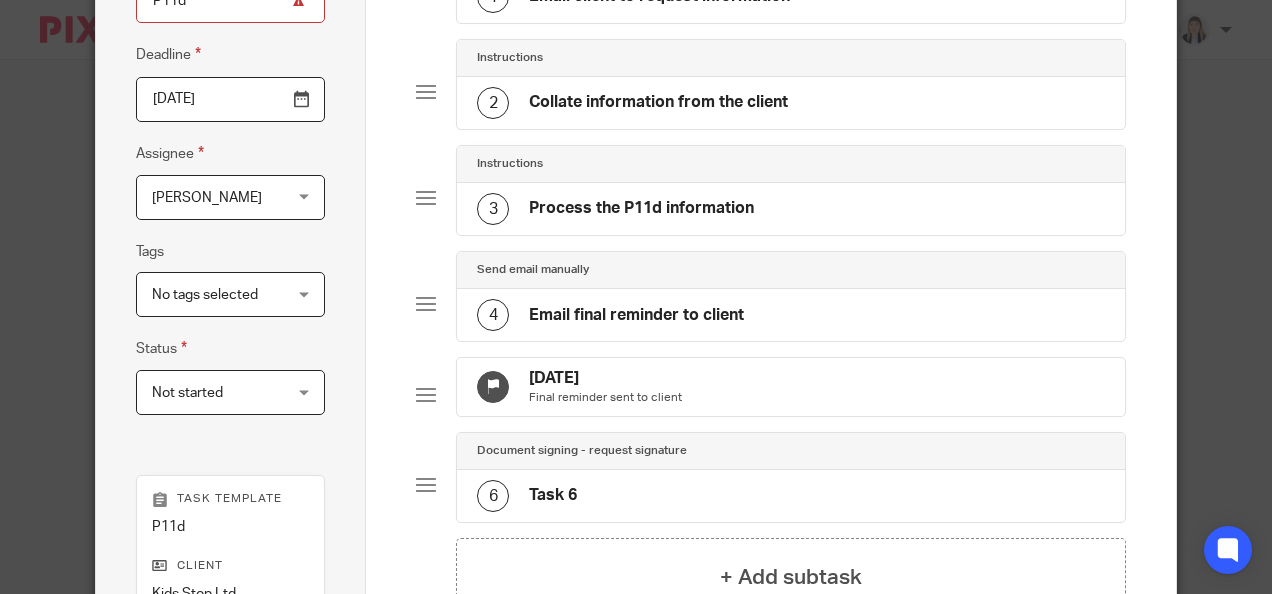 scroll, scrollTop: 206, scrollLeft: 0, axis: vertical 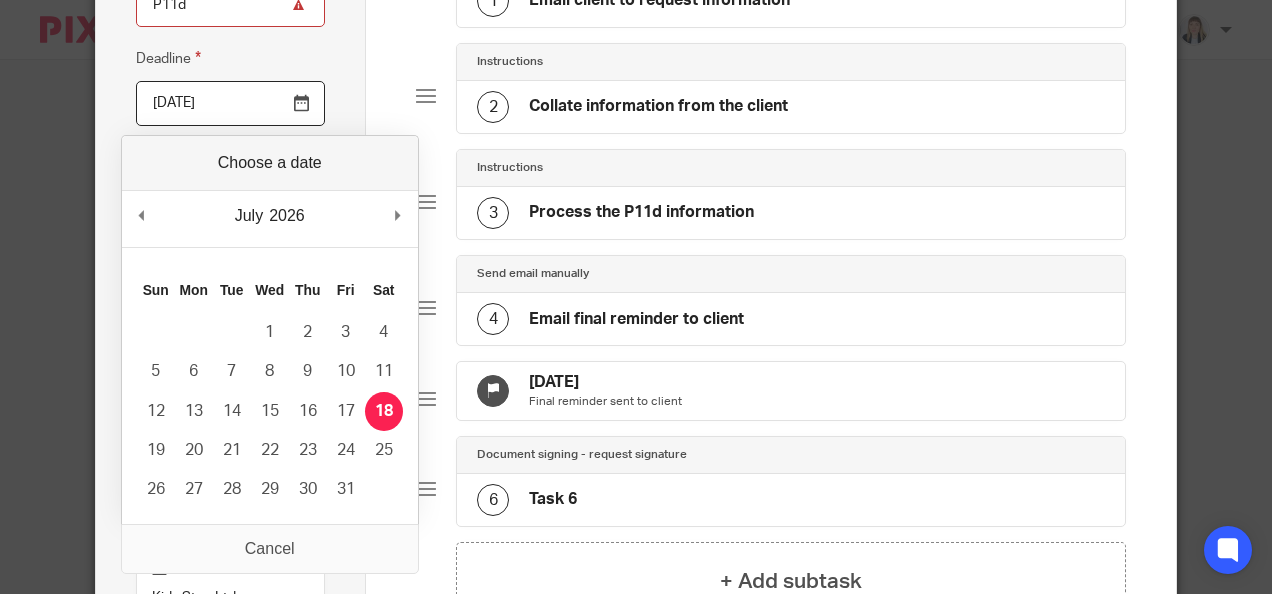 drag, startPoint x: 273, startPoint y: 103, endPoint x: 306, endPoint y: 104, distance: 33.01515 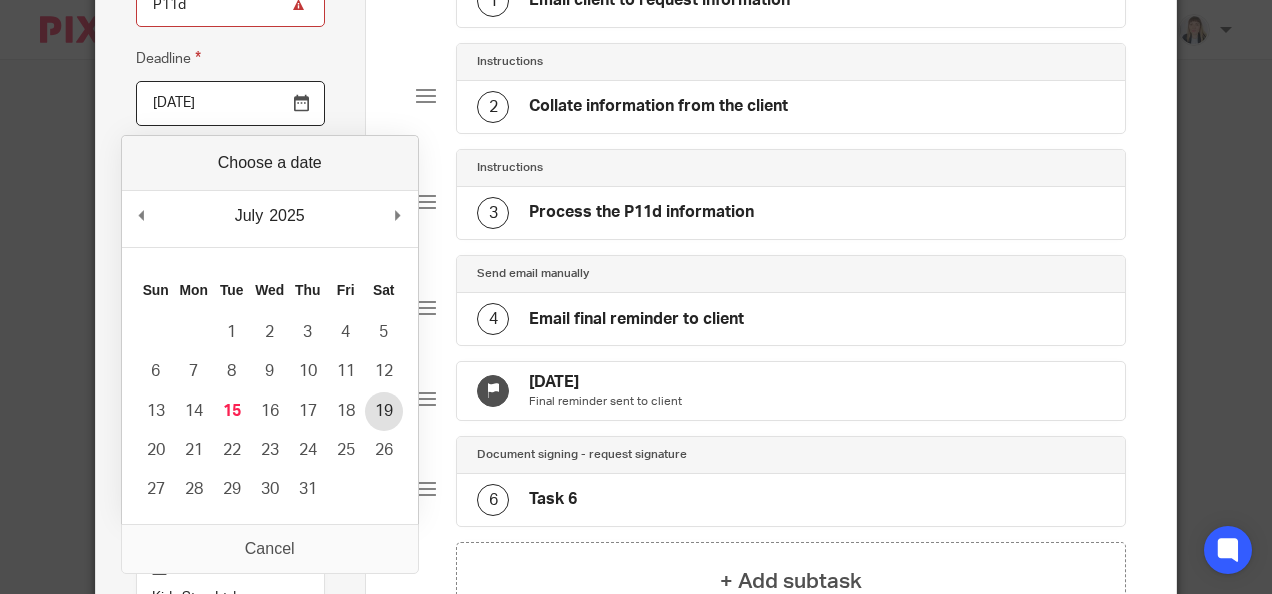 type on "2025-07-19" 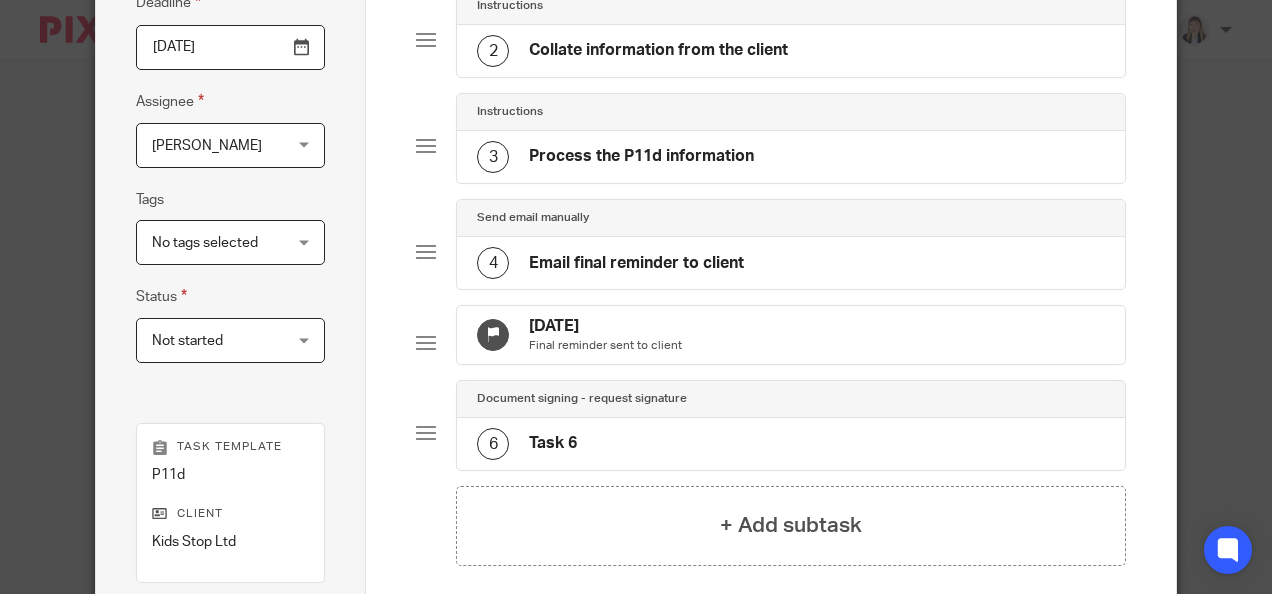 scroll, scrollTop: 306, scrollLeft: 0, axis: vertical 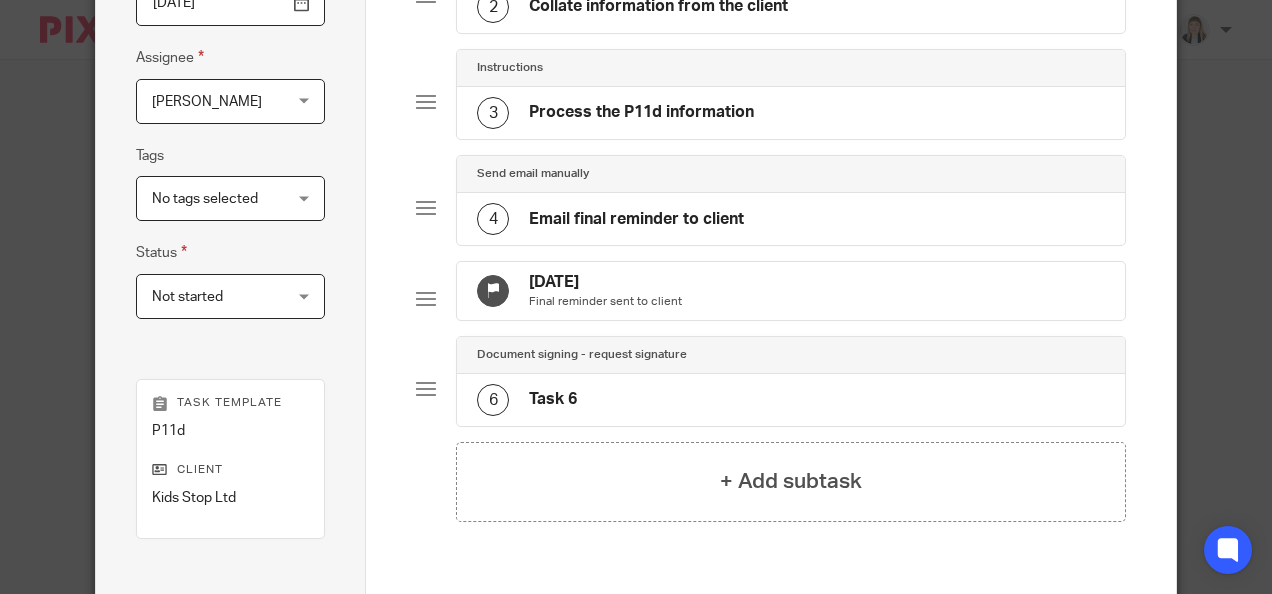 click on "6" at bounding box center [493, 400] 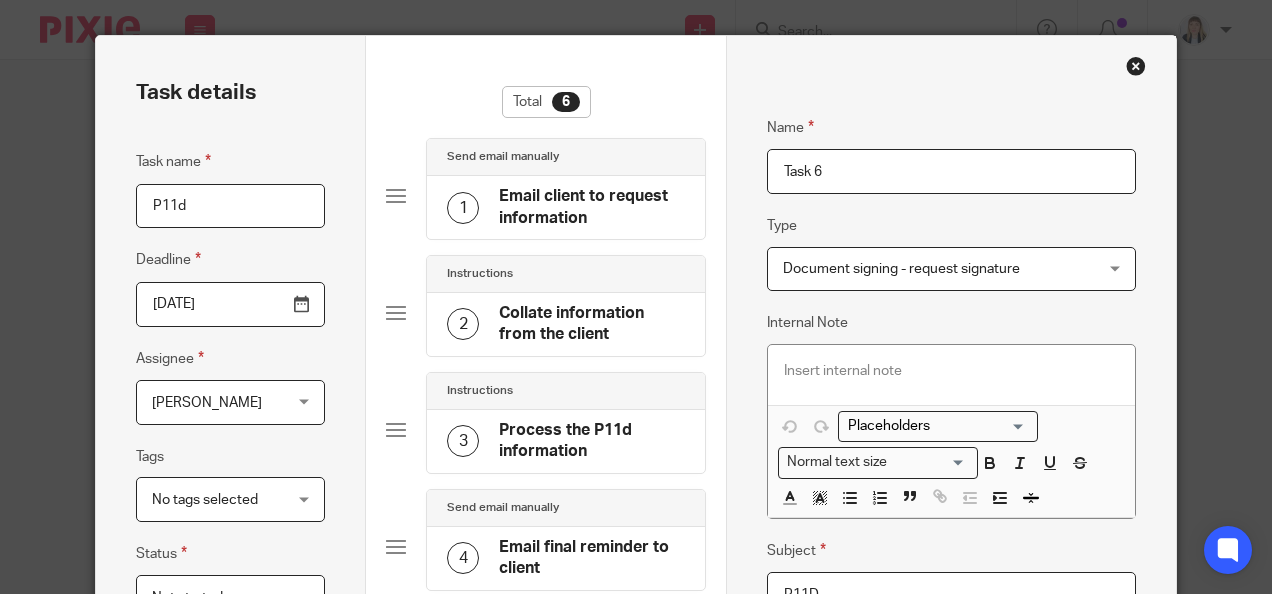 scroll, scrollTop: 0, scrollLeft: 0, axis: both 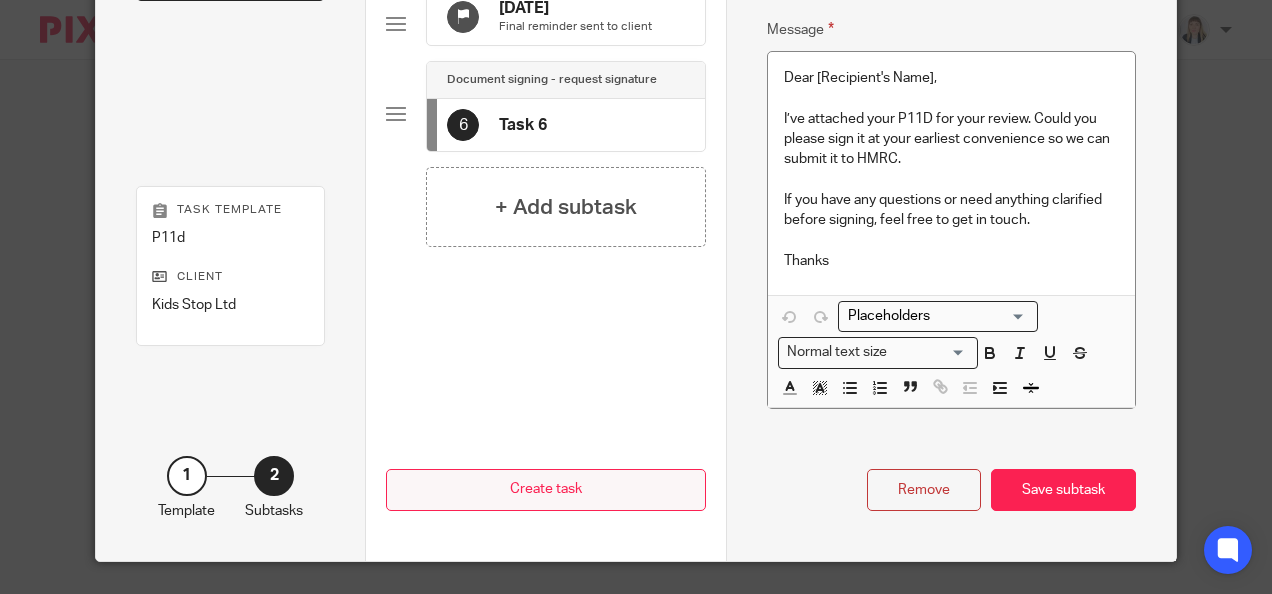 click on "Save subtask" at bounding box center (1063, 490) 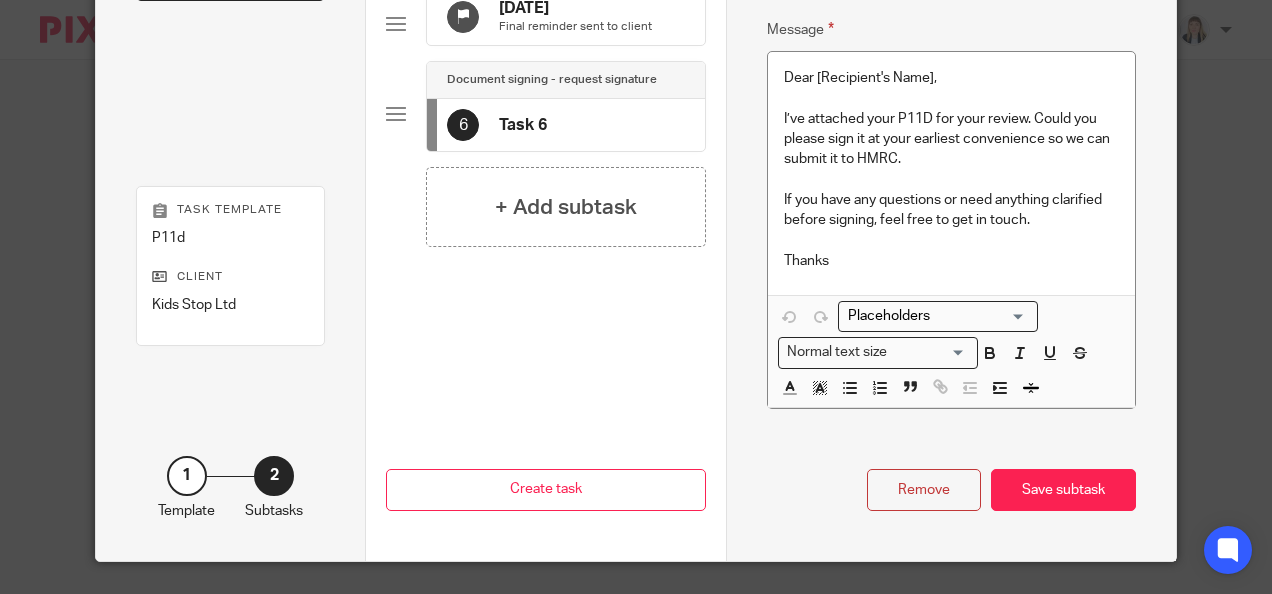 scroll, scrollTop: 506, scrollLeft: 0, axis: vertical 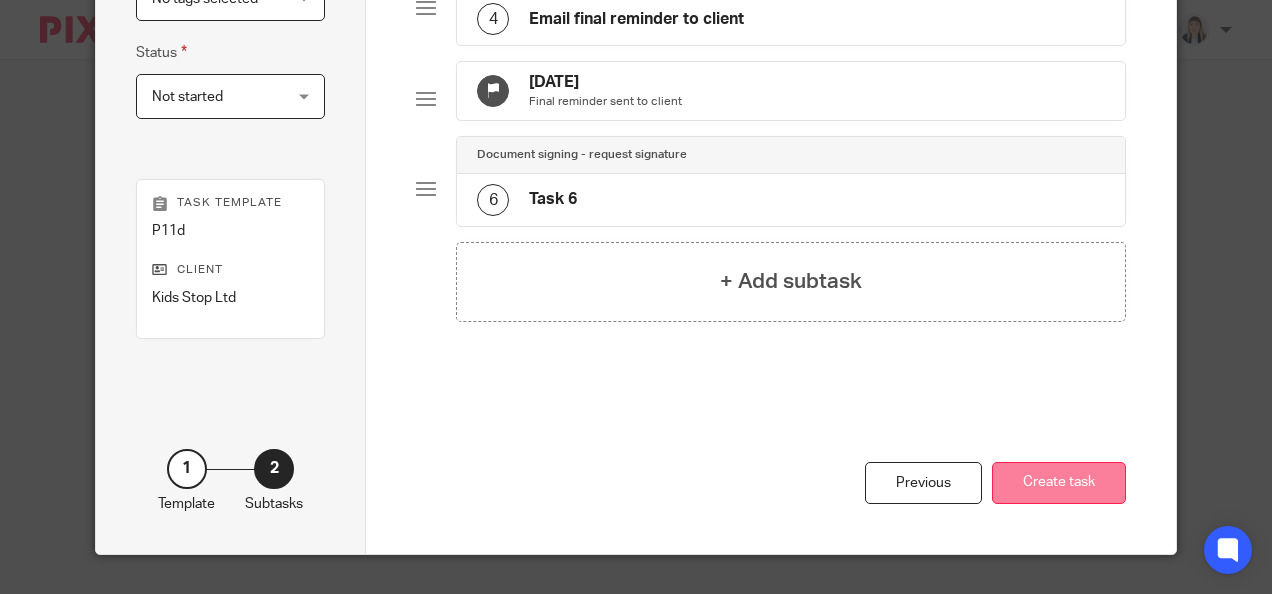 click on "Create task" at bounding box center [1059, 483] 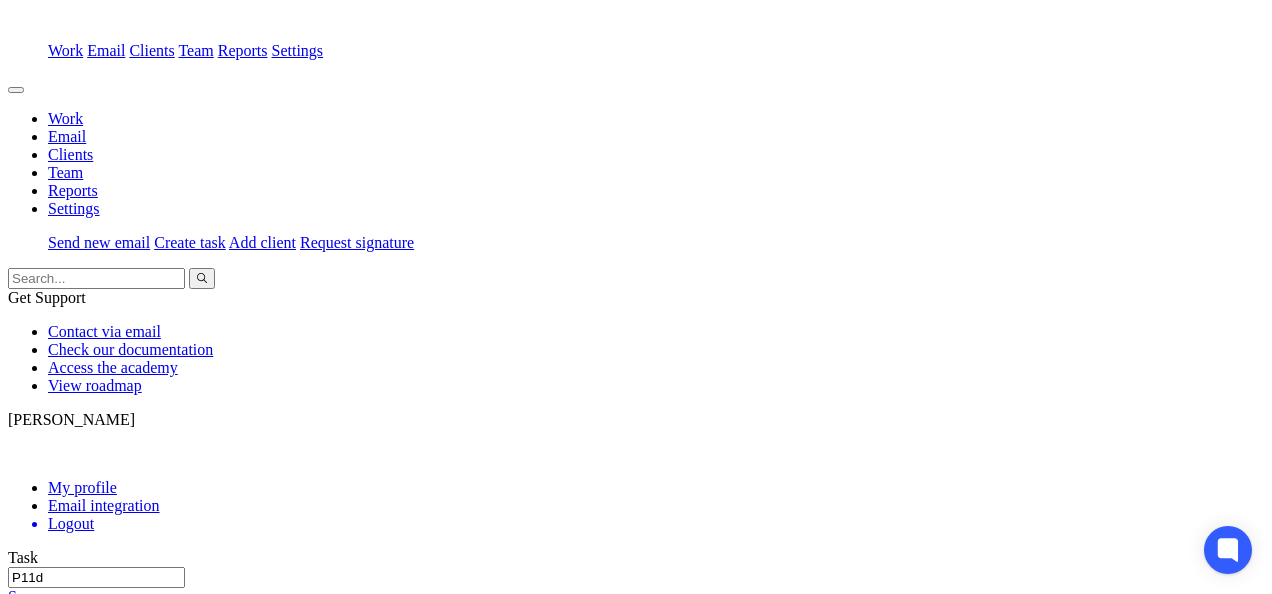 scroll, scrollTop: 0, scrollLeft: 0, axis: both 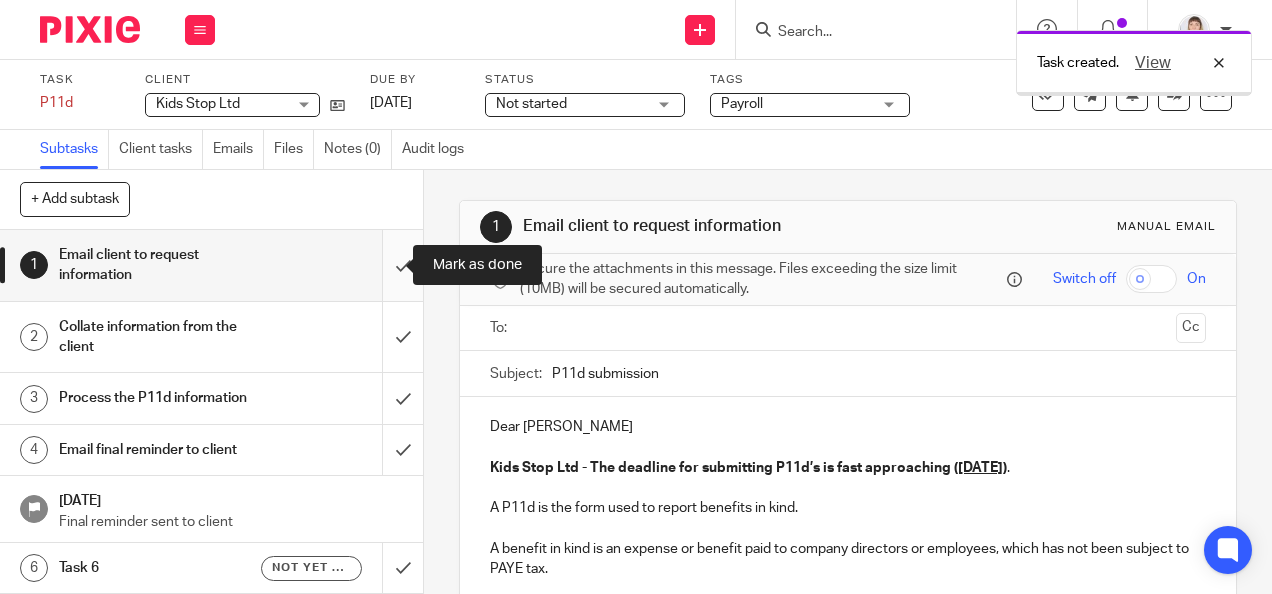 click at bounding box center (211, 265) 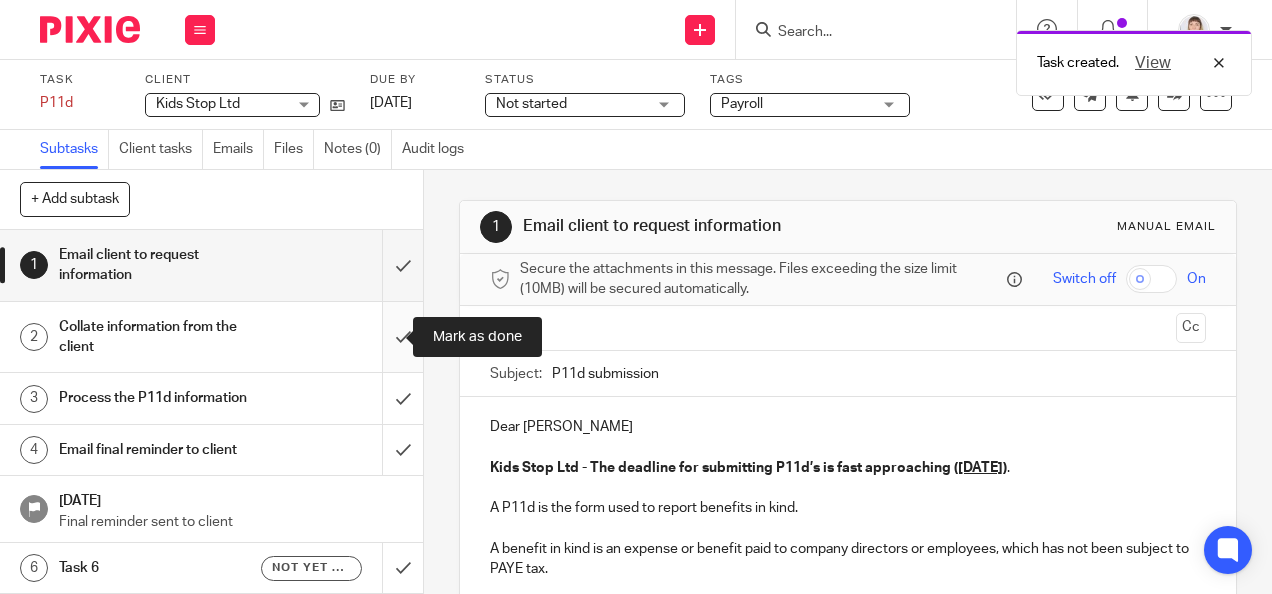 click at bounding box center [211, 337] 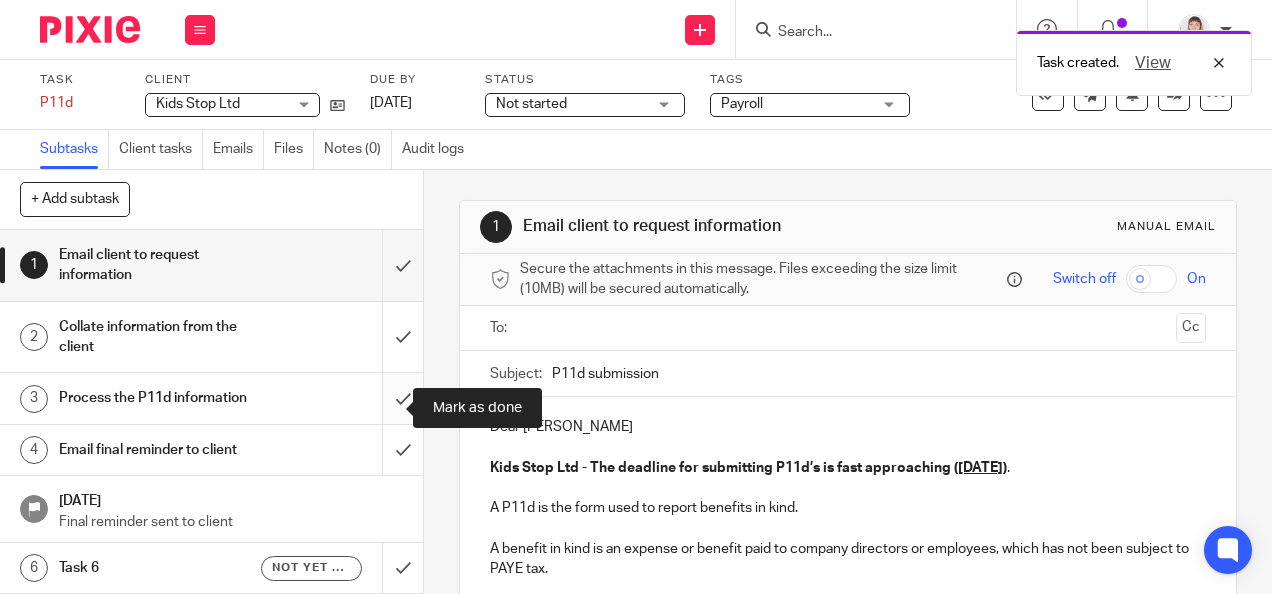 click at bounding box center (211, 398) 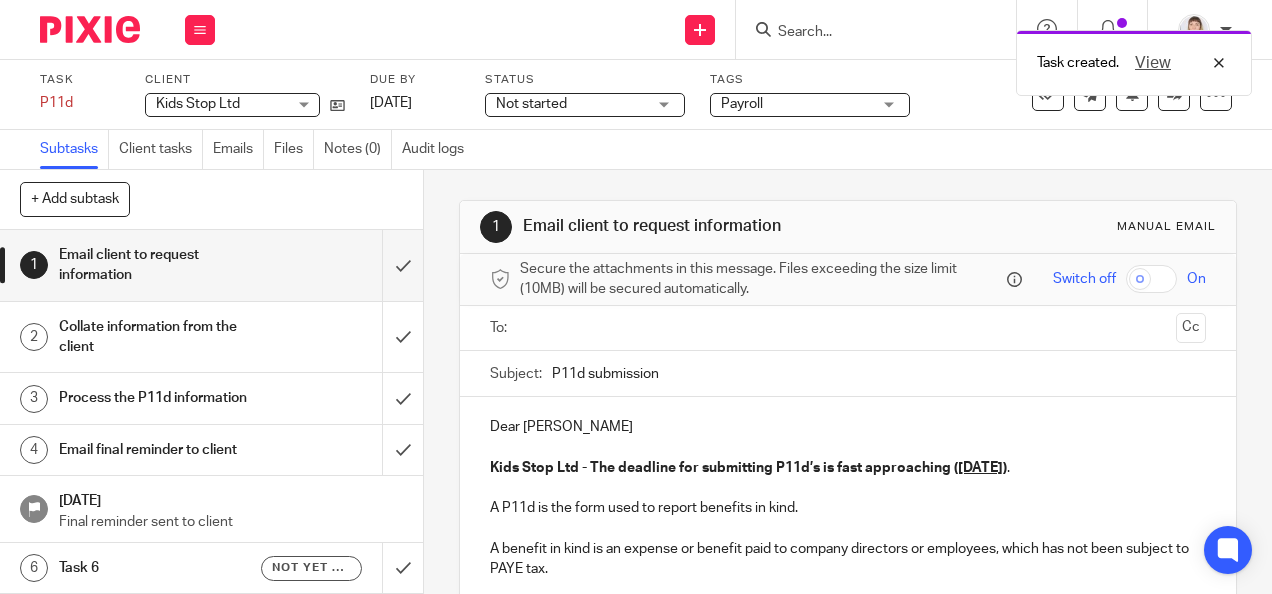 scroll, scrollTop: 14, scrollLeft: 0, axis: vertical 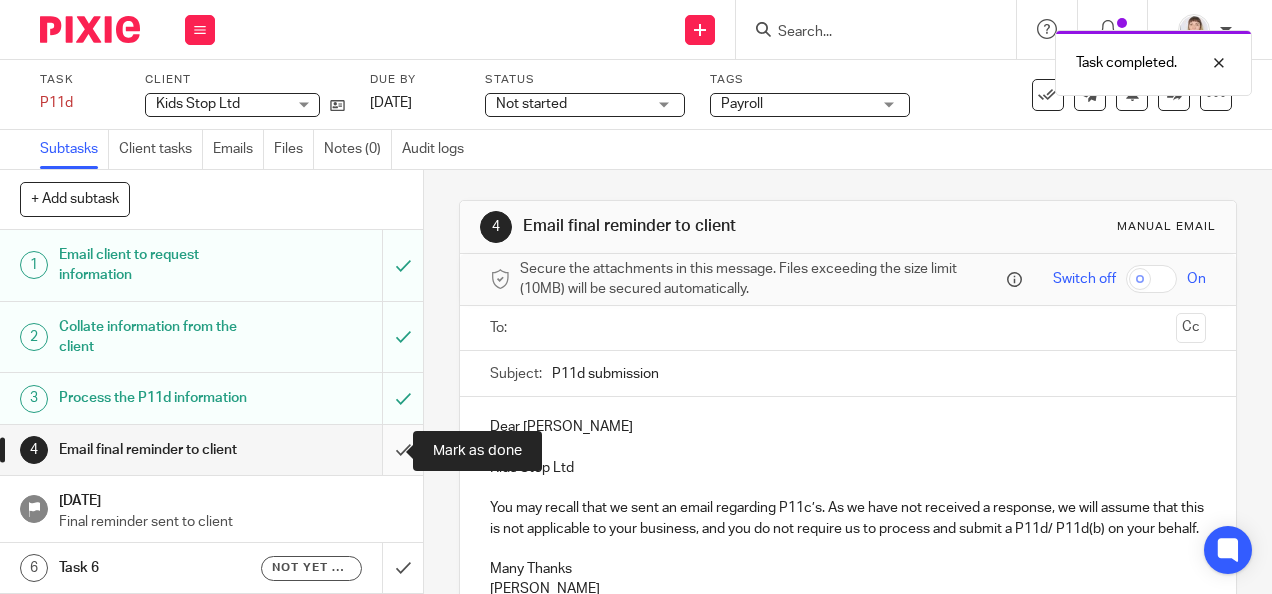 click at bounding box center [211, 450] 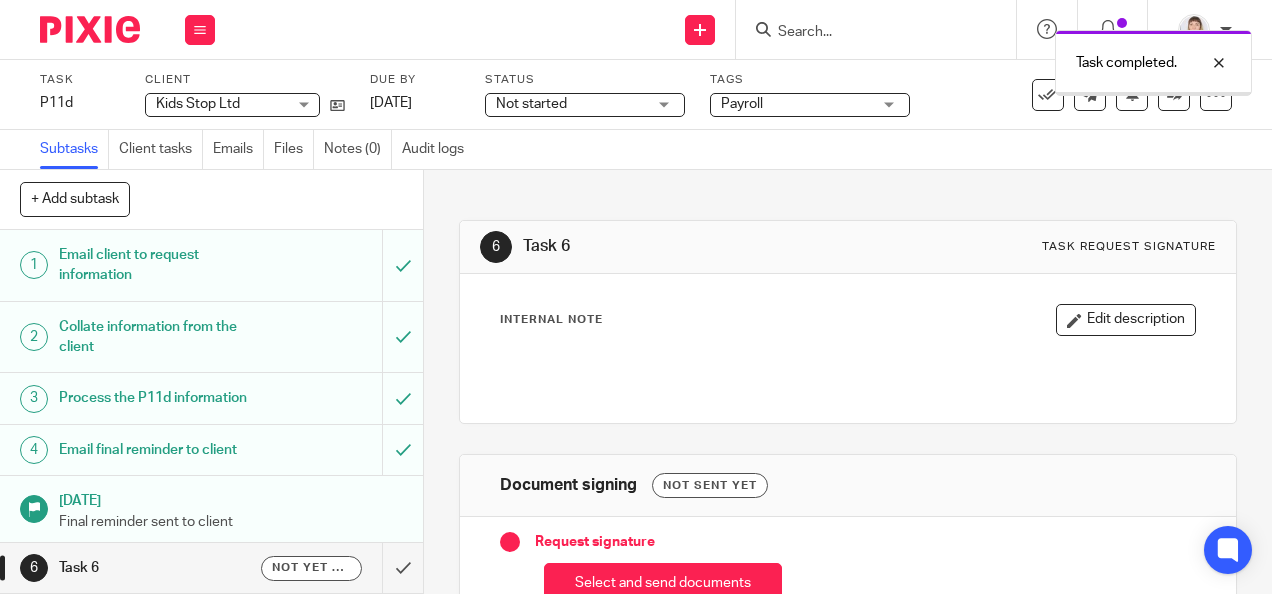 scroll, scrollTop: 0, scrollLeft: 0, axis: both 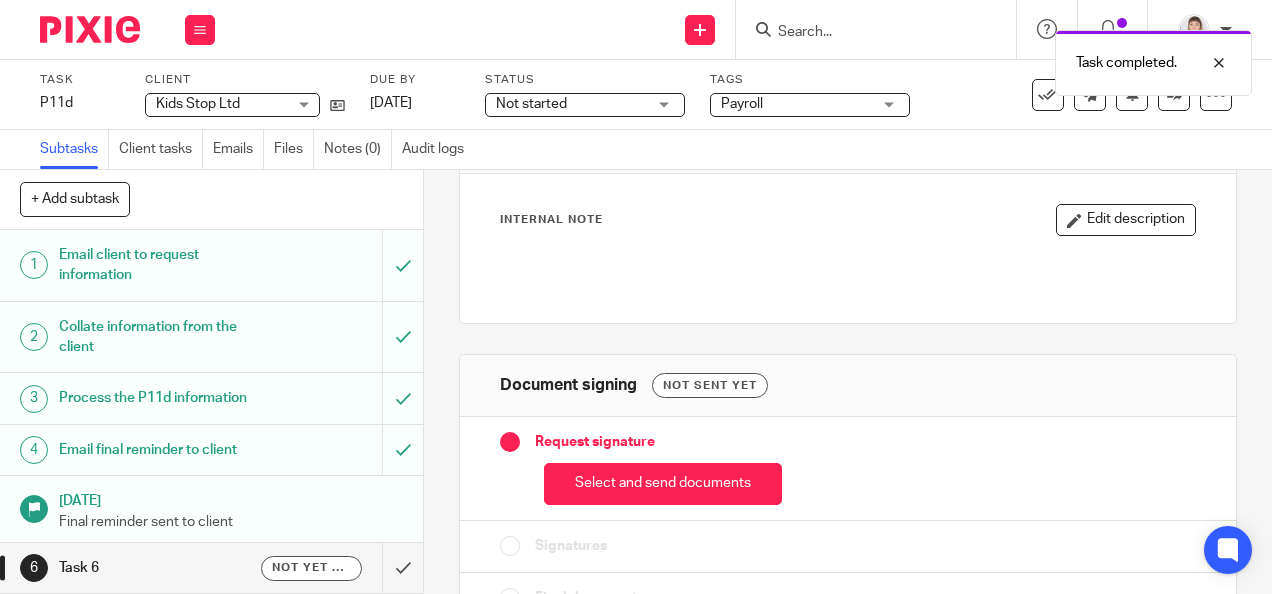 click on "Internal Note" at bounding box center [551, 220] 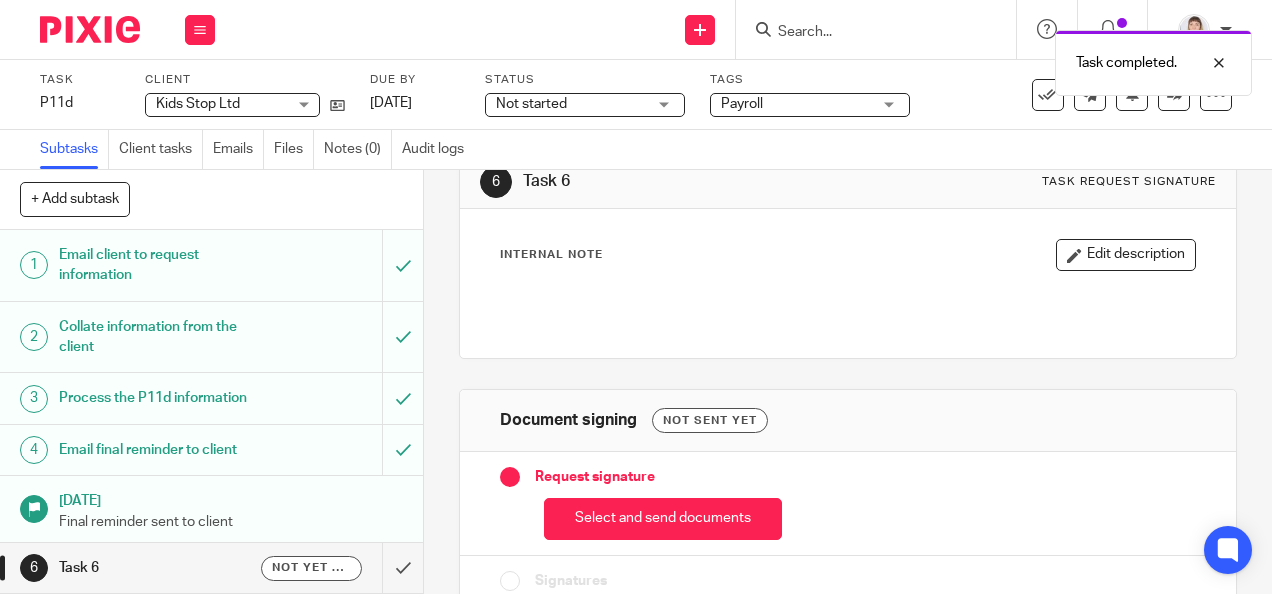 scroll, scrollTop: 0, scrollLeft: 0, axis: both 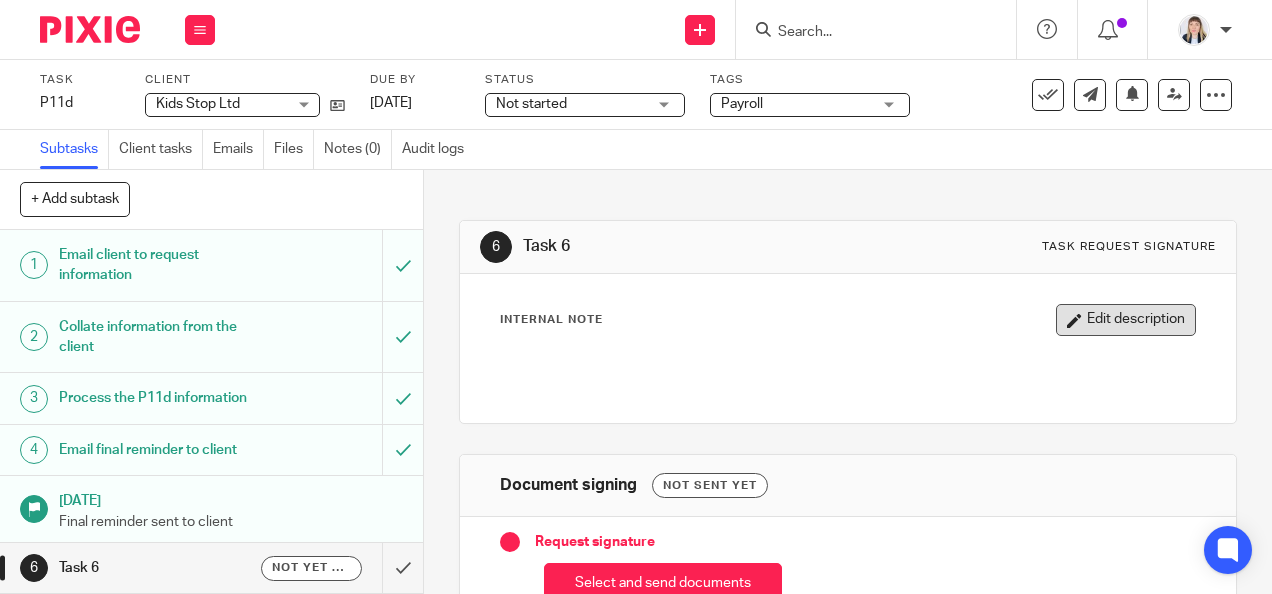 drag, startPoint x: 1084, startPoint y: 304, endPoint x: 1032, endPoint y: 317, distance: 53.600372 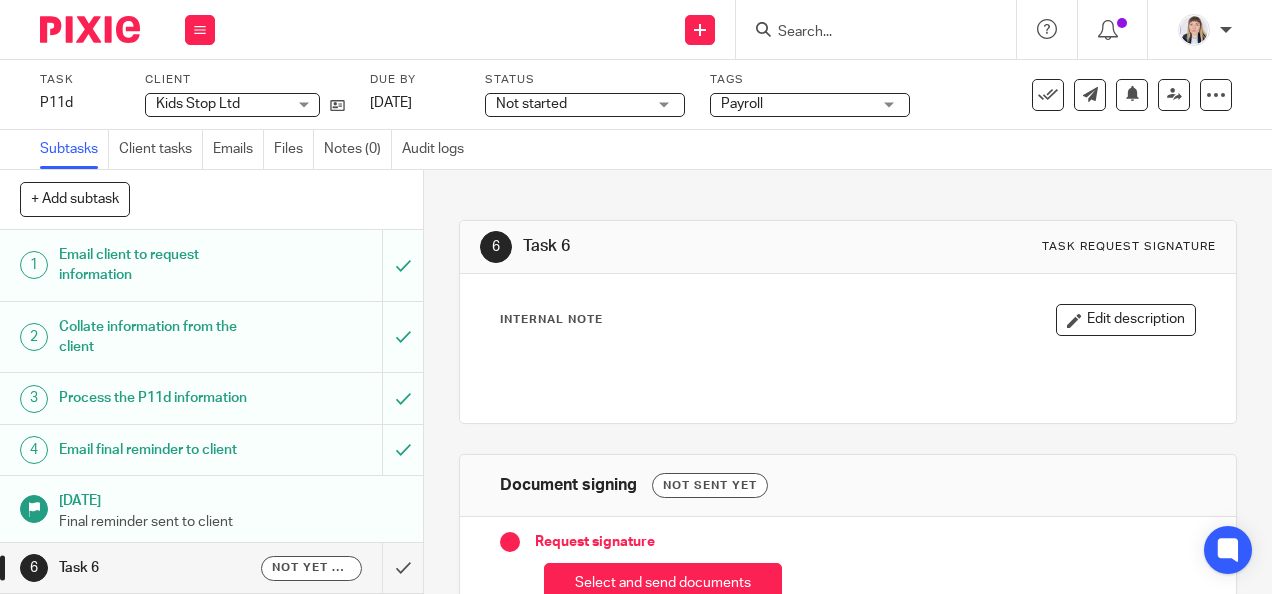 click on "Edit description" at bounding box center [1126, 320] 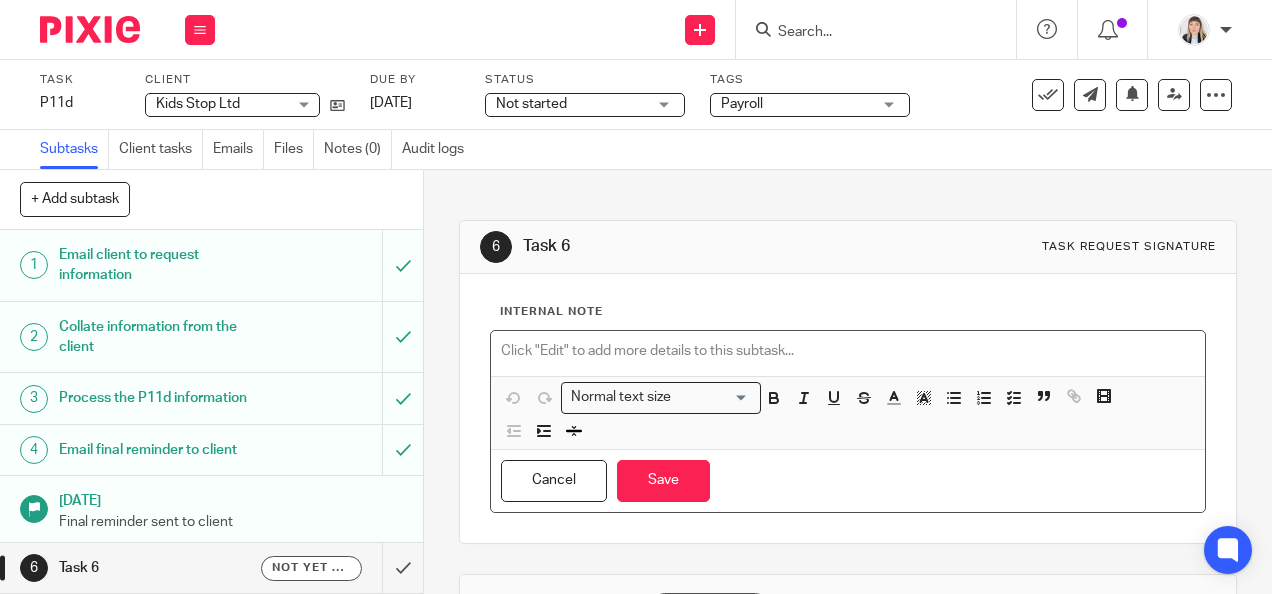click at bounding box center [847, 353] 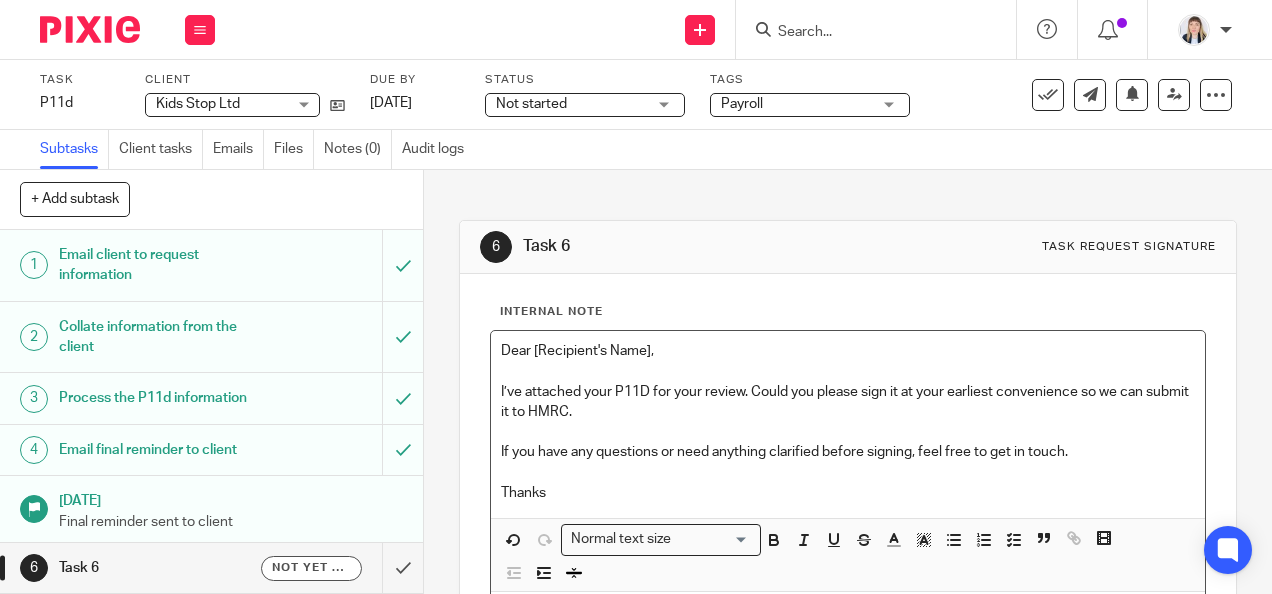 click on "Dear [Recipient's Name]," at bounding box center (847, 351) 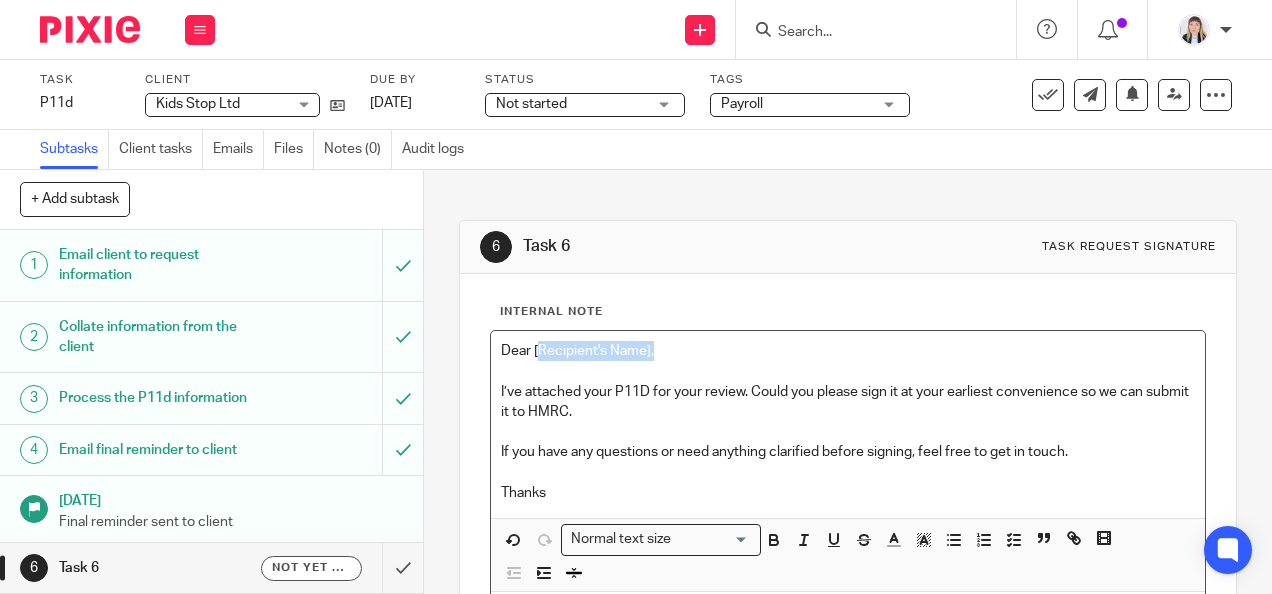 drag, startPoint x: 532, startPoint y: 349, endPoint x: 713, endPoint y: 346, distance: 181.02486 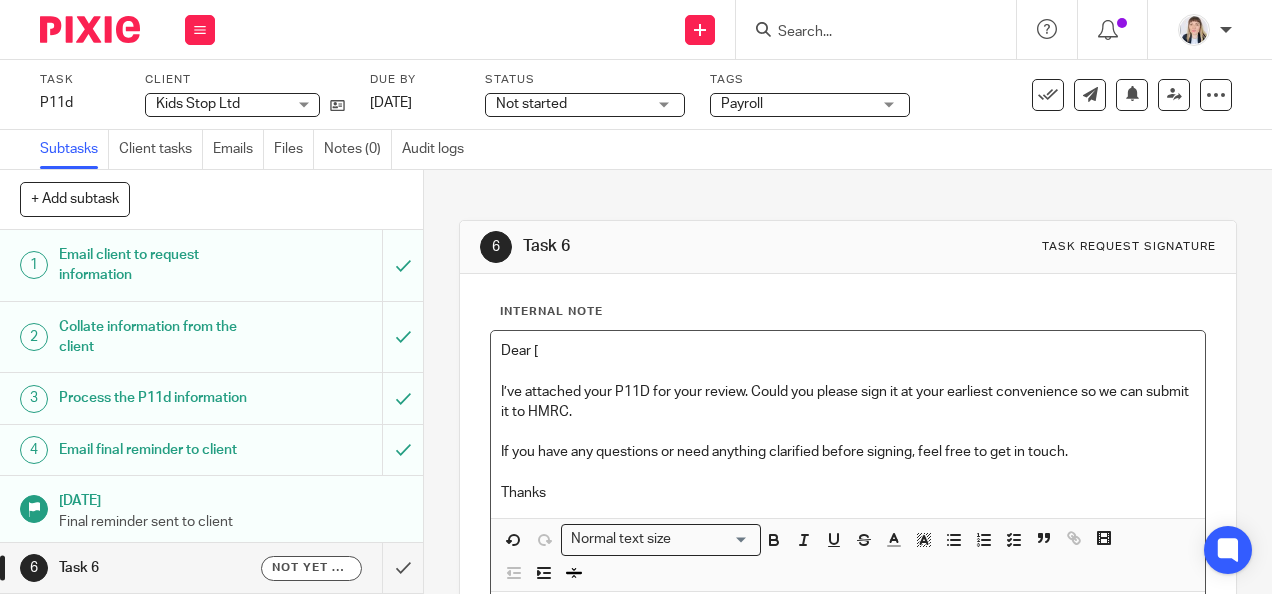 type 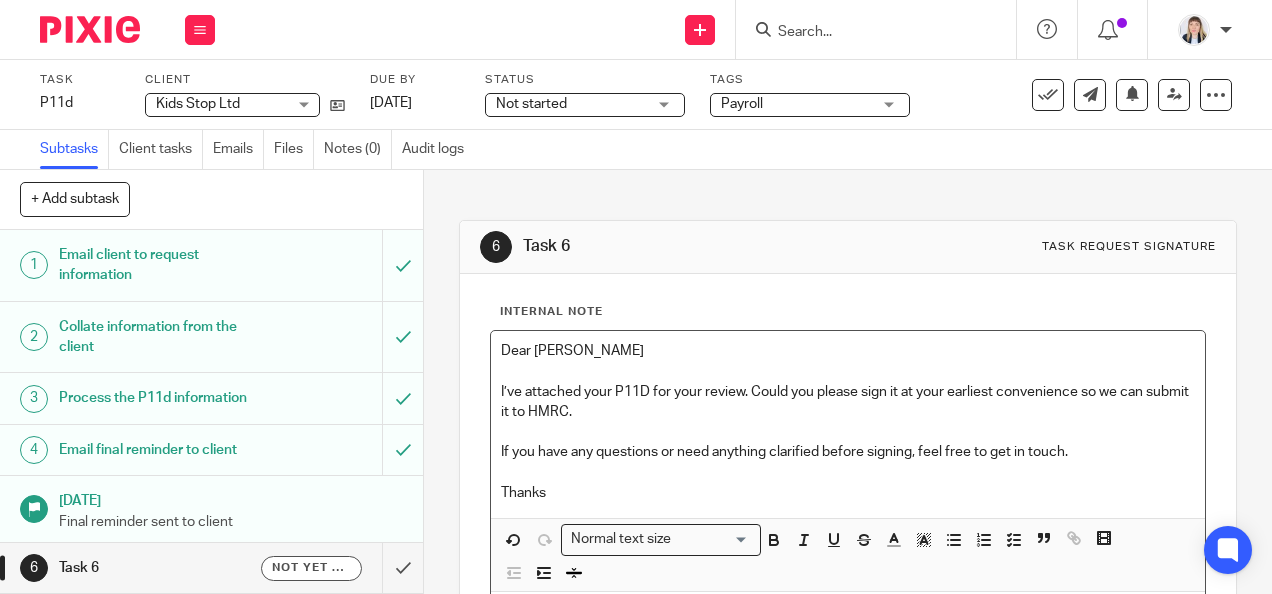 click on "I’ve attached your P11D for your review. Could you please sign it at your earliest convenience so we can submit it to HMRC." at bounding box center [847, 402] 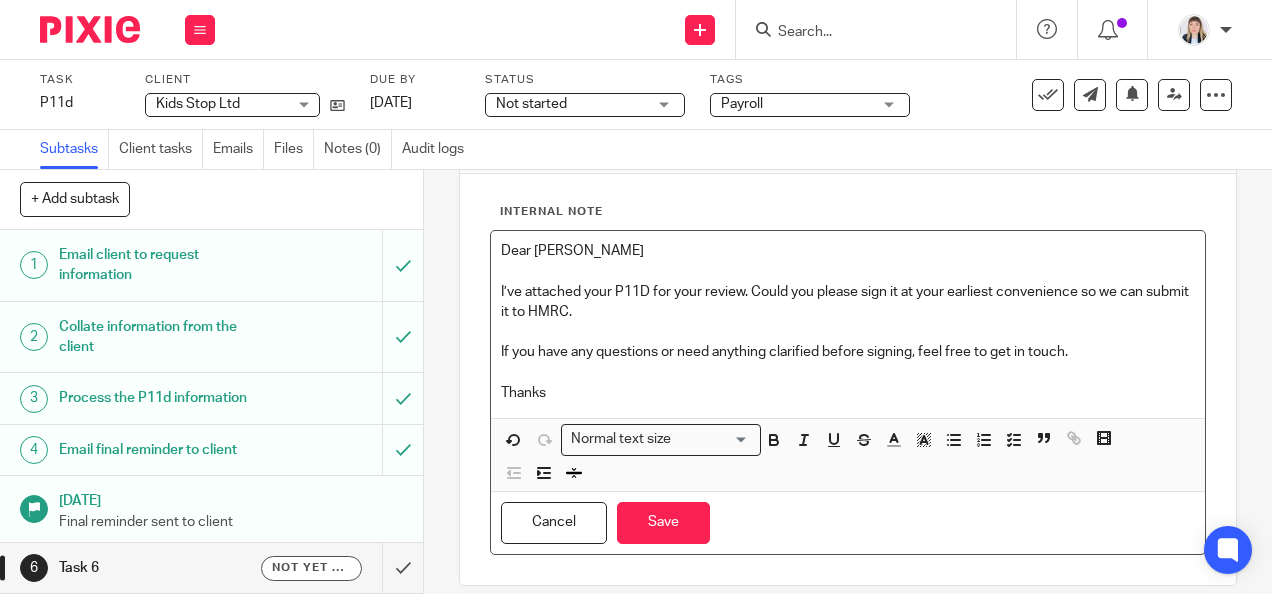 drag, startPoint x: 565, startPoint y: 394, endPoint x: 578, endPoint y: 395, distance: 13.038404 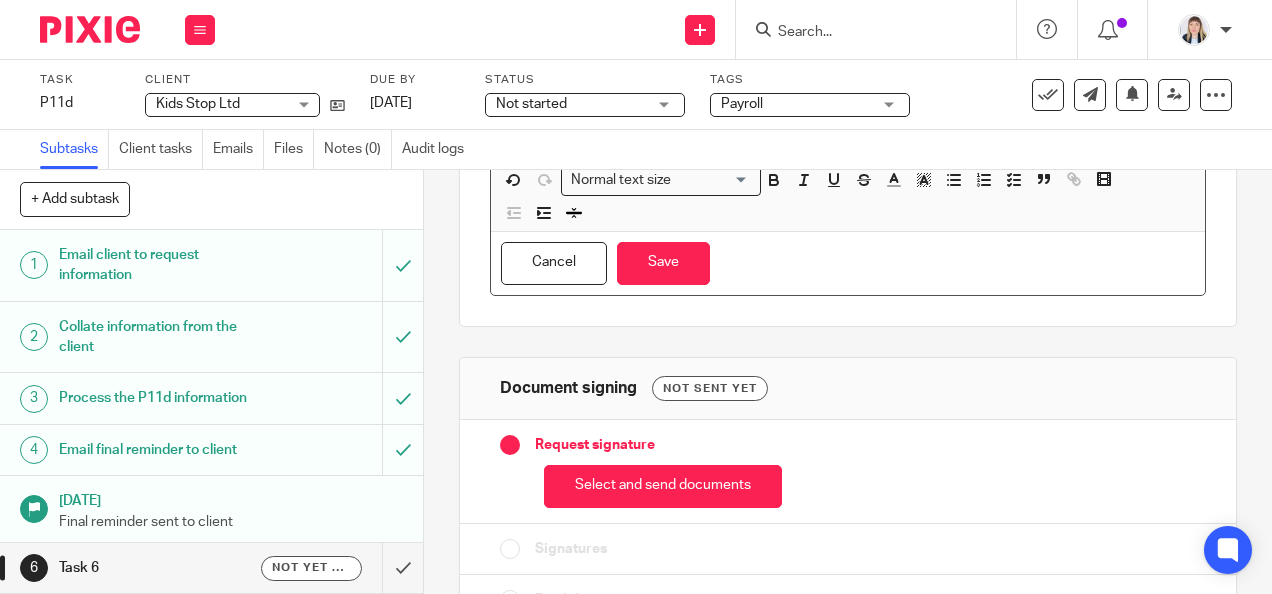 scroll, scrollTop: 448, scrollLeft: 0, axis: vertical 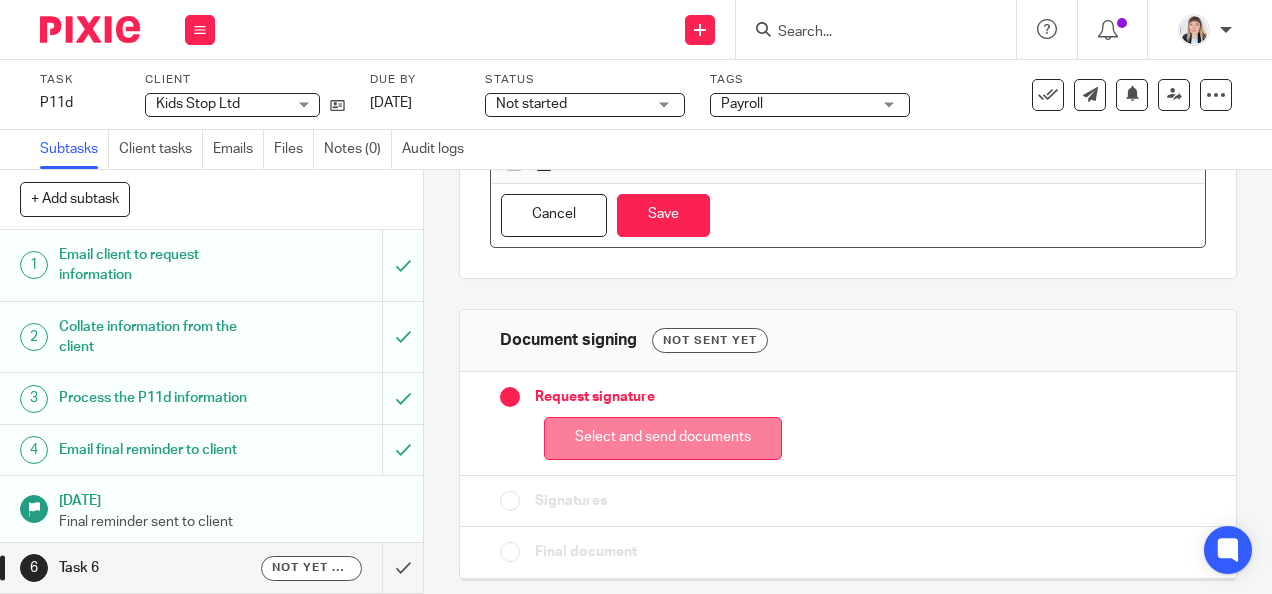 click on "Select and send documents" at bounding box center [663, 438] 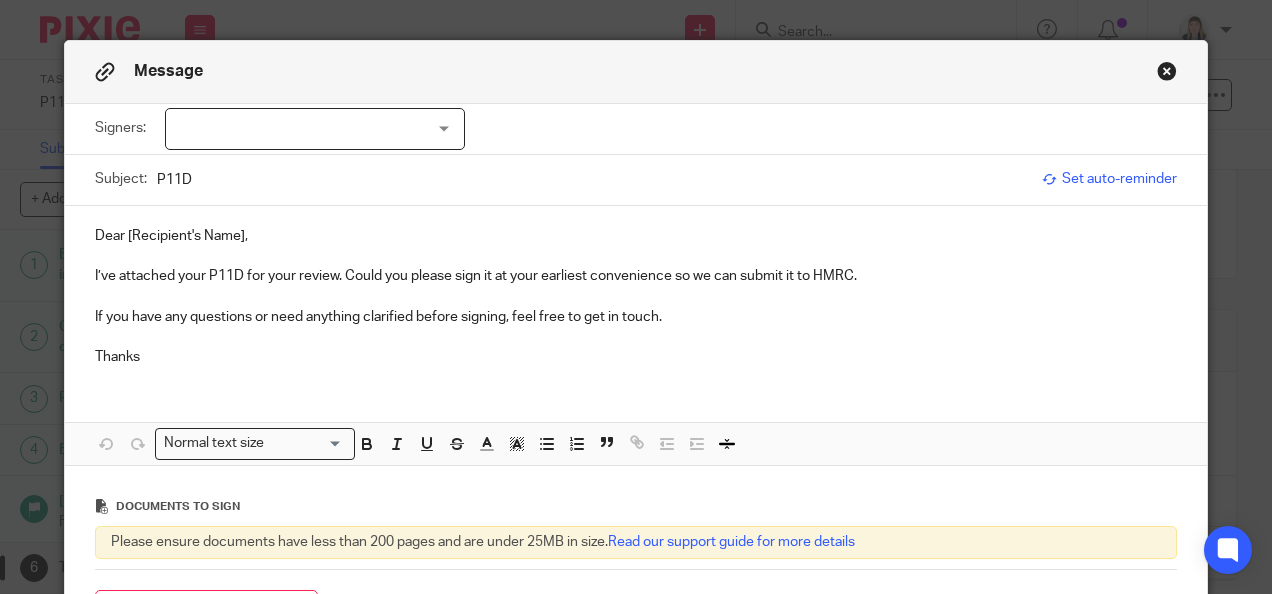 click at bounding box center (315, 129) 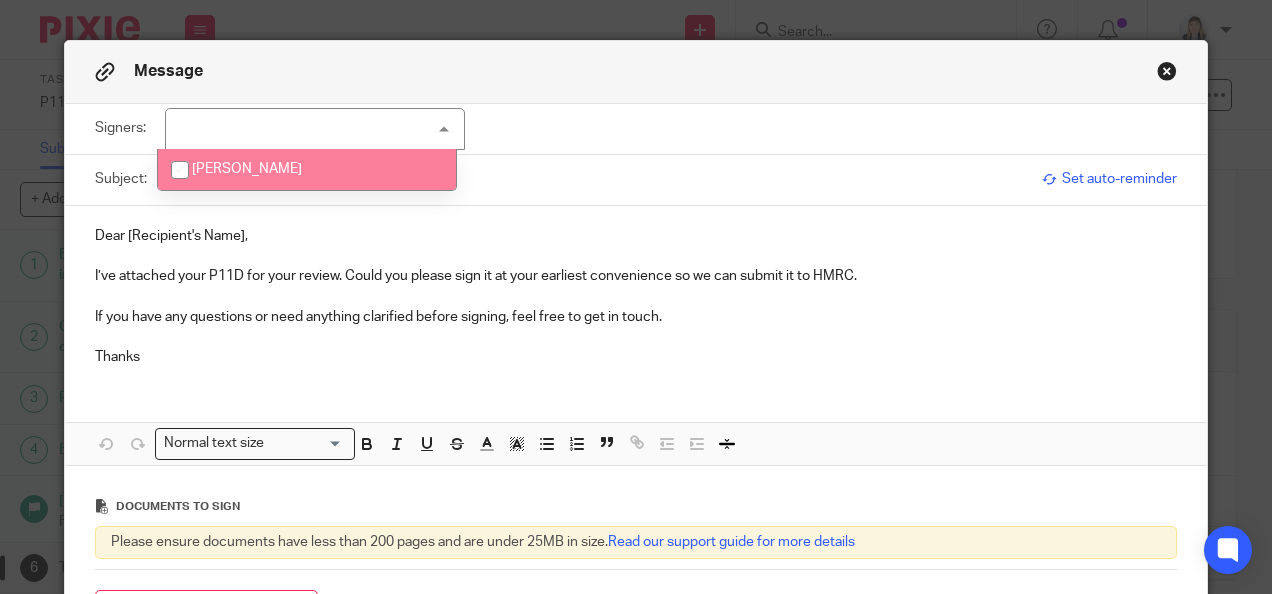 click on "Naomi Angus" at bounding box center (307, 169) 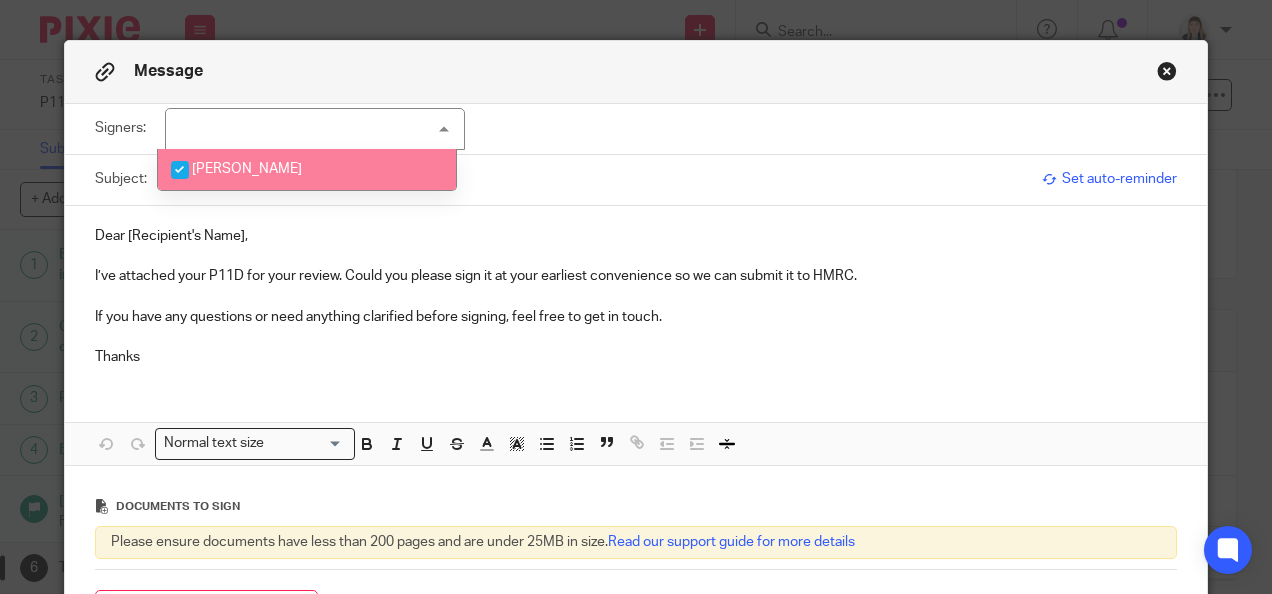 checkbox on "true" 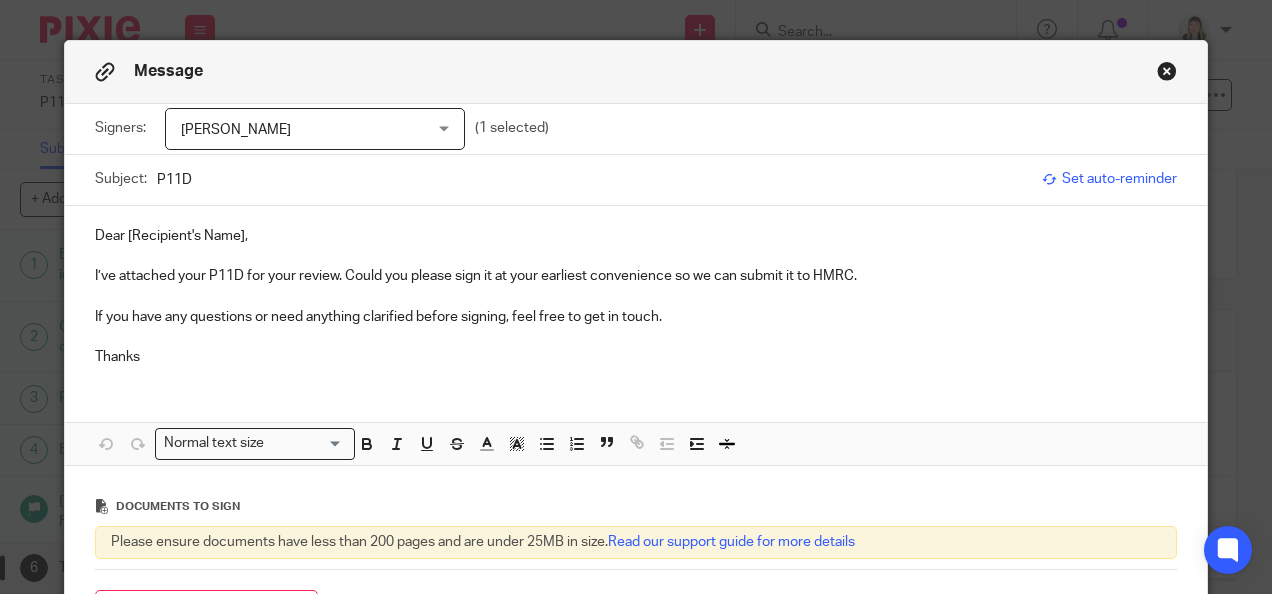 click on "I’ve attached your P11D for your review. Could you please sign it at your earliest convenience so we can submit it to HMRC." at bounding box center (636, 276) 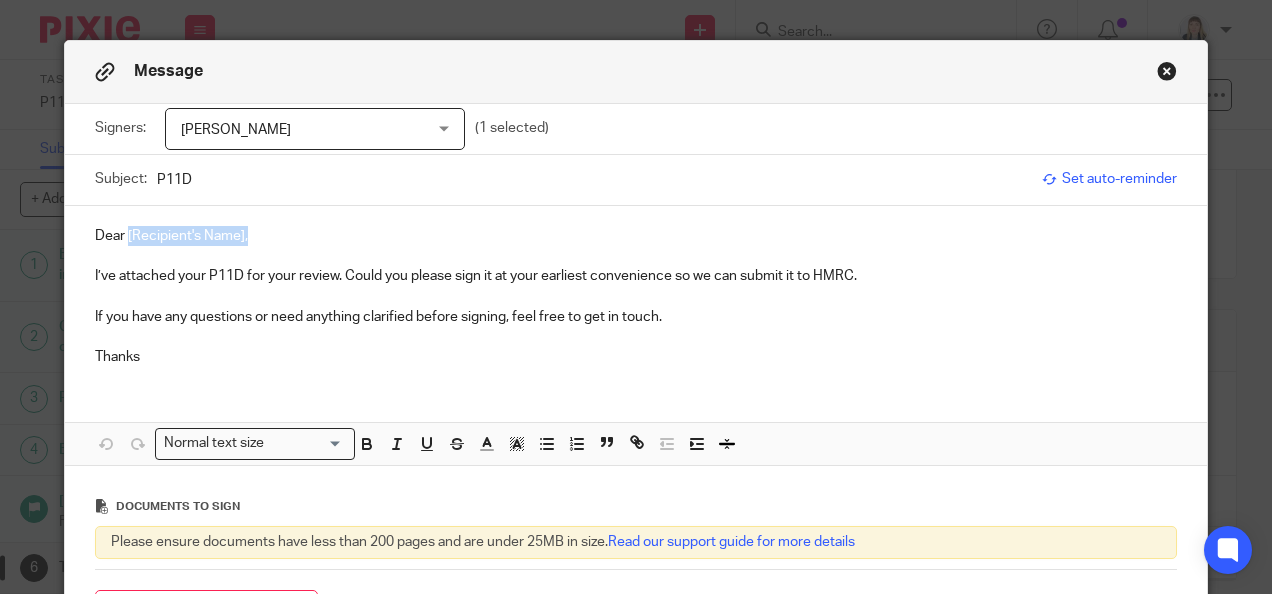 drag, startPoint x: 245, startPoint y: 239, endPoint x: 122, endPoint y: 237, distance: 123.01626 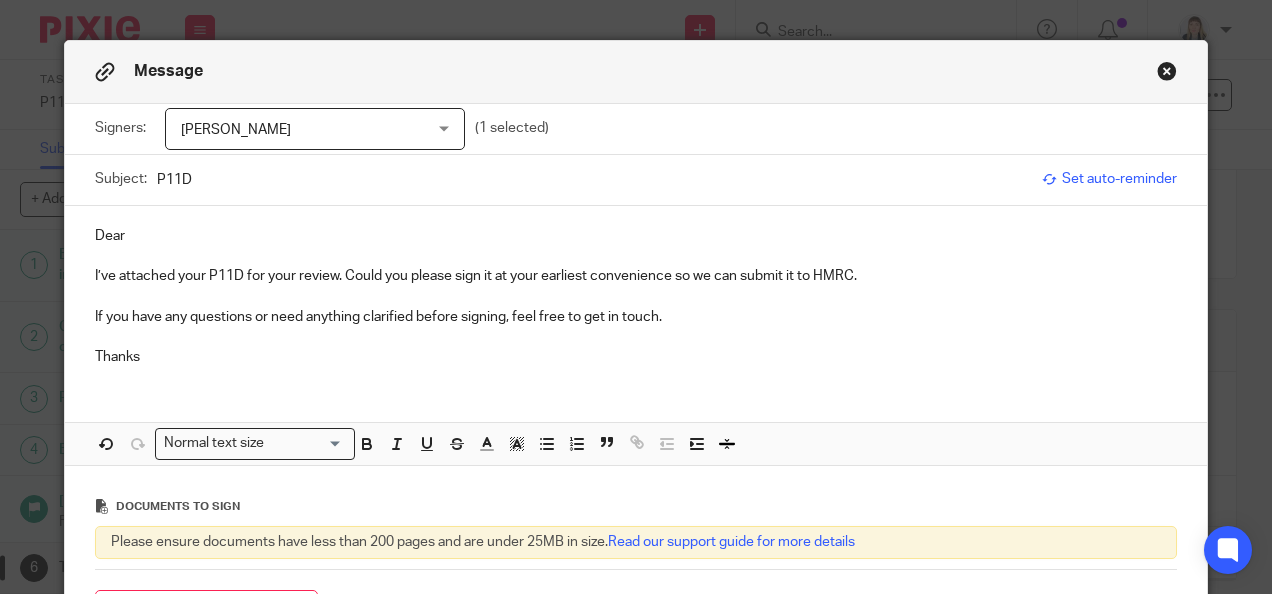 type 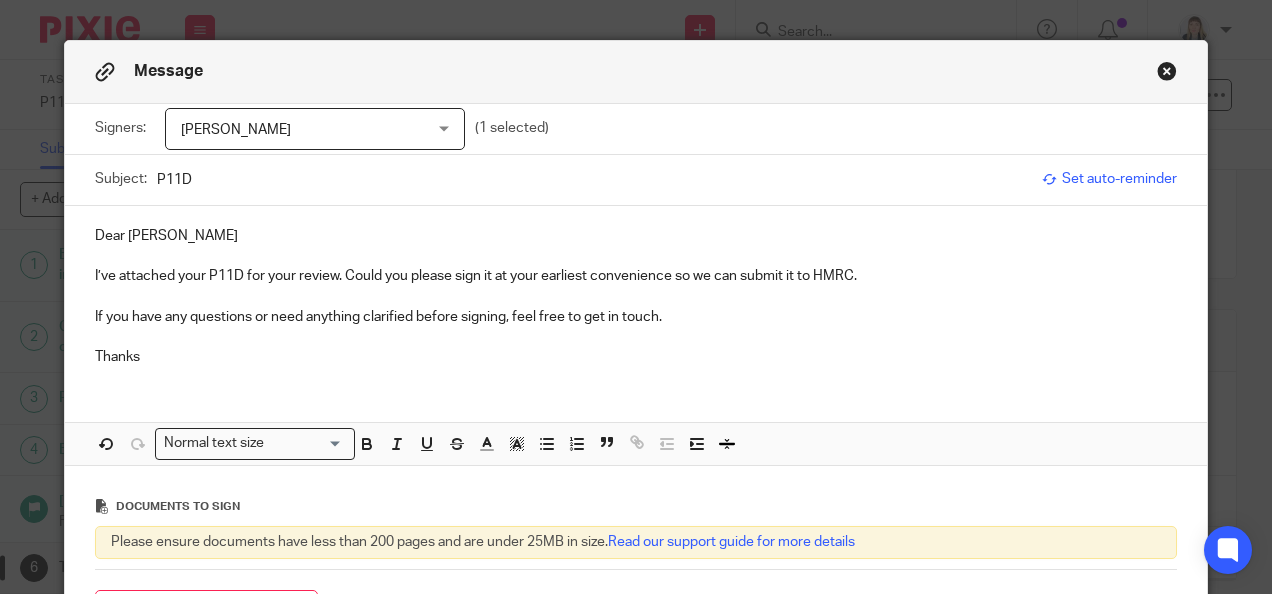 click at bounding box center [636, 256] 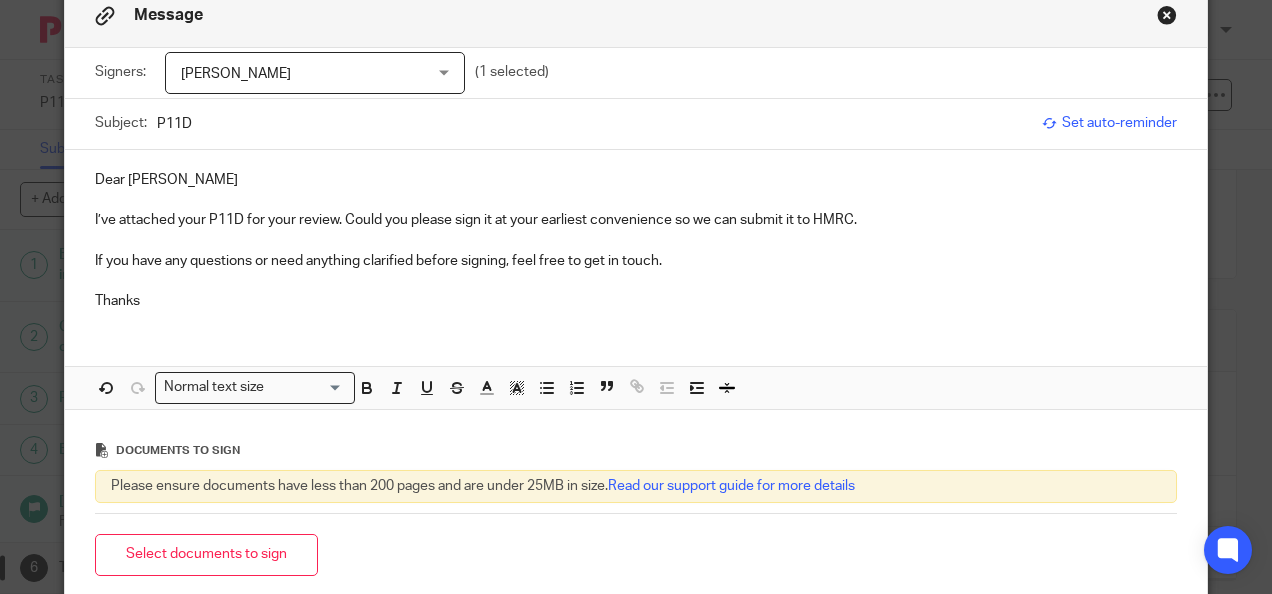 scroll, scrollTop: 100, scrollLeft: 0, axis: vertical 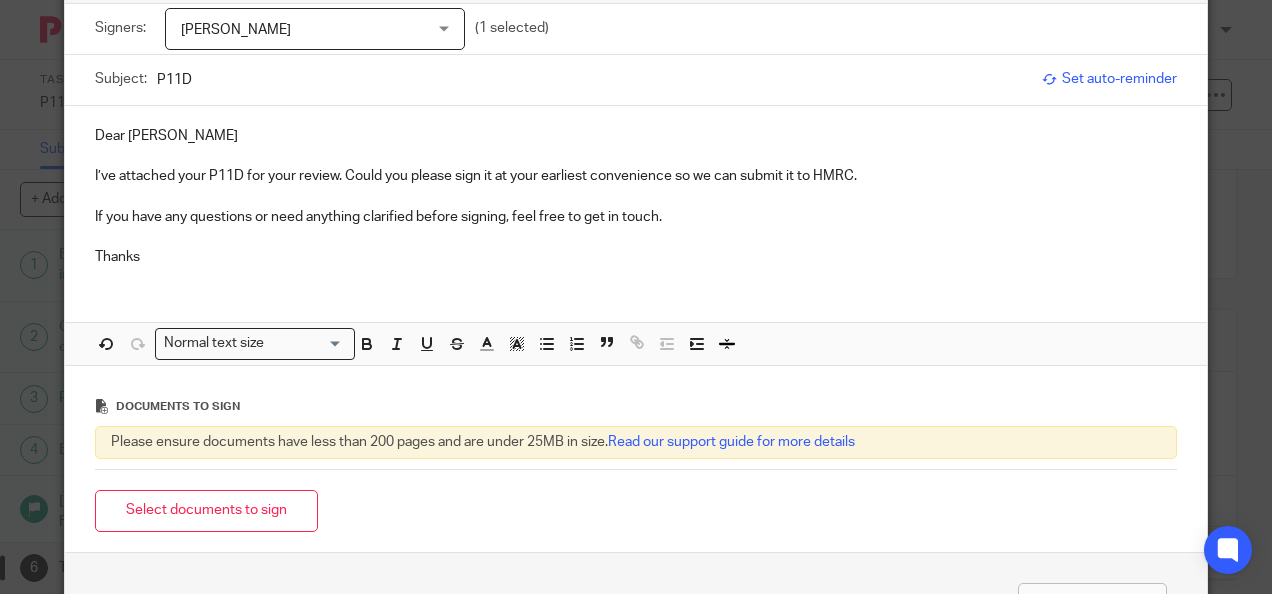 click on "Thanks" at bounding box center (636, 257) 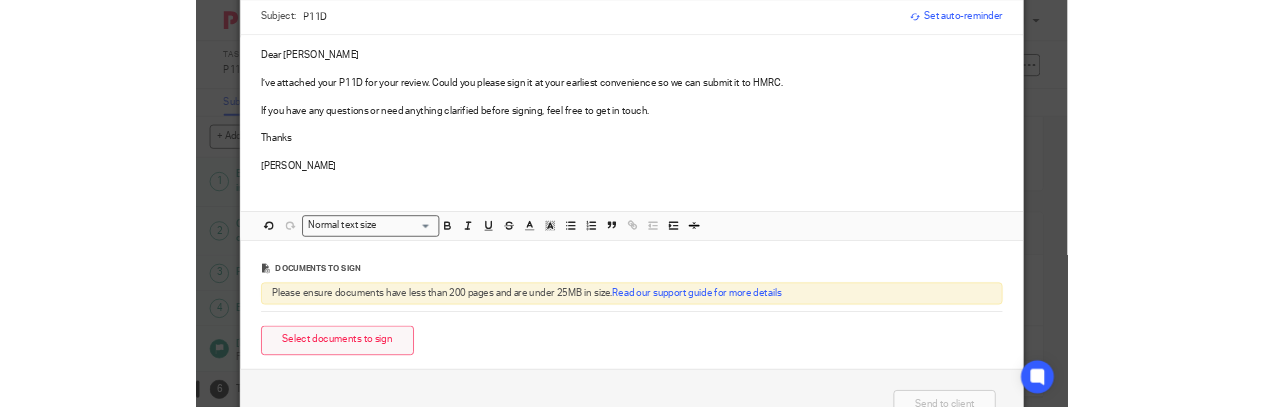 scroll, scrollTop: 238, scrollLeft: 0, axis: vertical 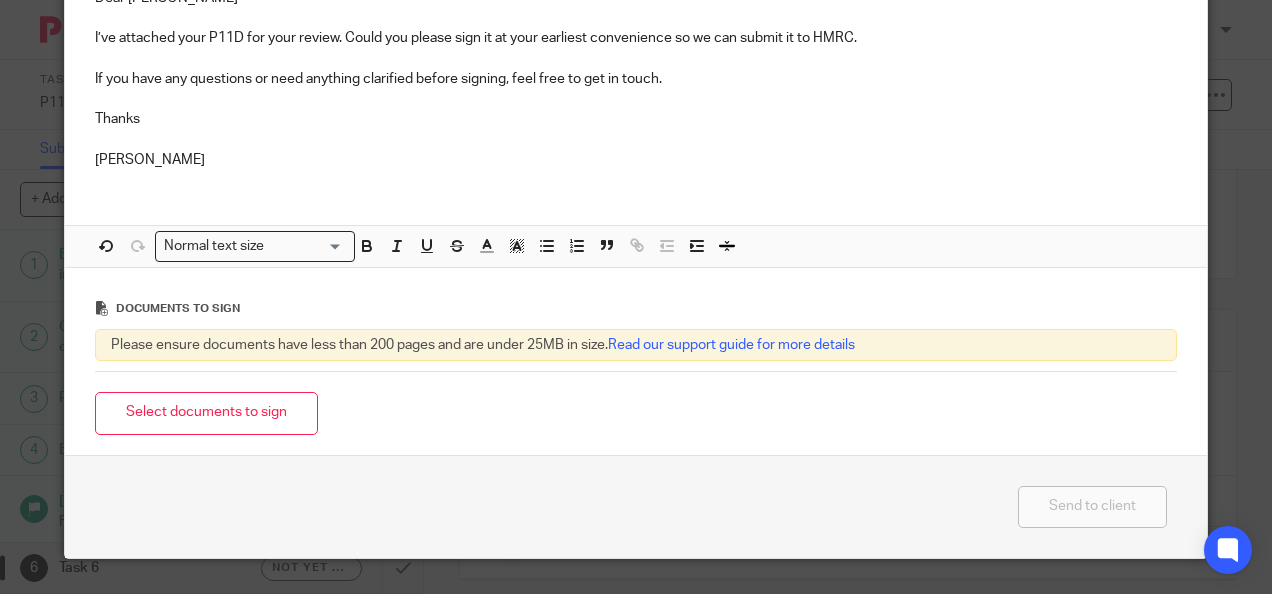 click on "Select documents to sign" at bounding box center (206, 413) 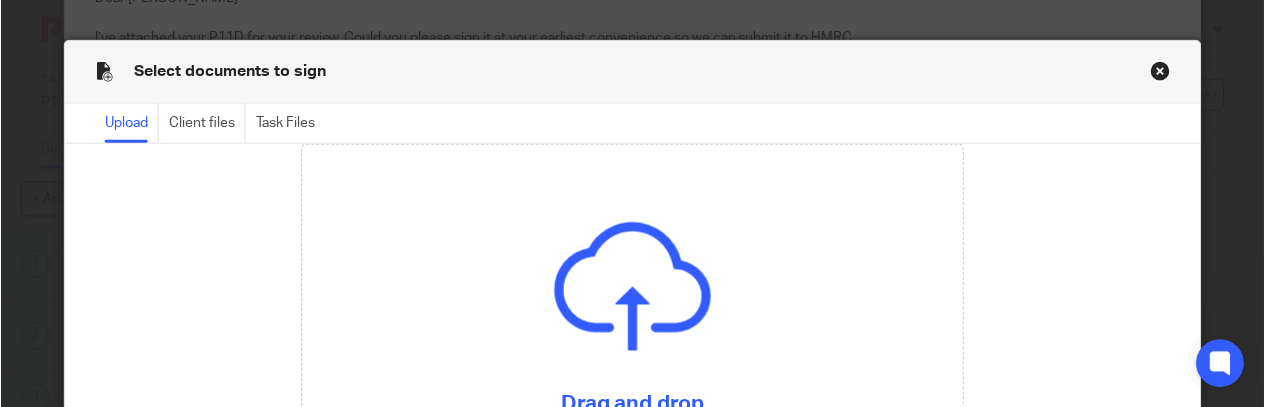 scroll, scrollTop: 449, scrollLeft: 0, axis: vertical 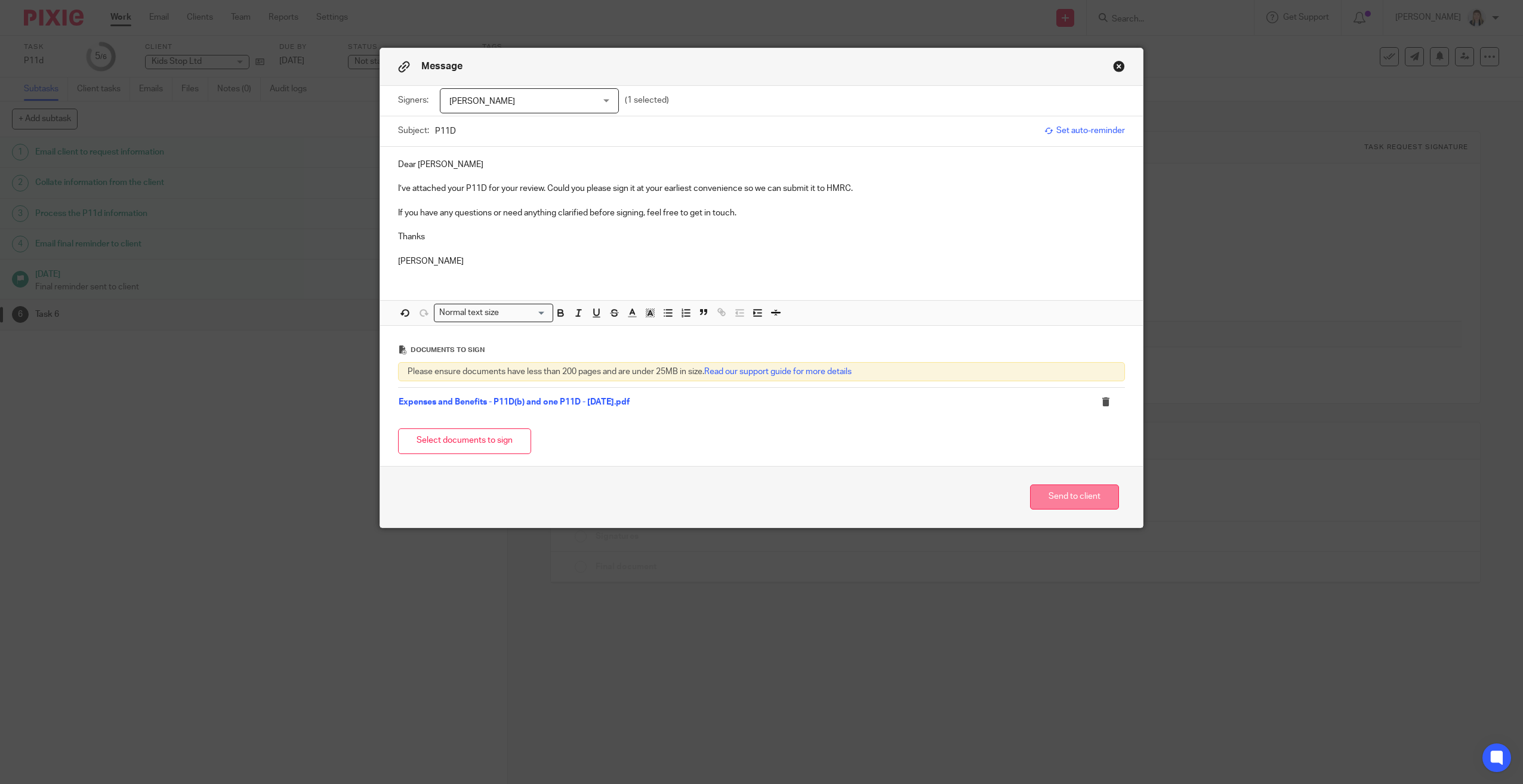 click on "Send to client" at bounding box center [1074, 497] 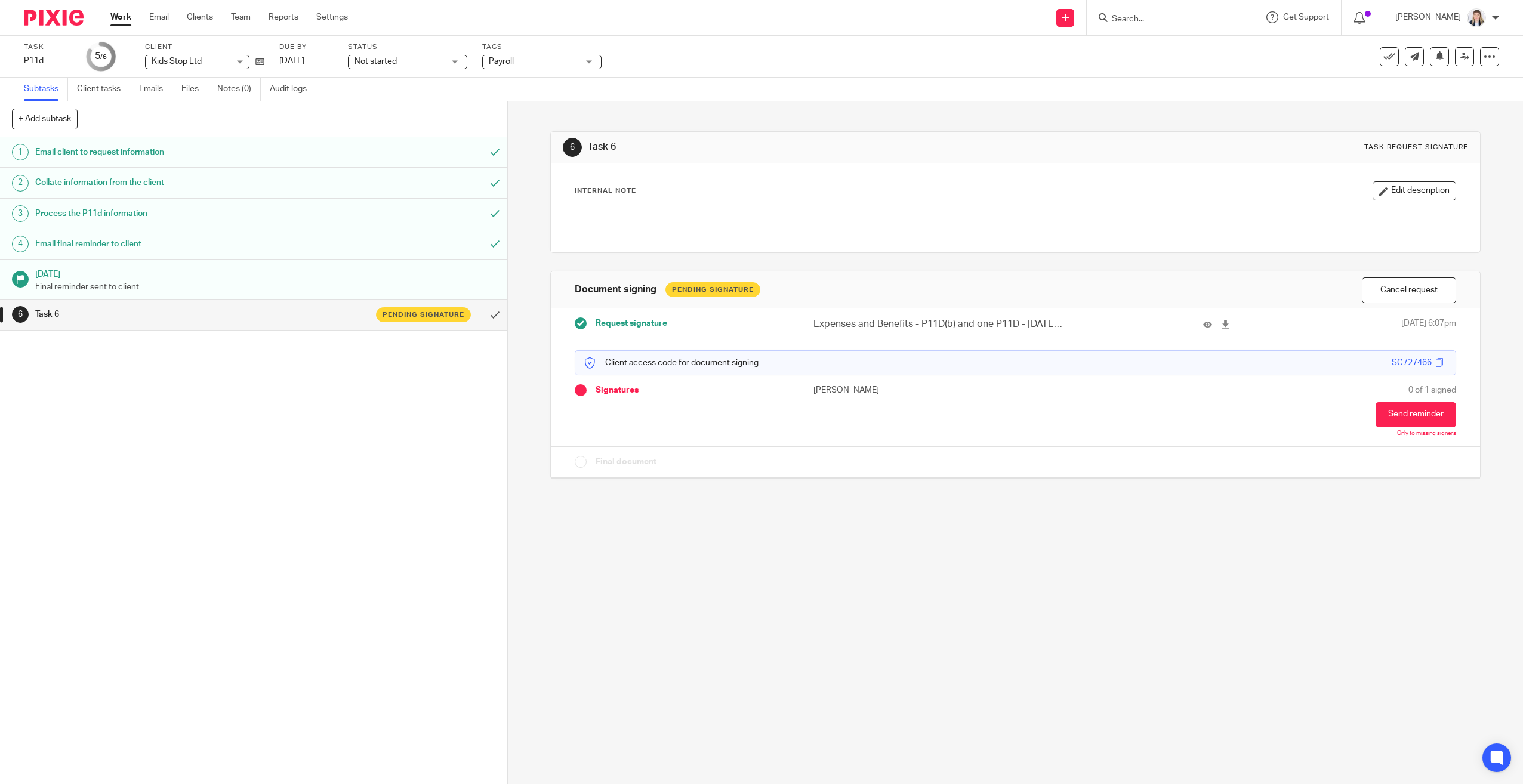 scroll, scrollTop: 0, scrollLeft: 0, axis: both 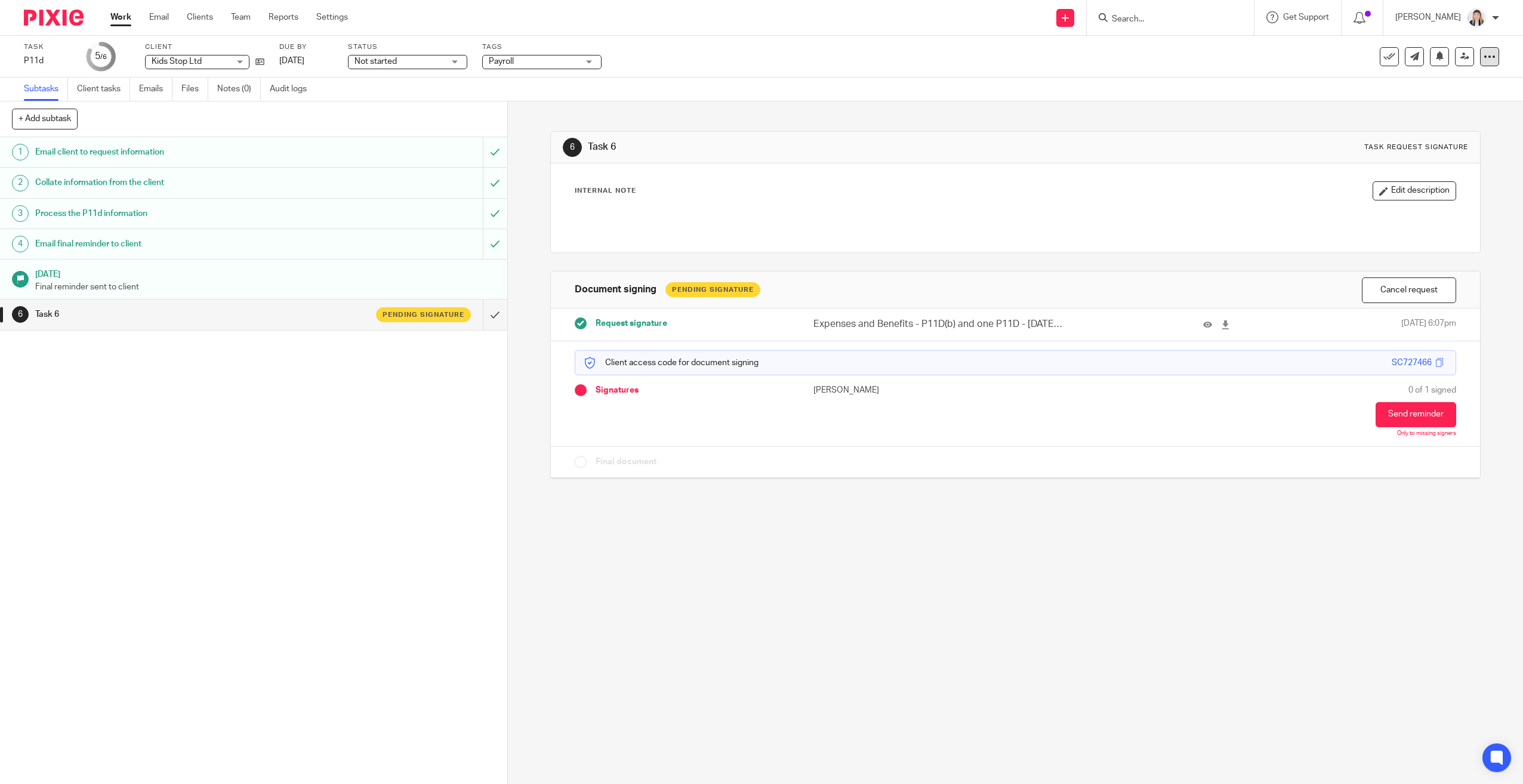 click at bounding box center (1490, 57) 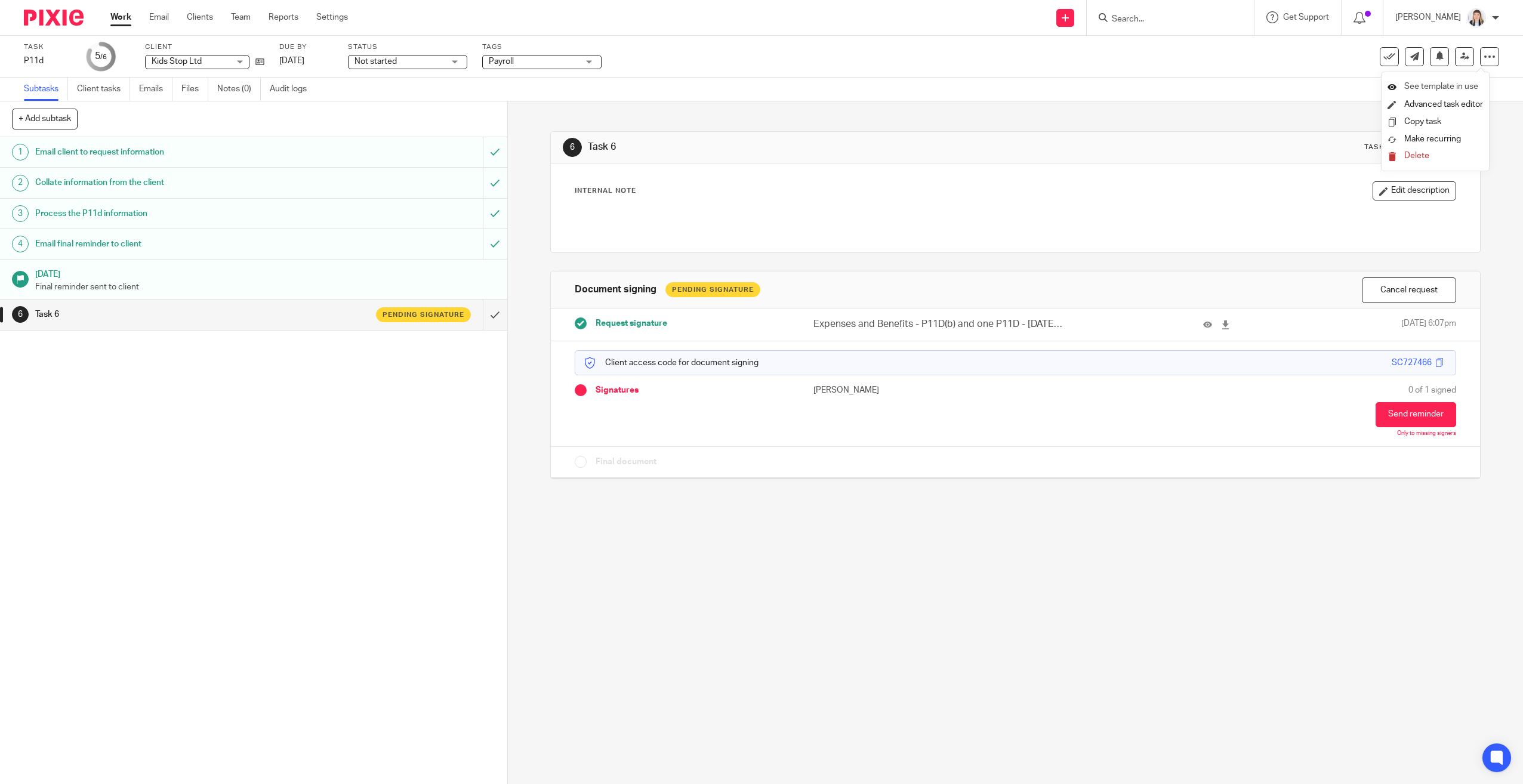 click on "See template in use" at bounding box center (1435, 87) 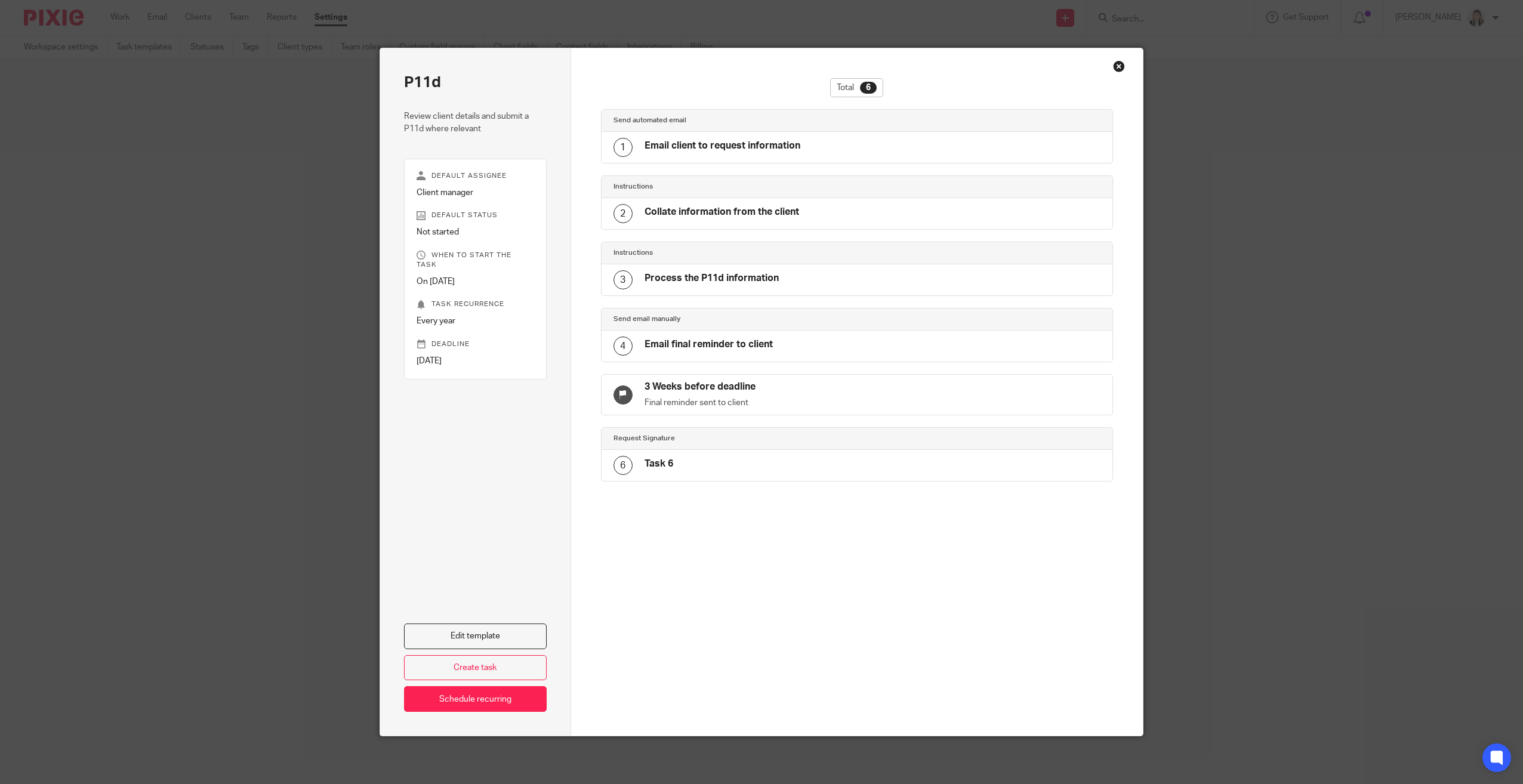 scroll, scrollTop: 0, scrollLeft: 0, axis: both 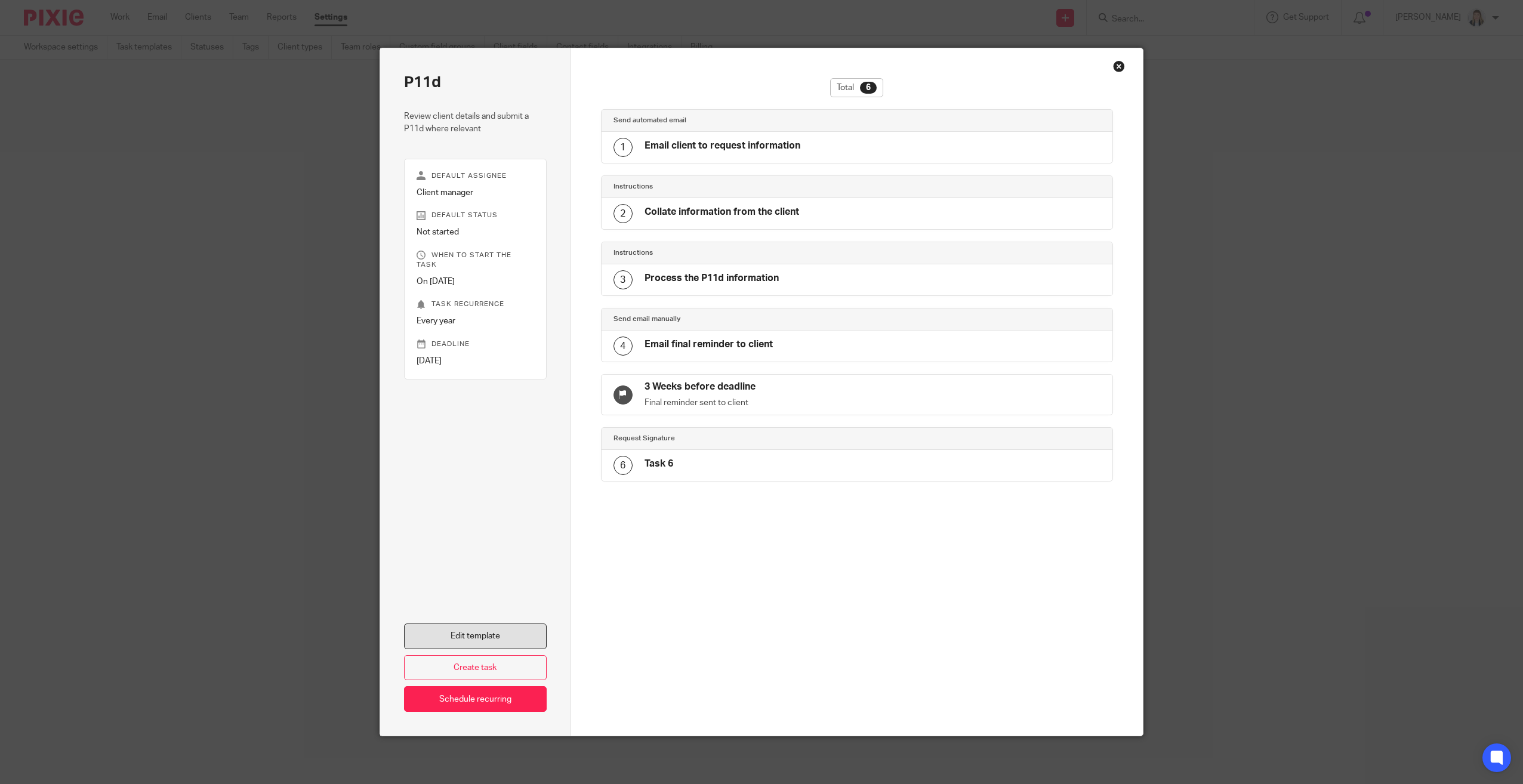click on "Edit template" at bounding box center (475, 636) 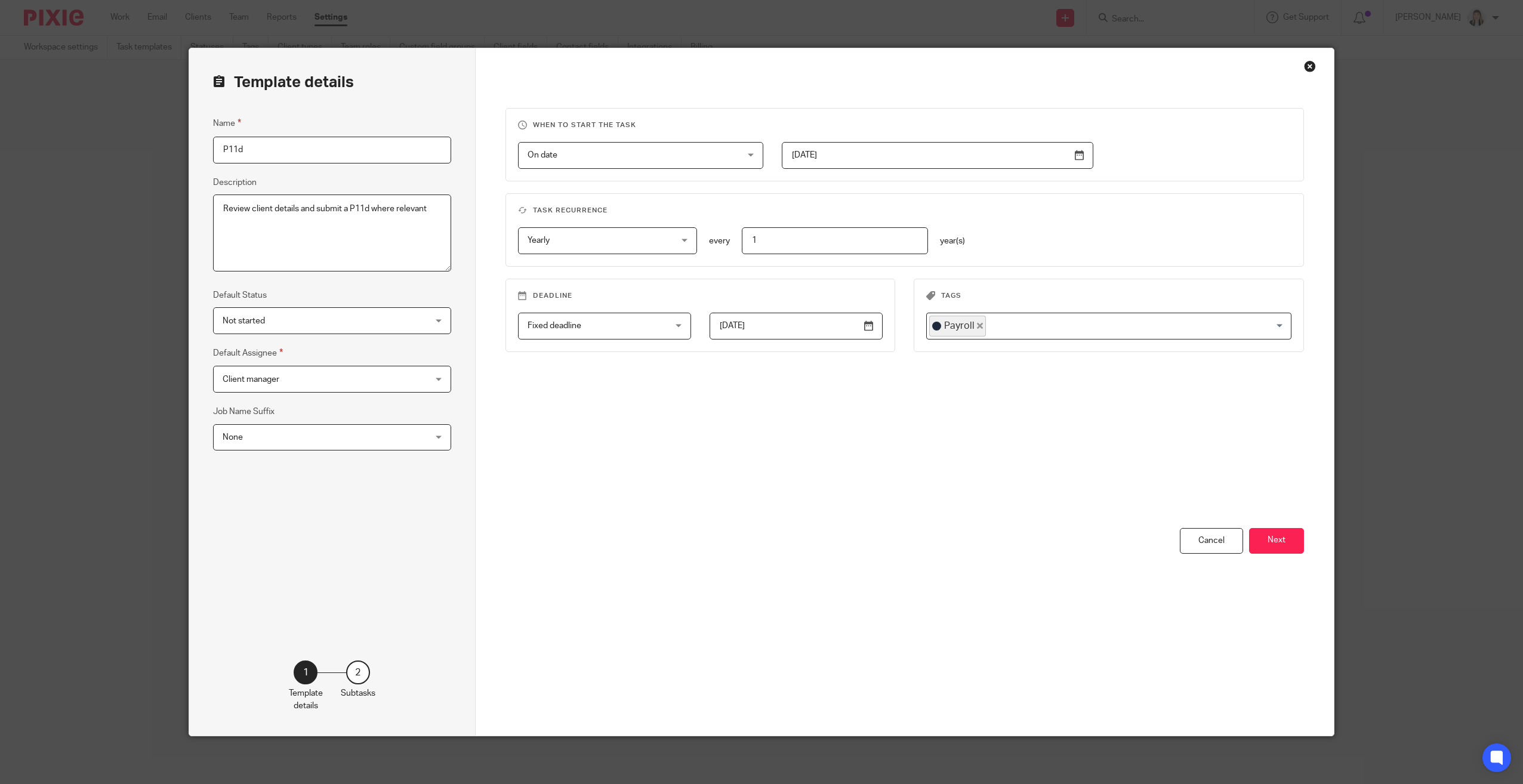 scroll, scrollTop: 0, scrollLeft: 0, axis: both 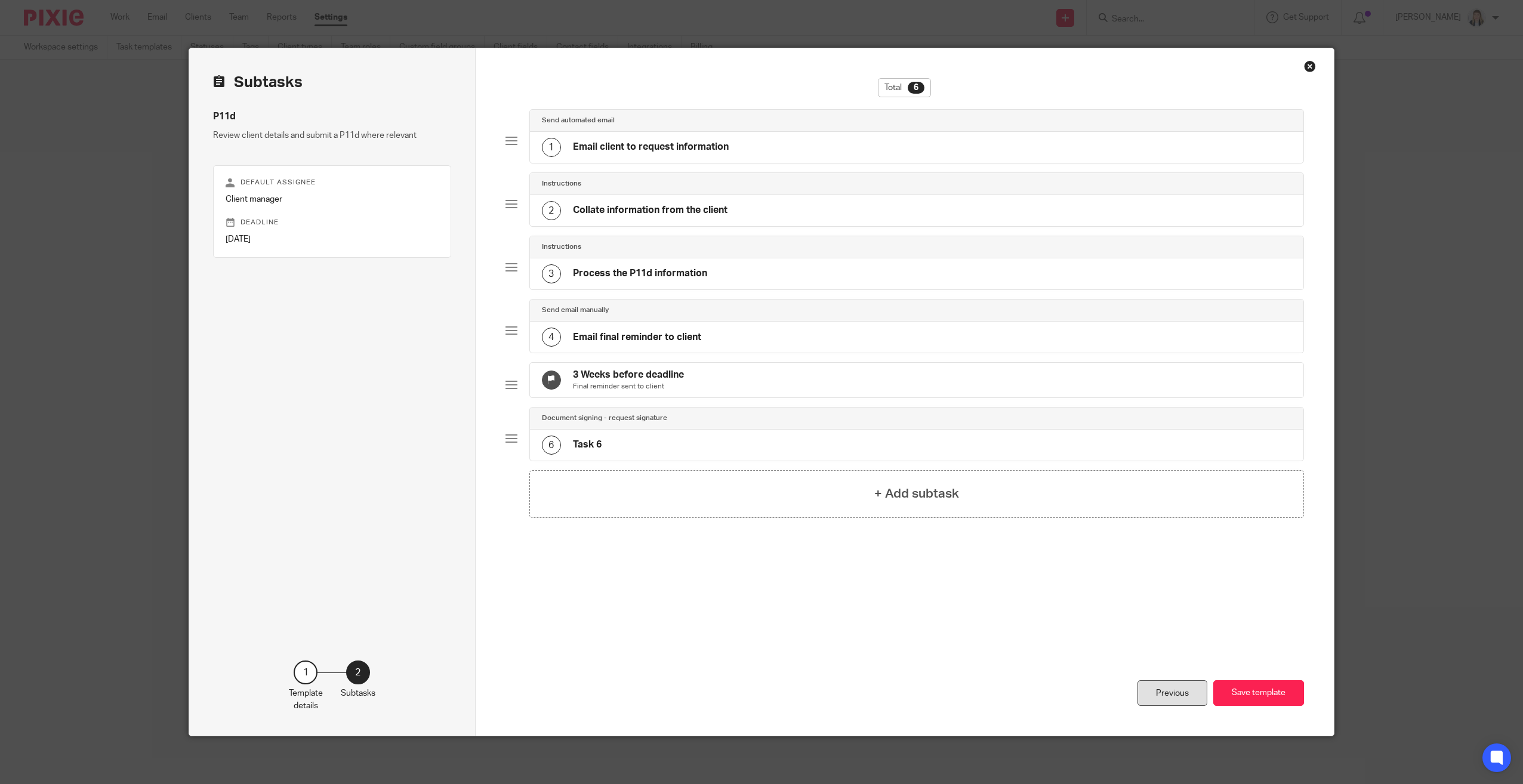 click on "Previous" at bounding box center (1172, 693) 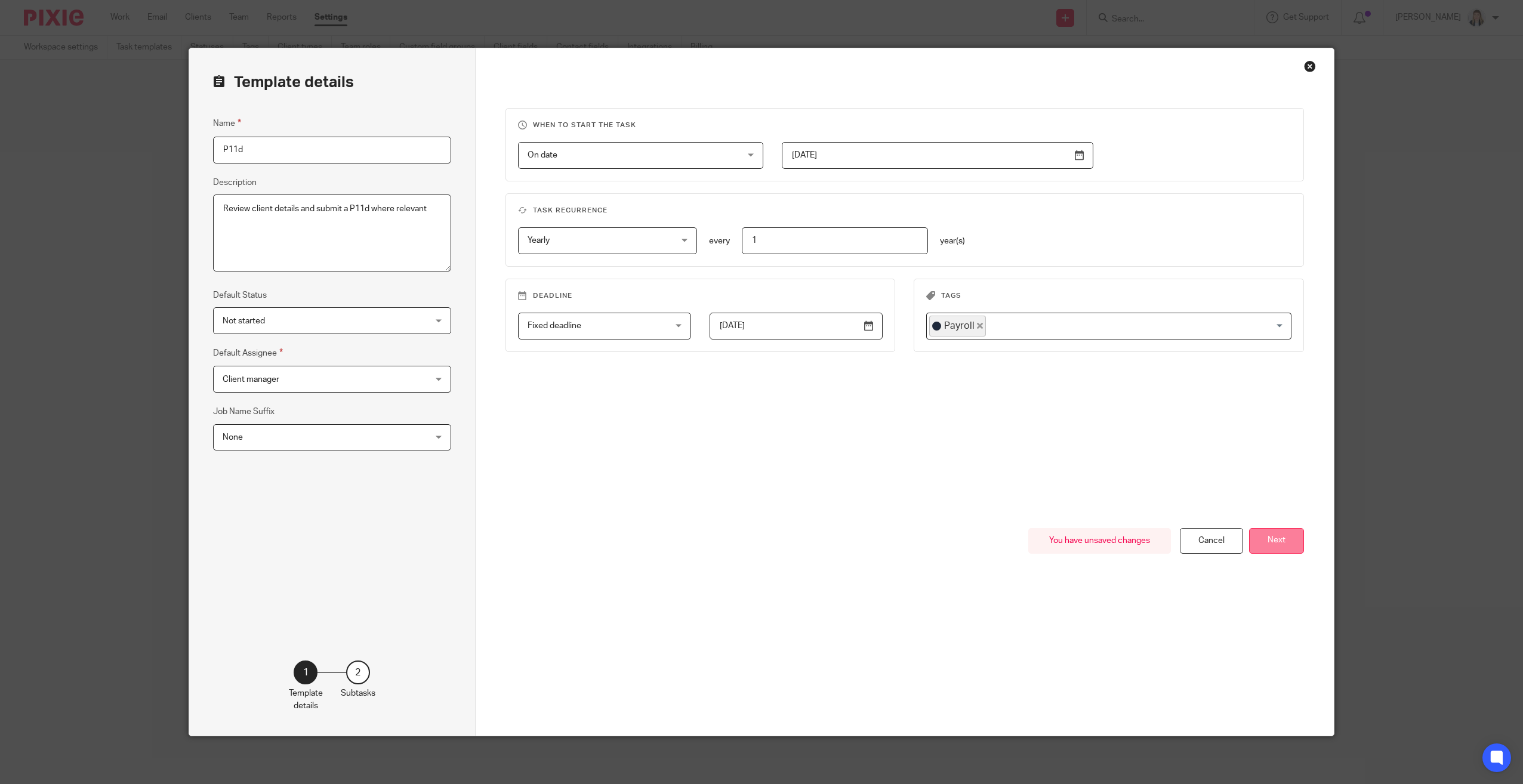 click on "Next" at bounding box center [1277, 541] 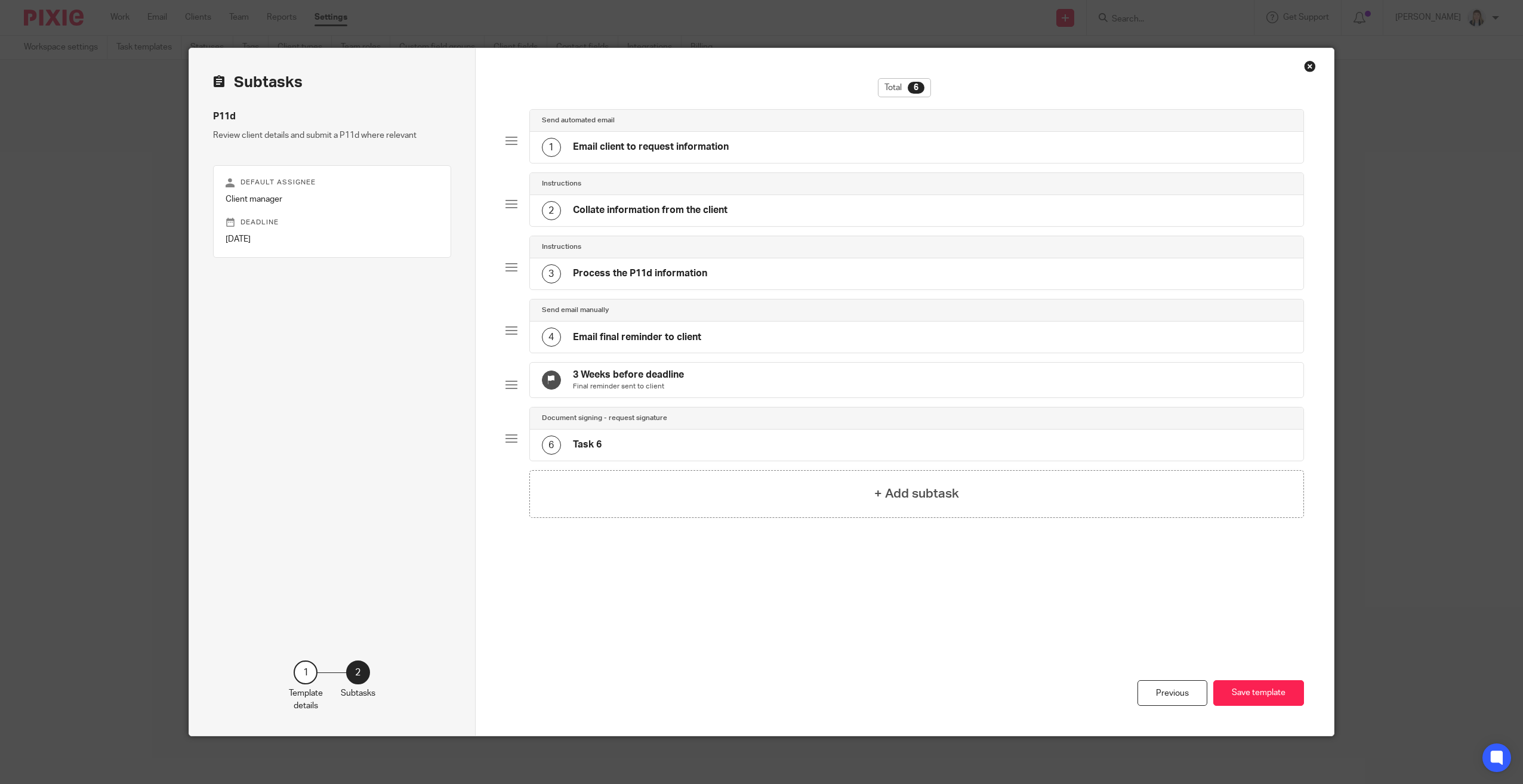 click on "6
Task 6" 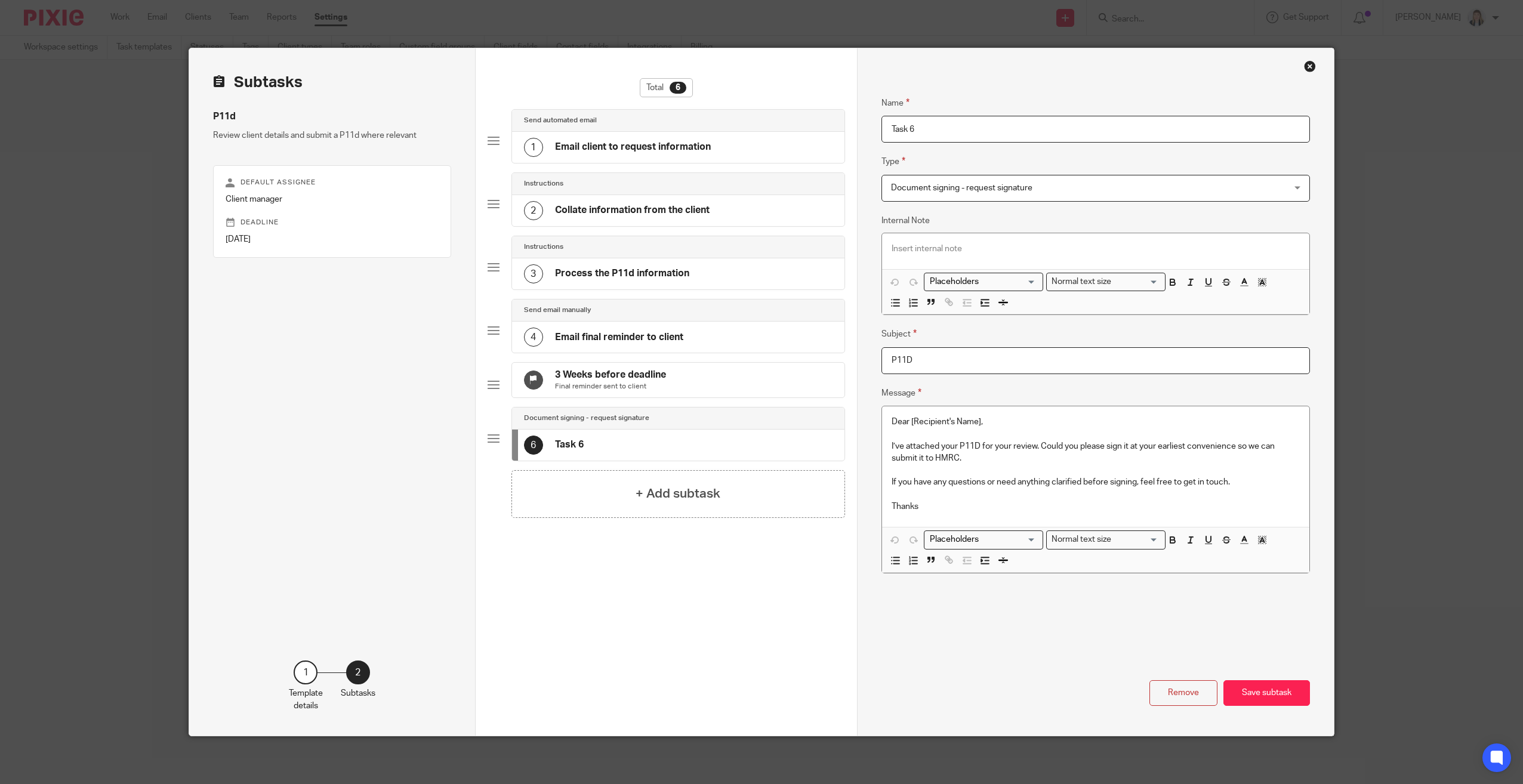 click on "Dear [Recipient's Name]," at bounding box center [1096, 422] 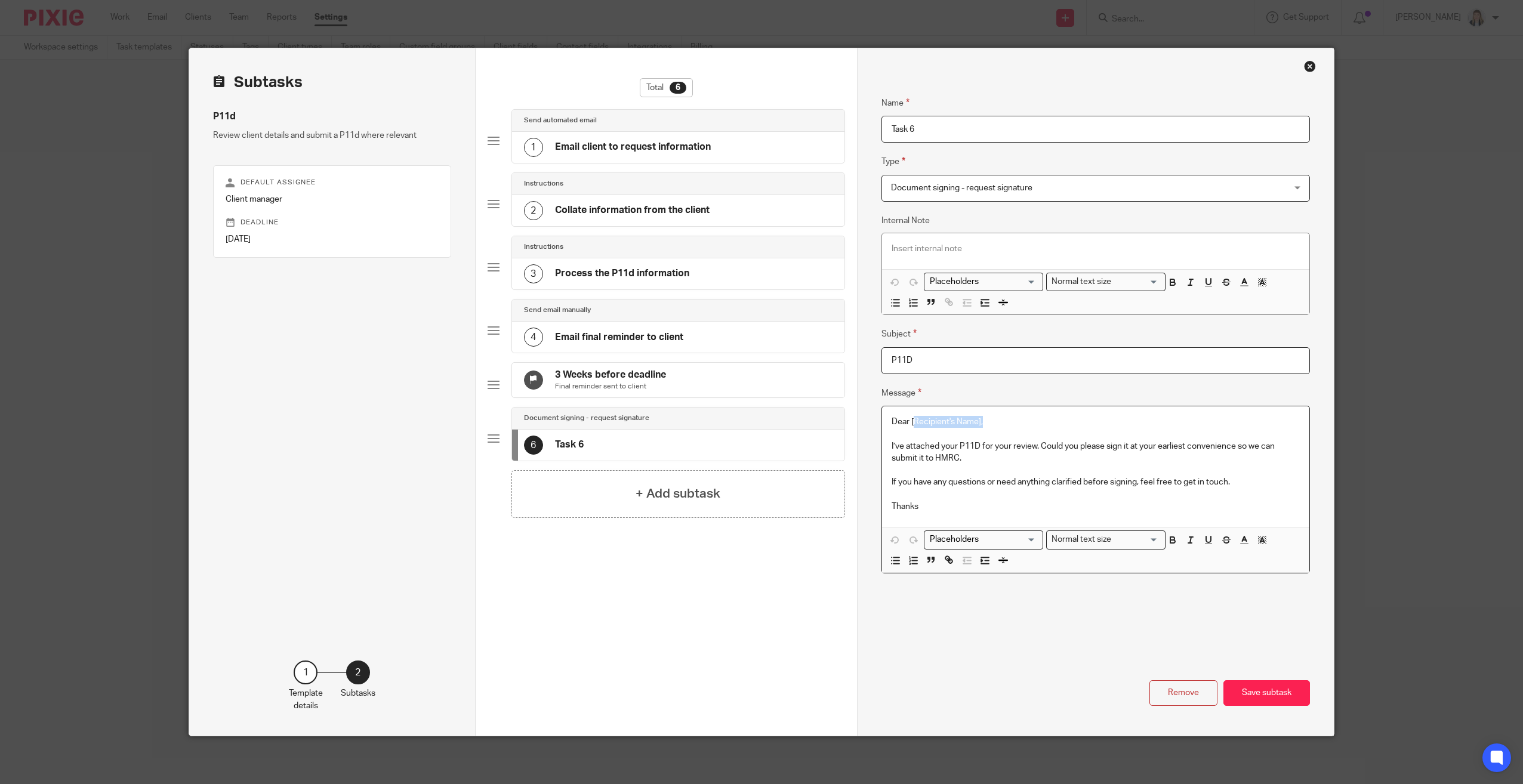 drag, startPoint x: 960, startPoint y: 419, endPoint x: 914, endPoint y: 419, distance: 46 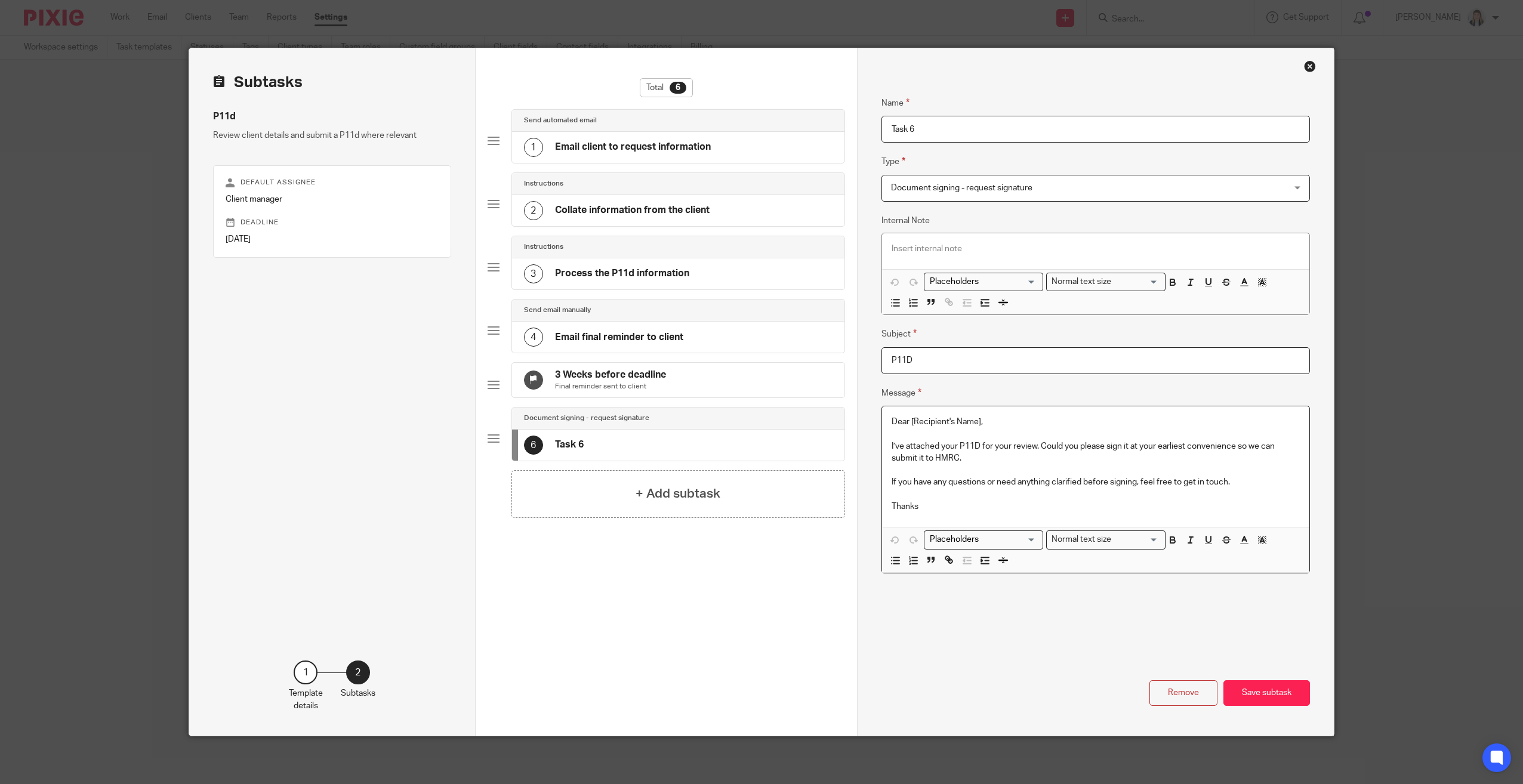 type 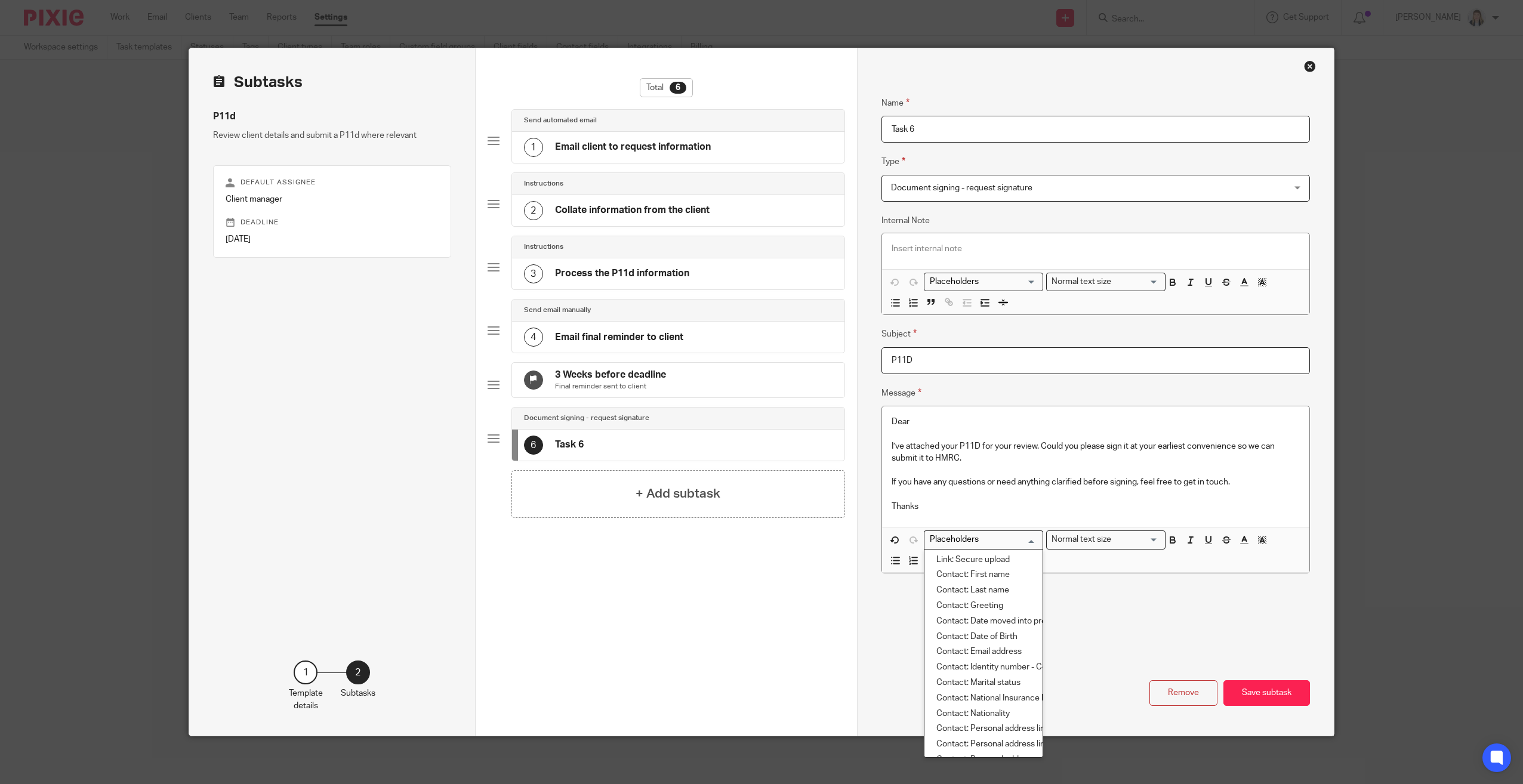 click at bounding box center (981, 539) 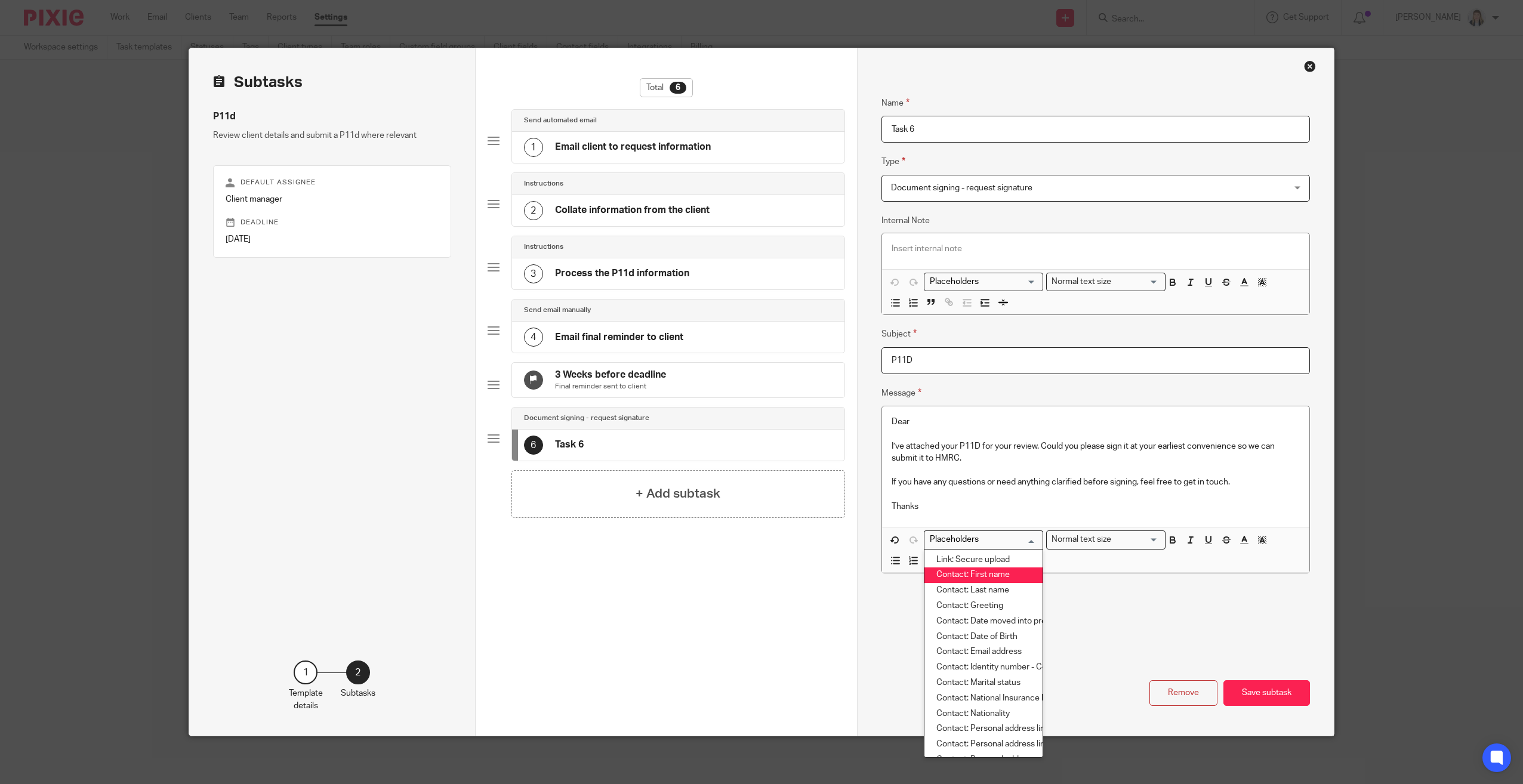 click on "Contact: First name" at bounding box center [984, 575] 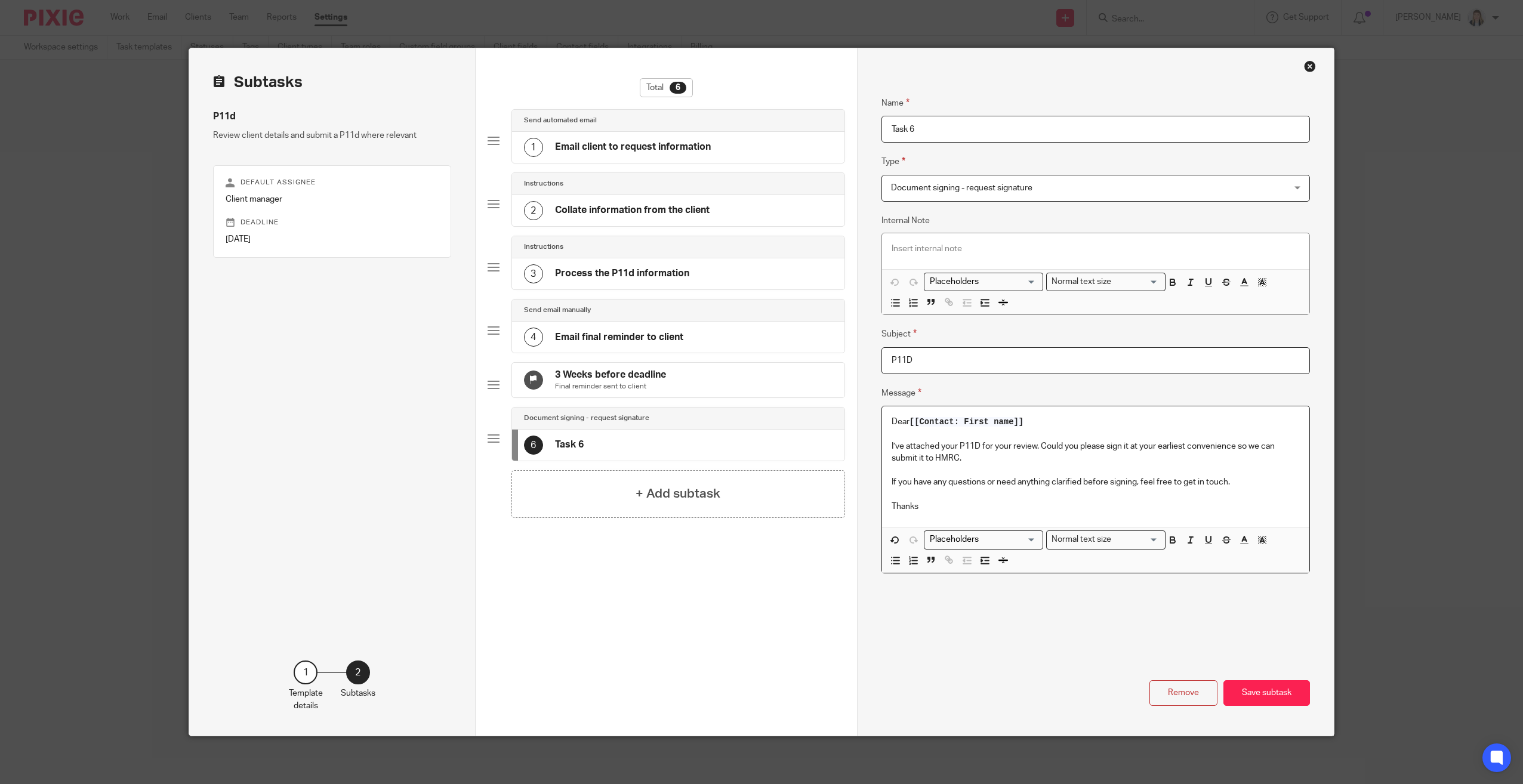 click on "Thanks" at bounding box center (1096, 507) 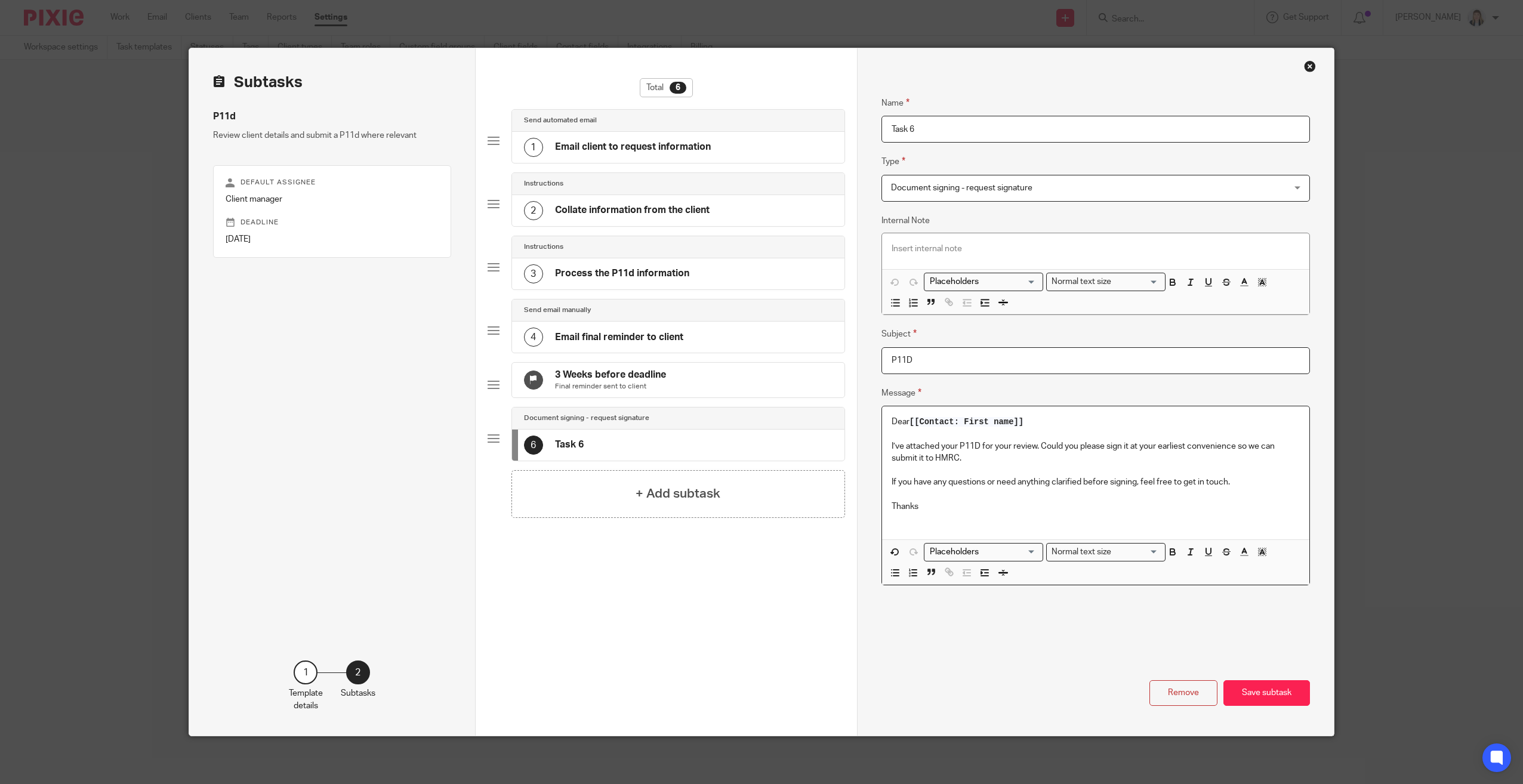 click at bounding box center [981, 552] 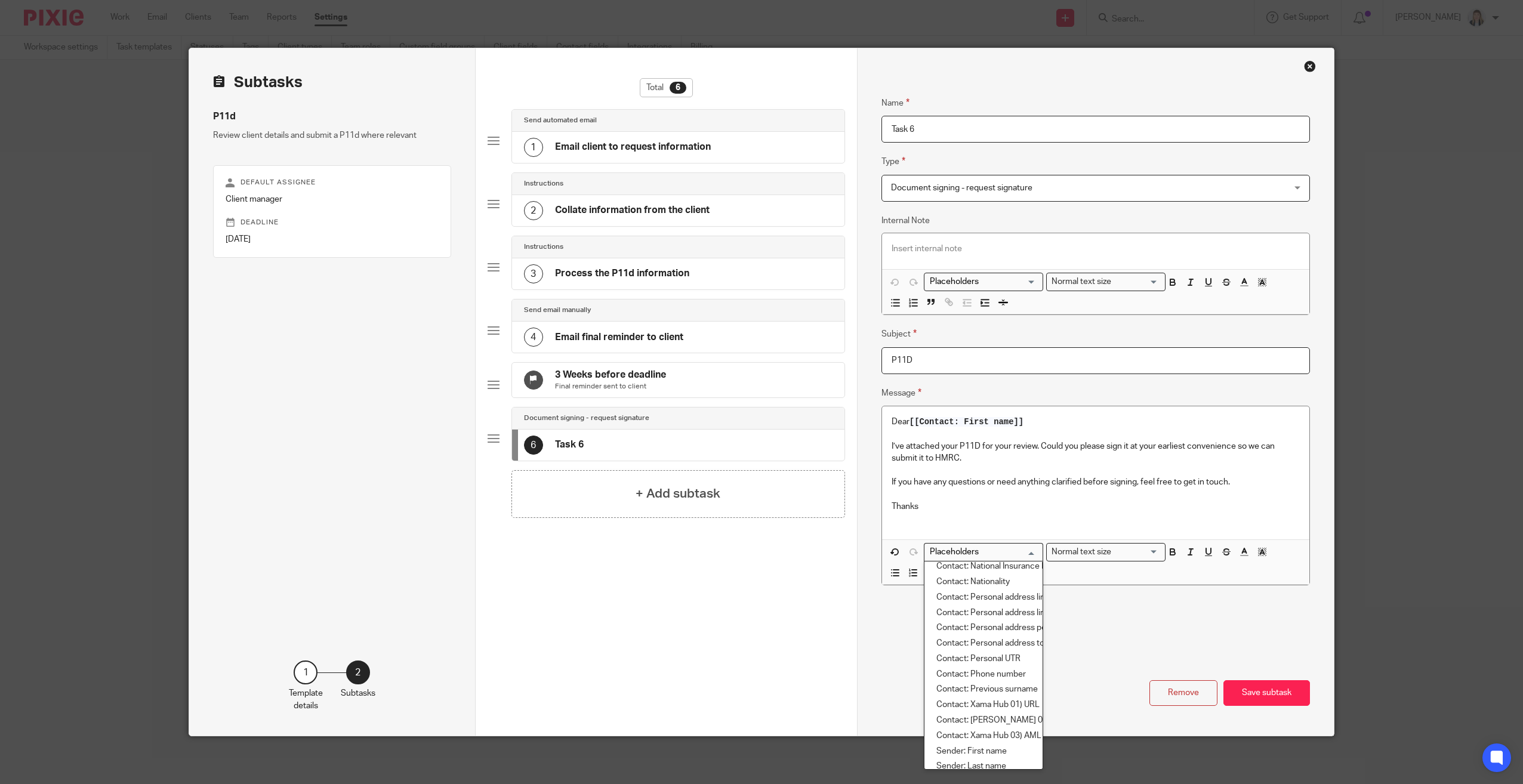 scroll, scrollTop: 239, scrollLeft: 0, axis: vertical 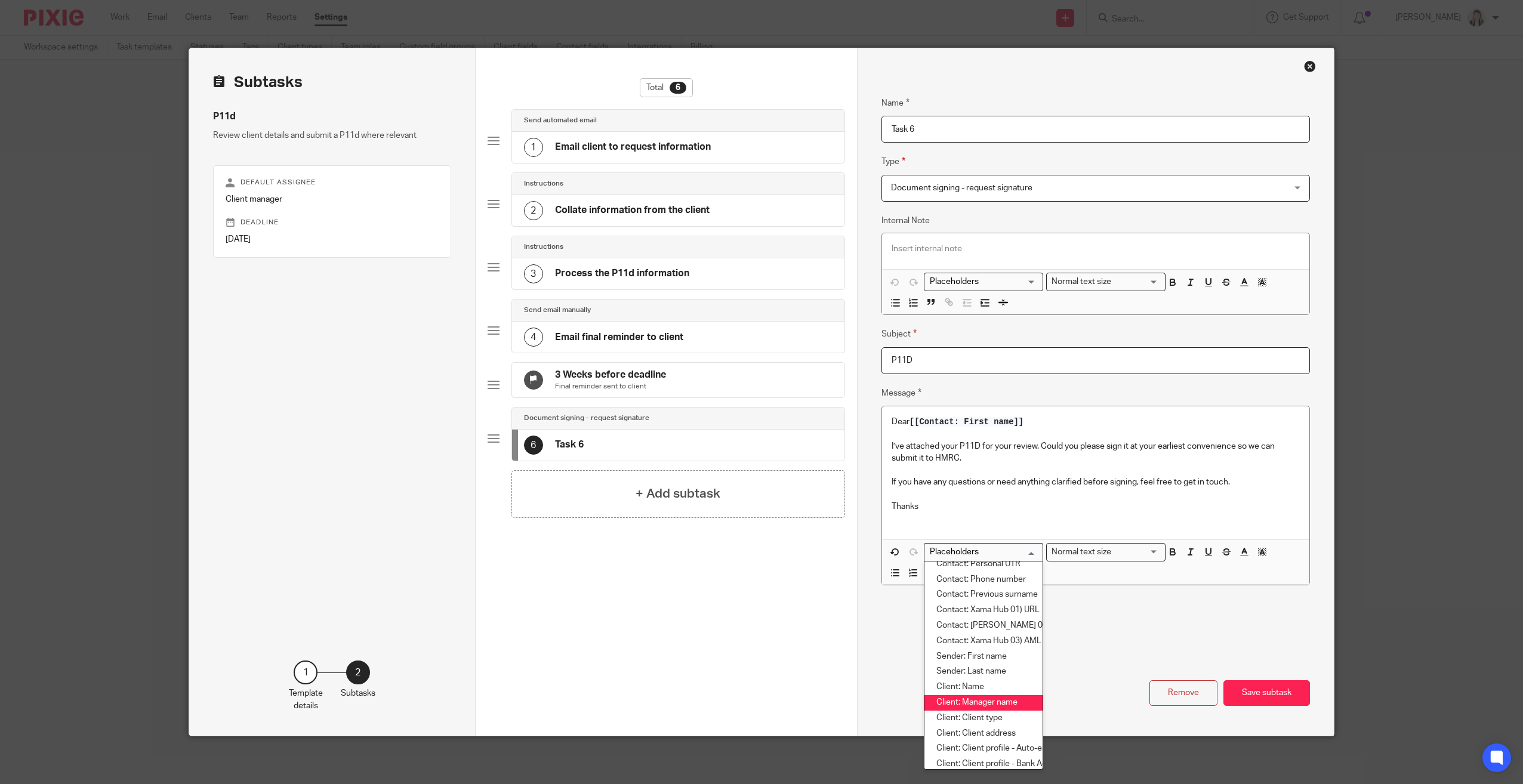 click on "Client: Manager name" at bounding box center (984, 703) 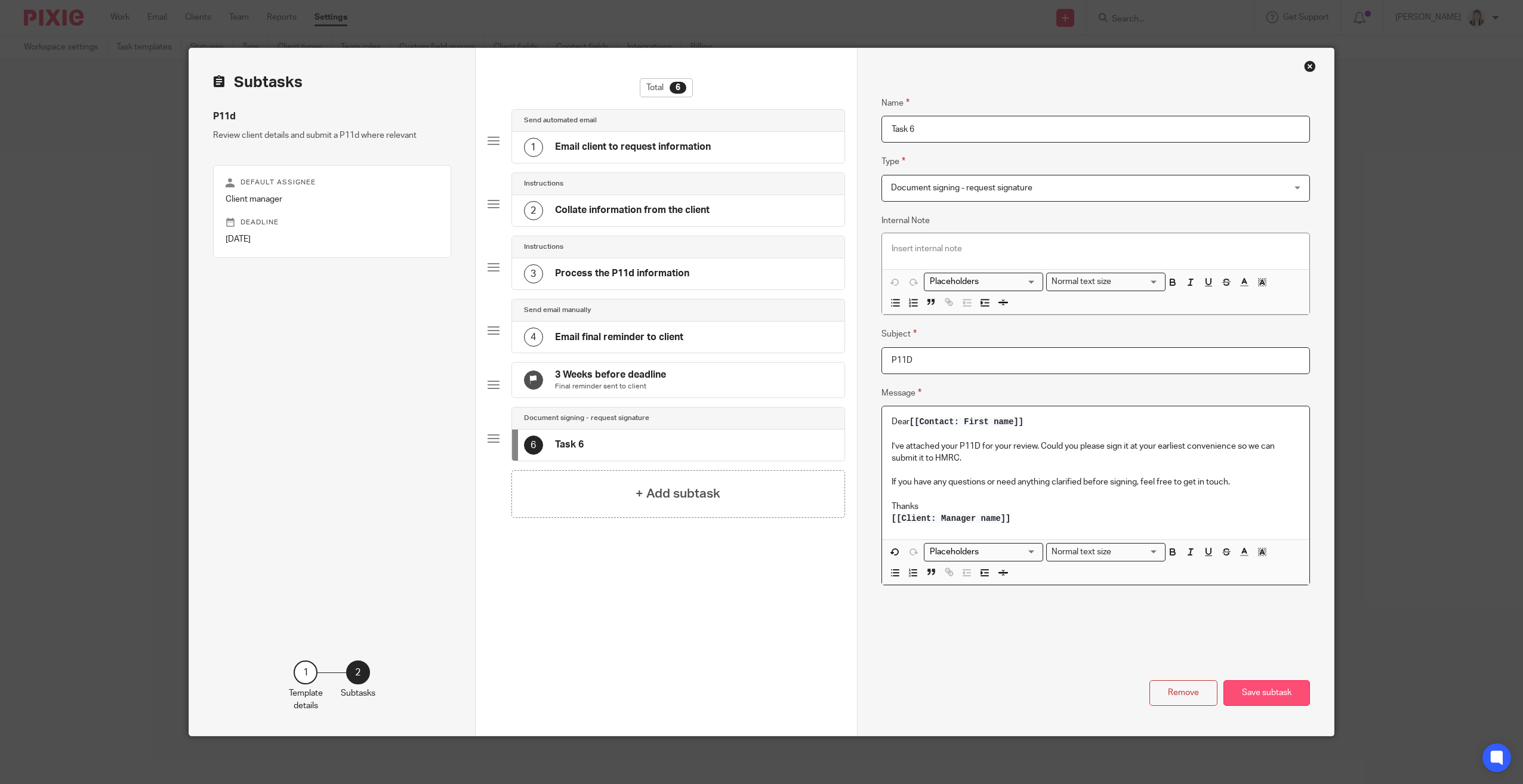 click on "Save subtask" at bounding box center (1266, 693) 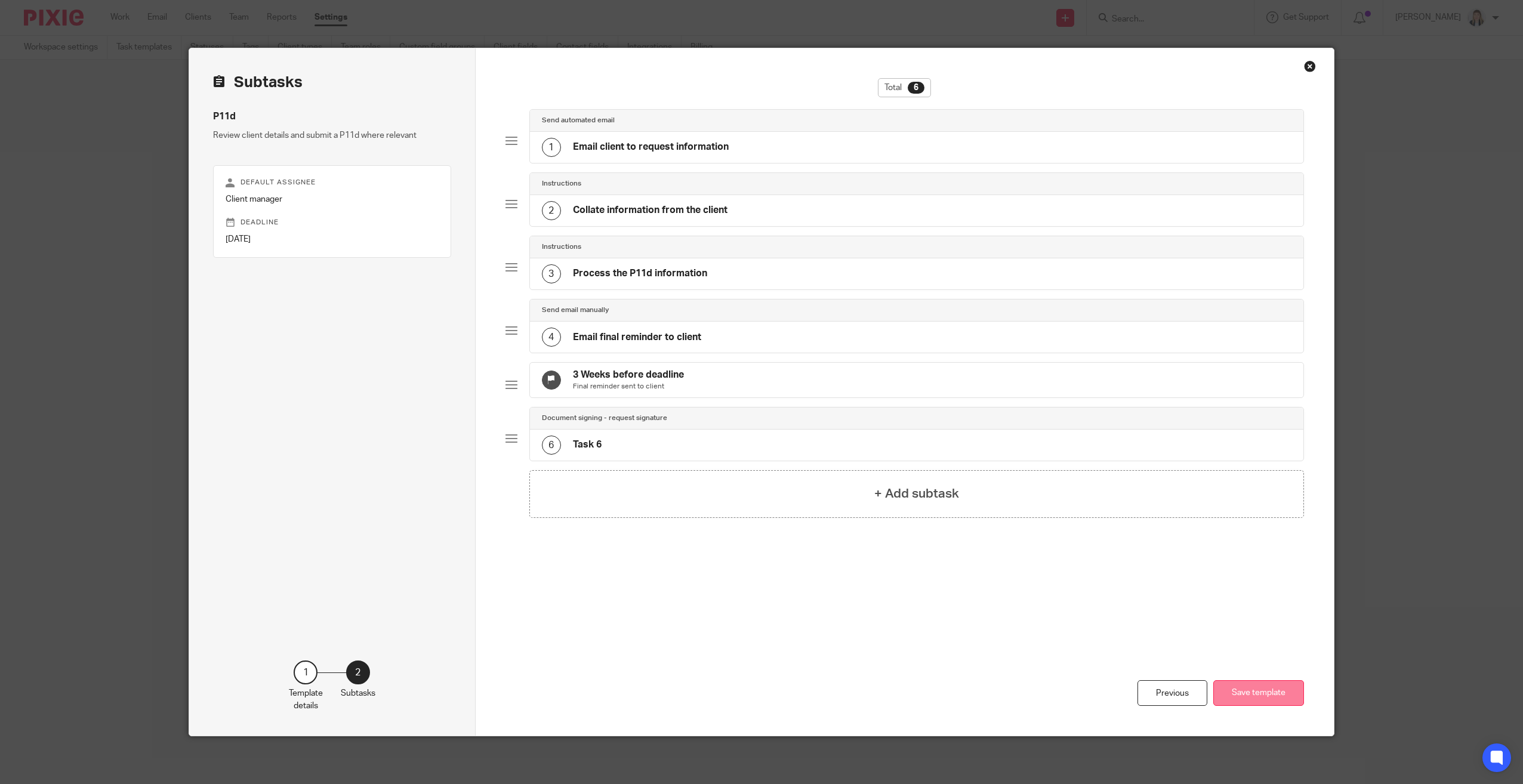 click on "Save template" at bounding box center [1259, 693] 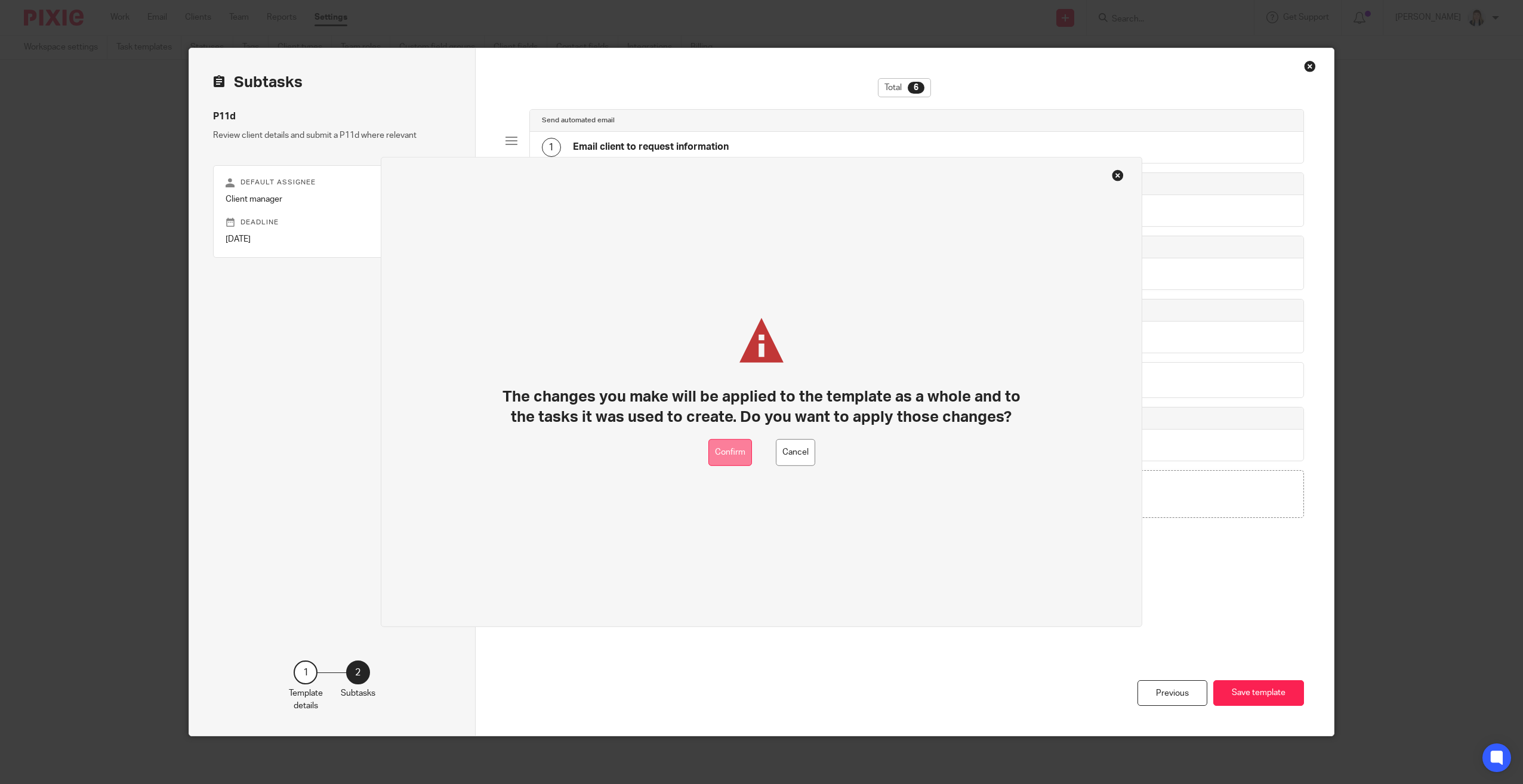 click on "Confirm" at bounding box center (730, 452) 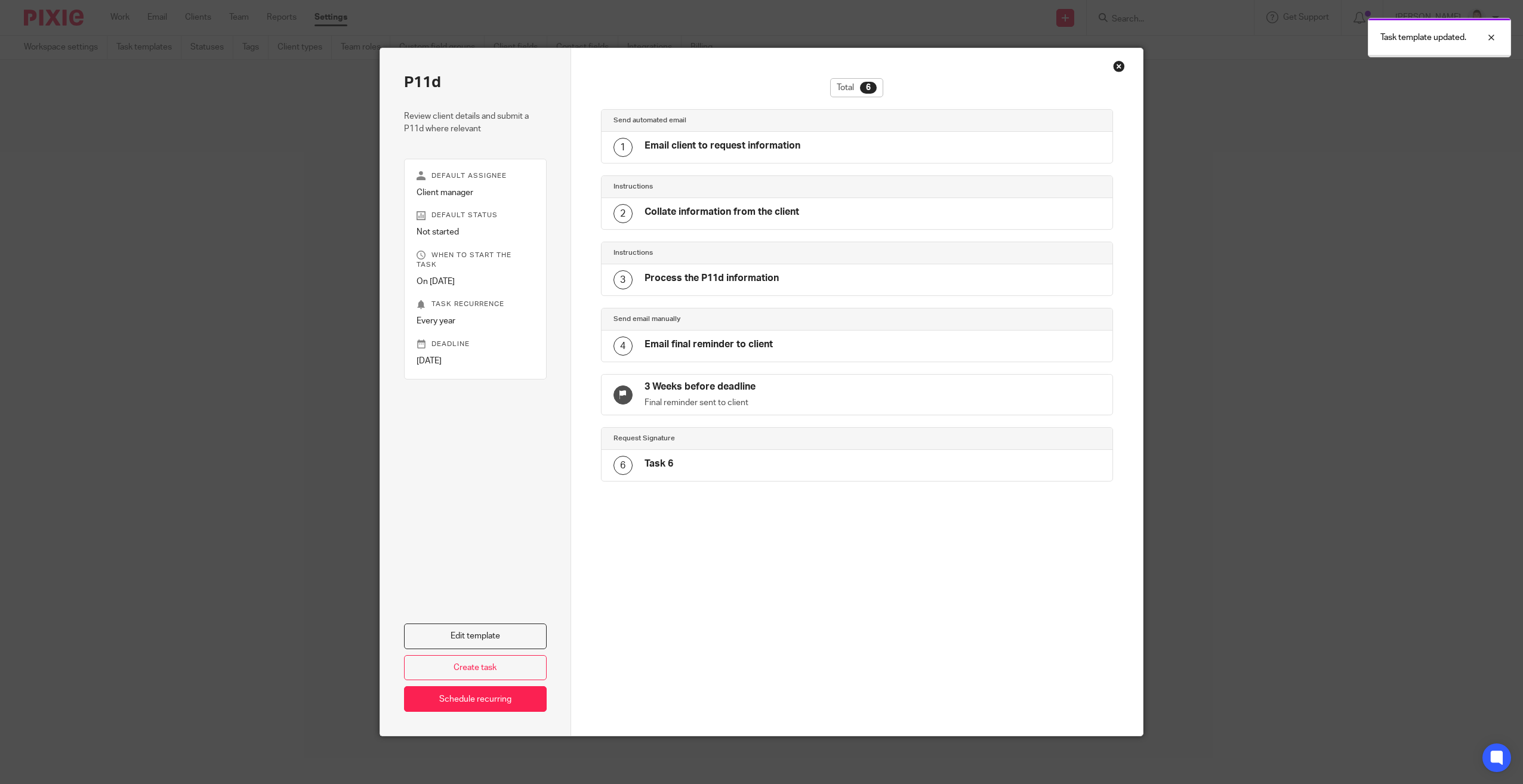 scroll, scrollTop: 0, scrollLeft: 0, axis: both 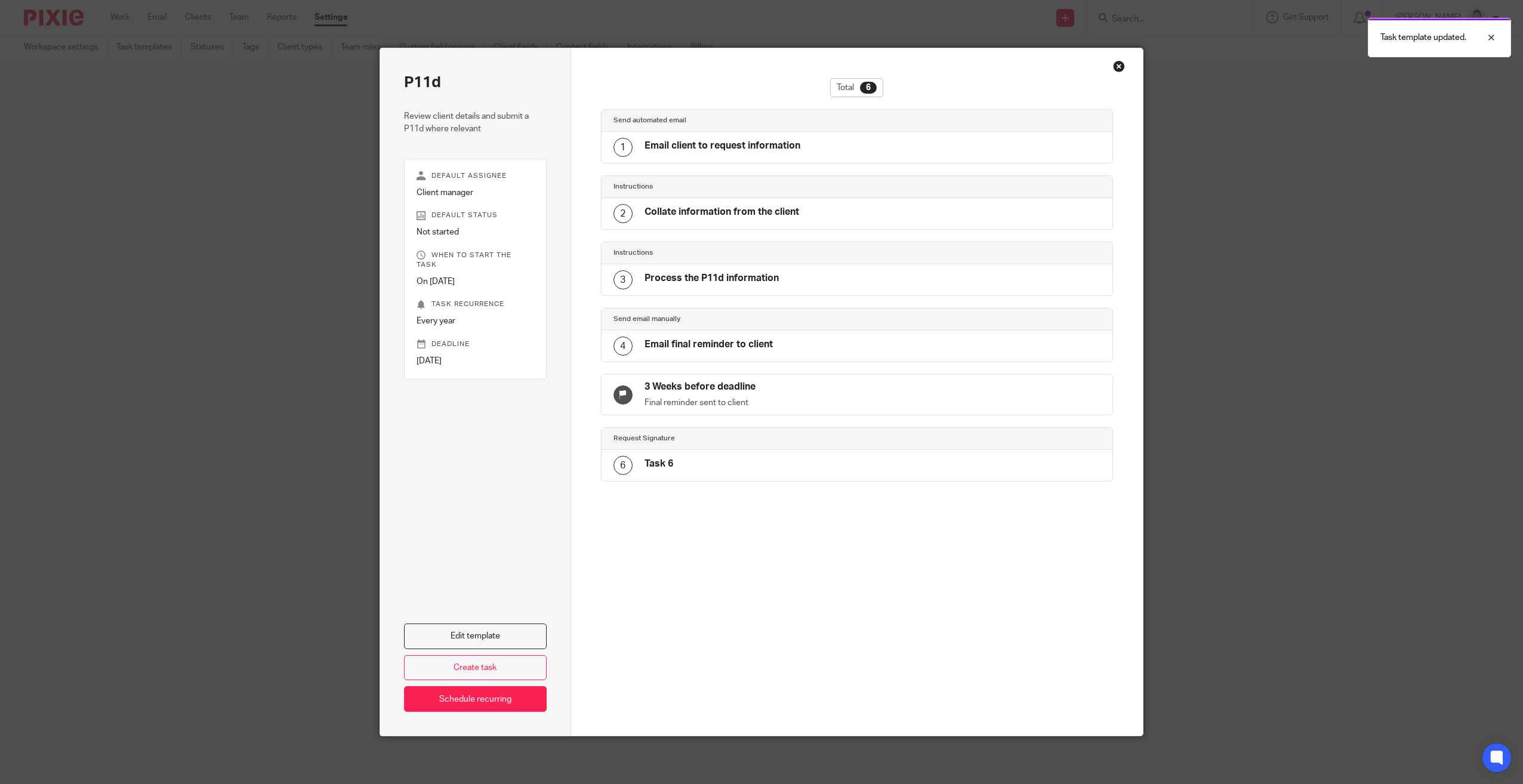 click at bounding box center [1119, 66] 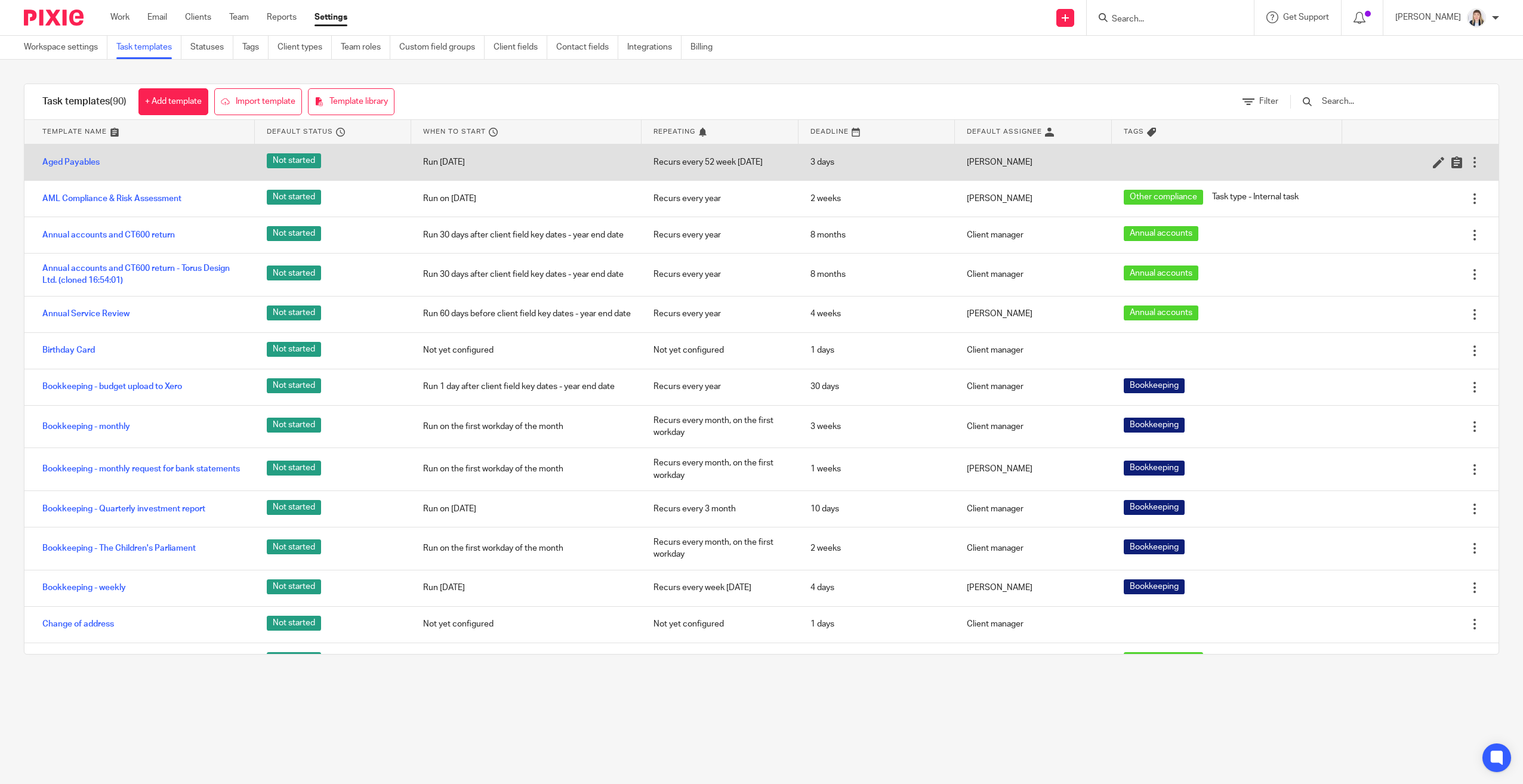 scroll, scrollTop: 0, scrollLeft: 0, axis: both 